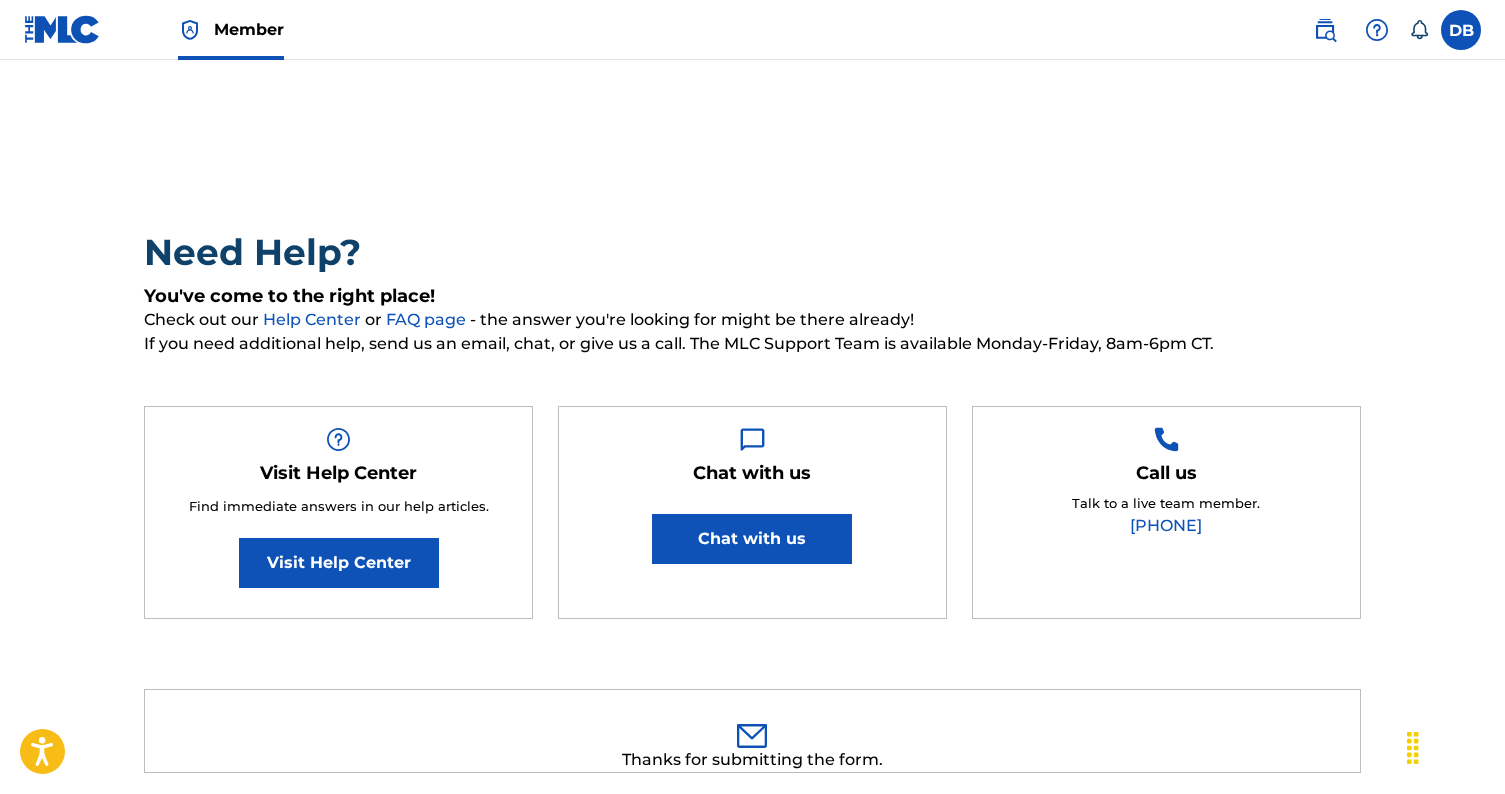 scroll, scrollTop: 0, scrollLeft: 0, axis: both 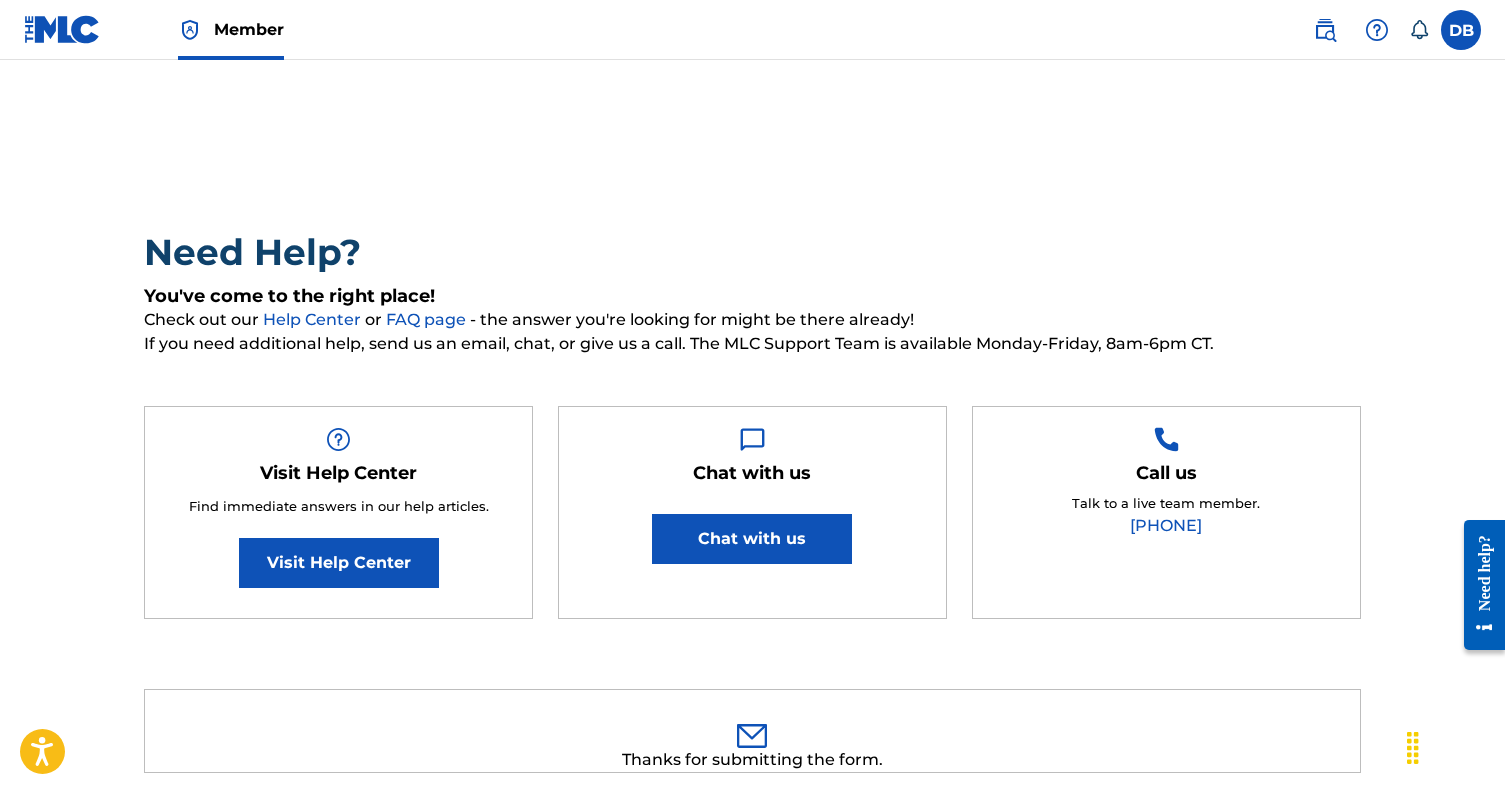 click on "Member" at bounding box center [249, 29] 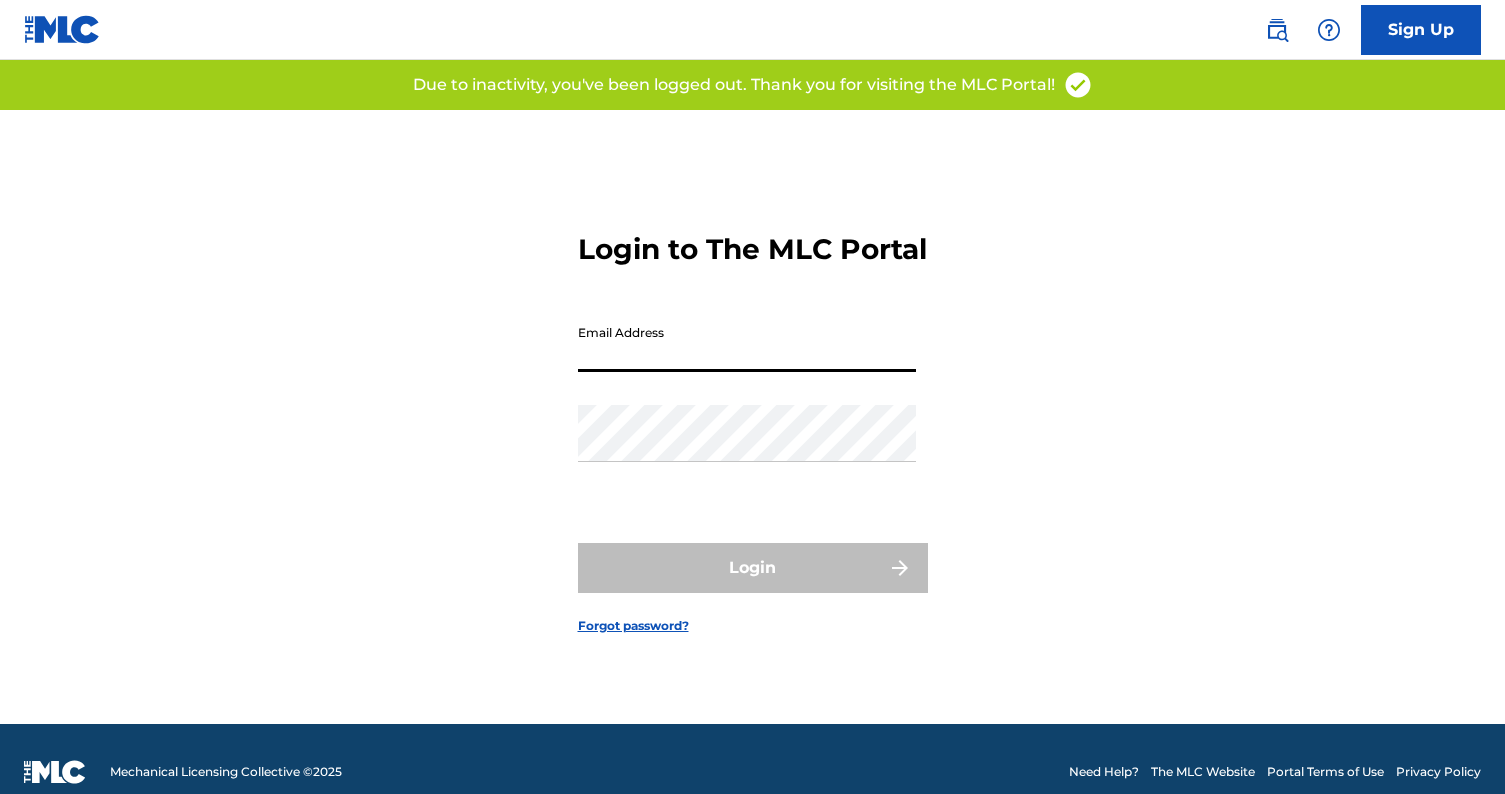 scroll, scrollTop: 0, scrollLeft: 0, axis: both 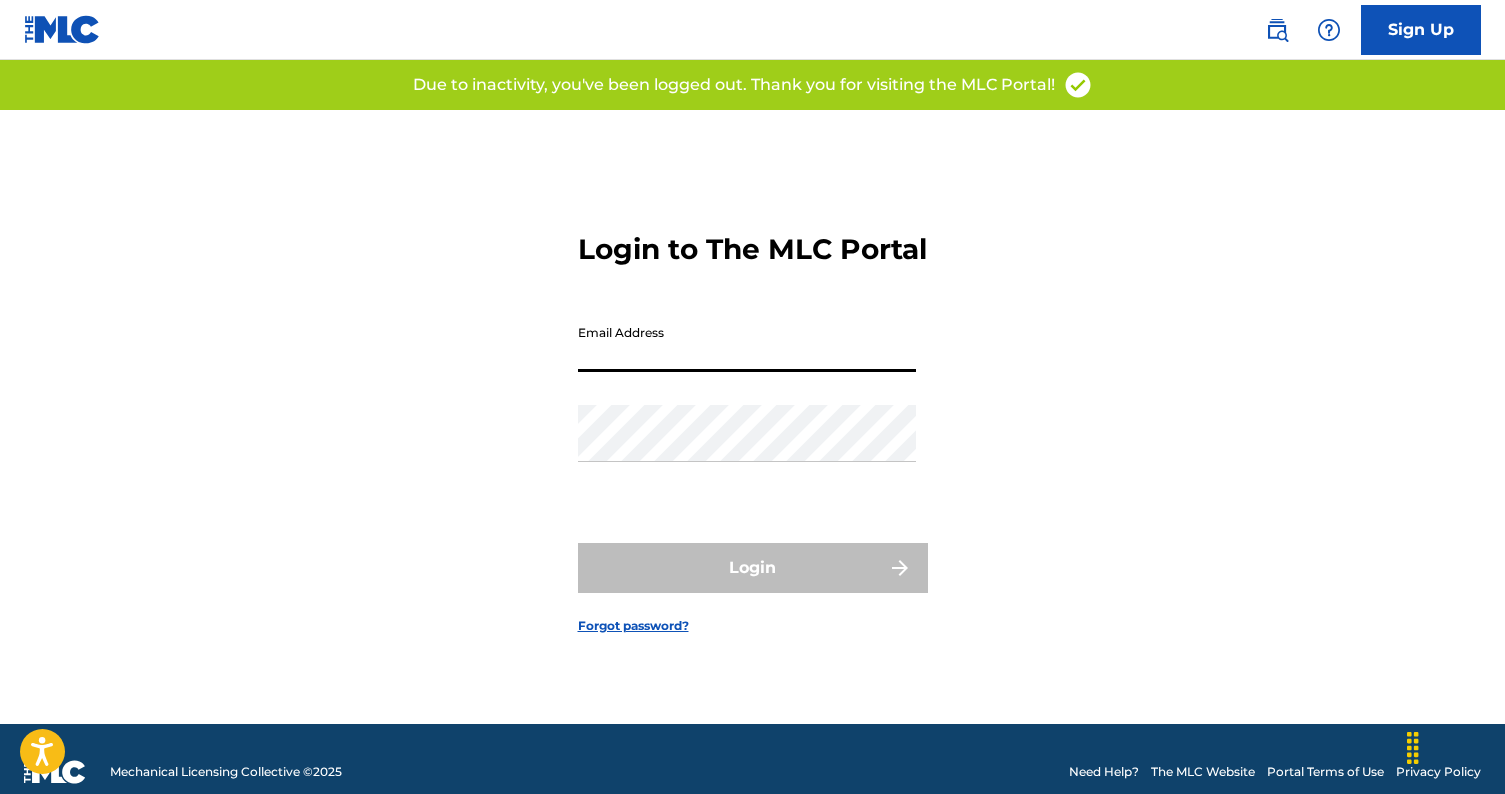type on "[EMAIL]" 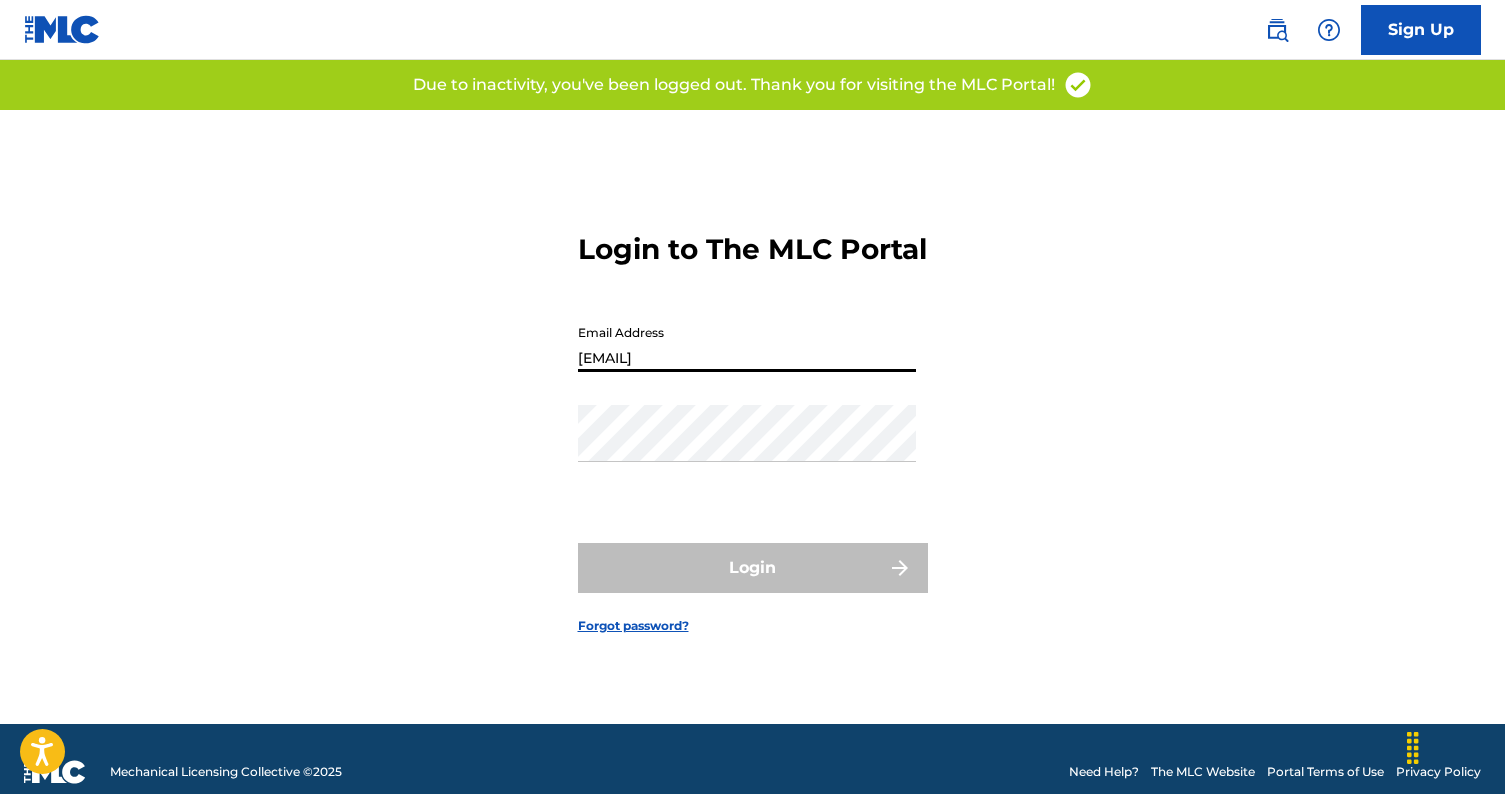 click on "Login" at bounding box center [753, 568] 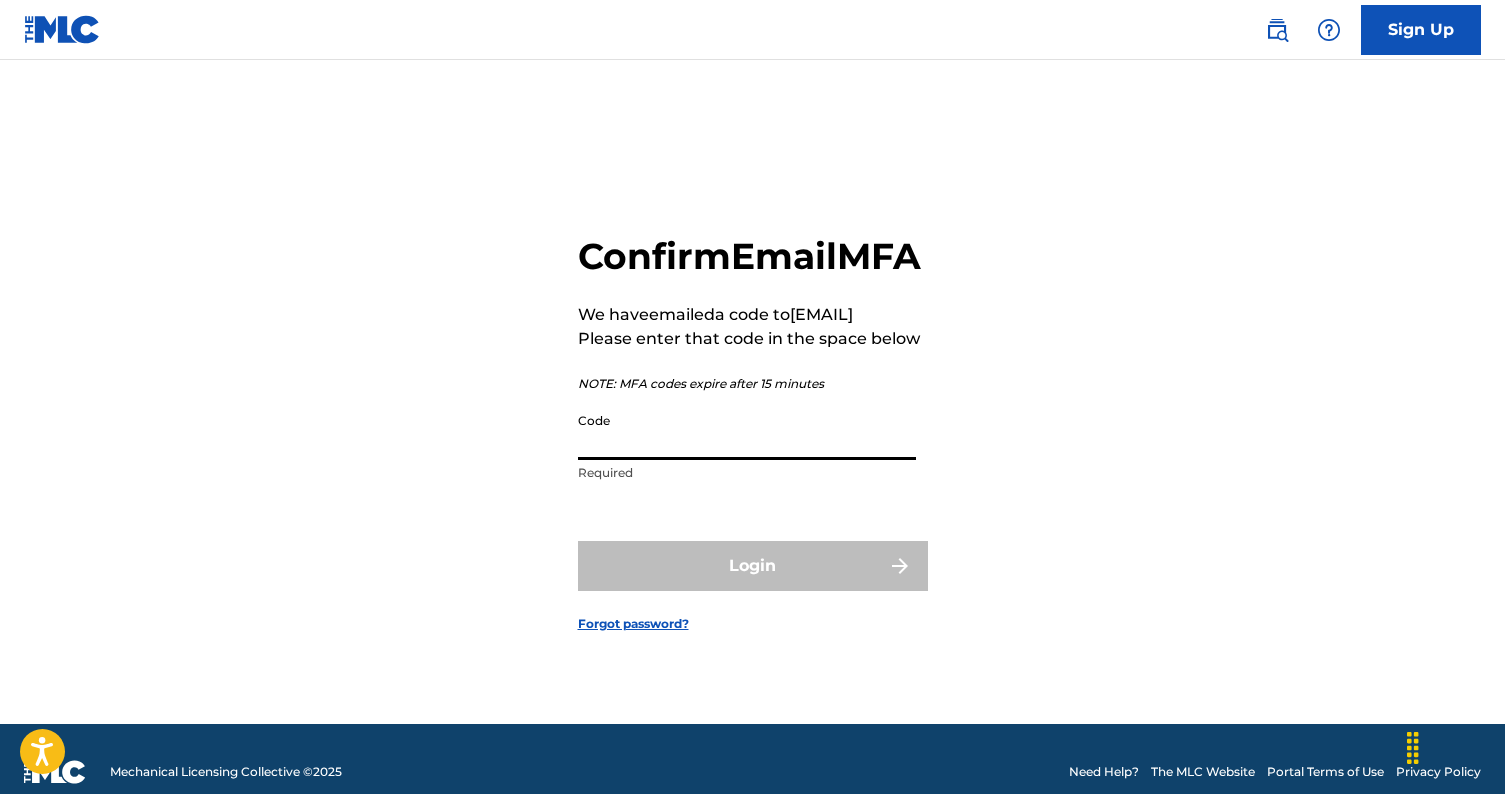 click on "Code" at bounding box center (747, 431) 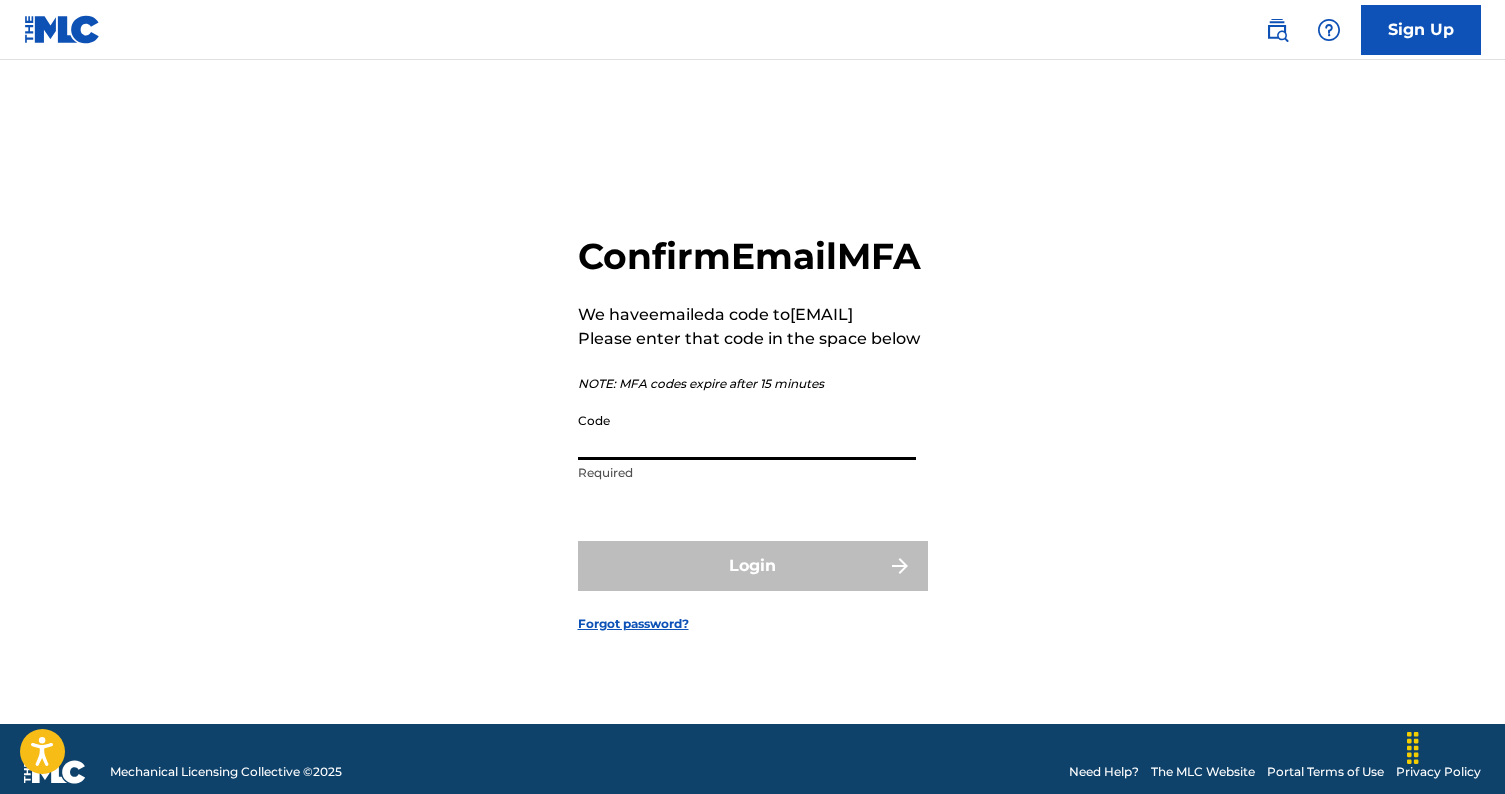 click on "Code" at bounding box center (747, 431) 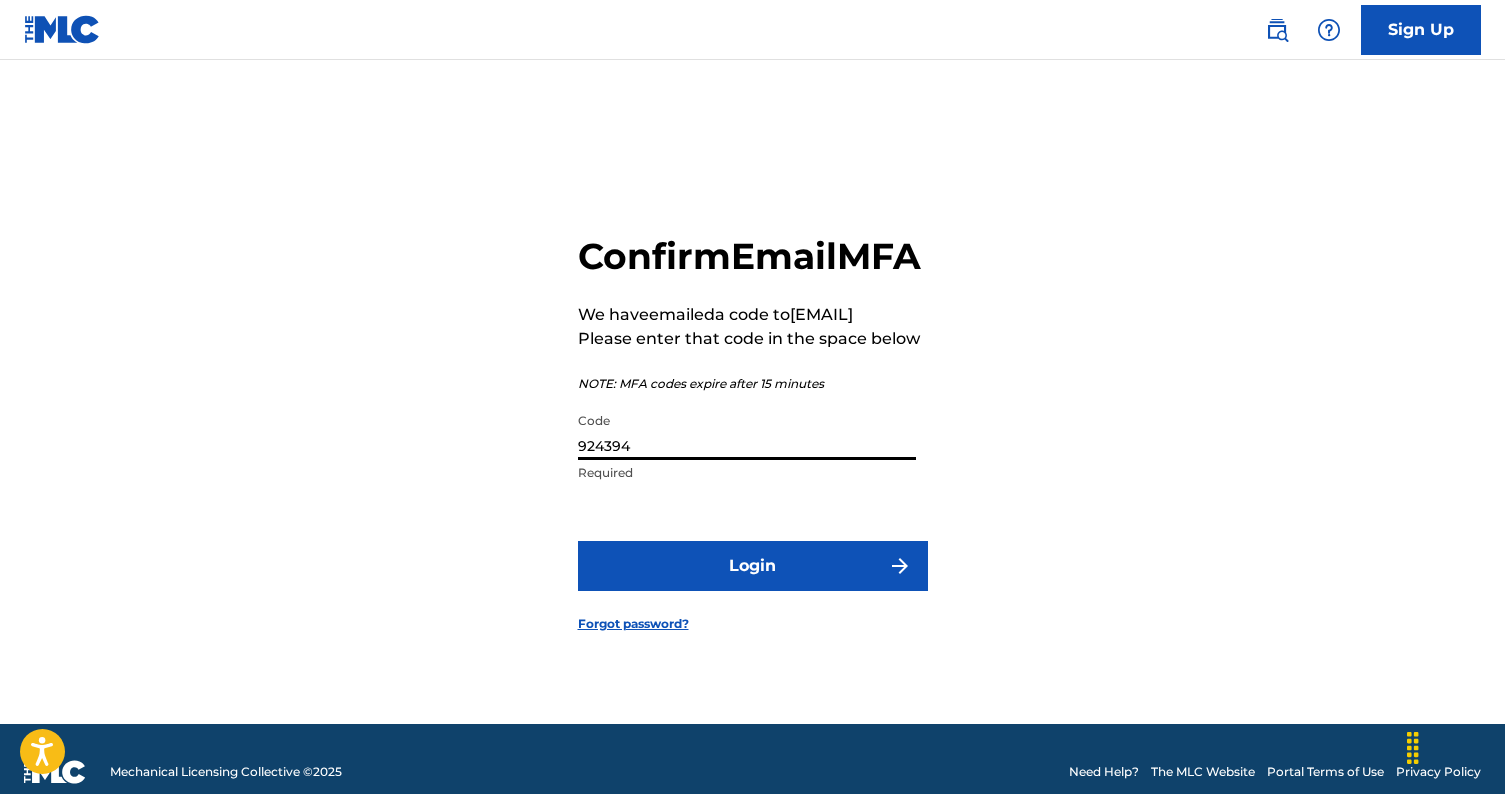 type on "924394" 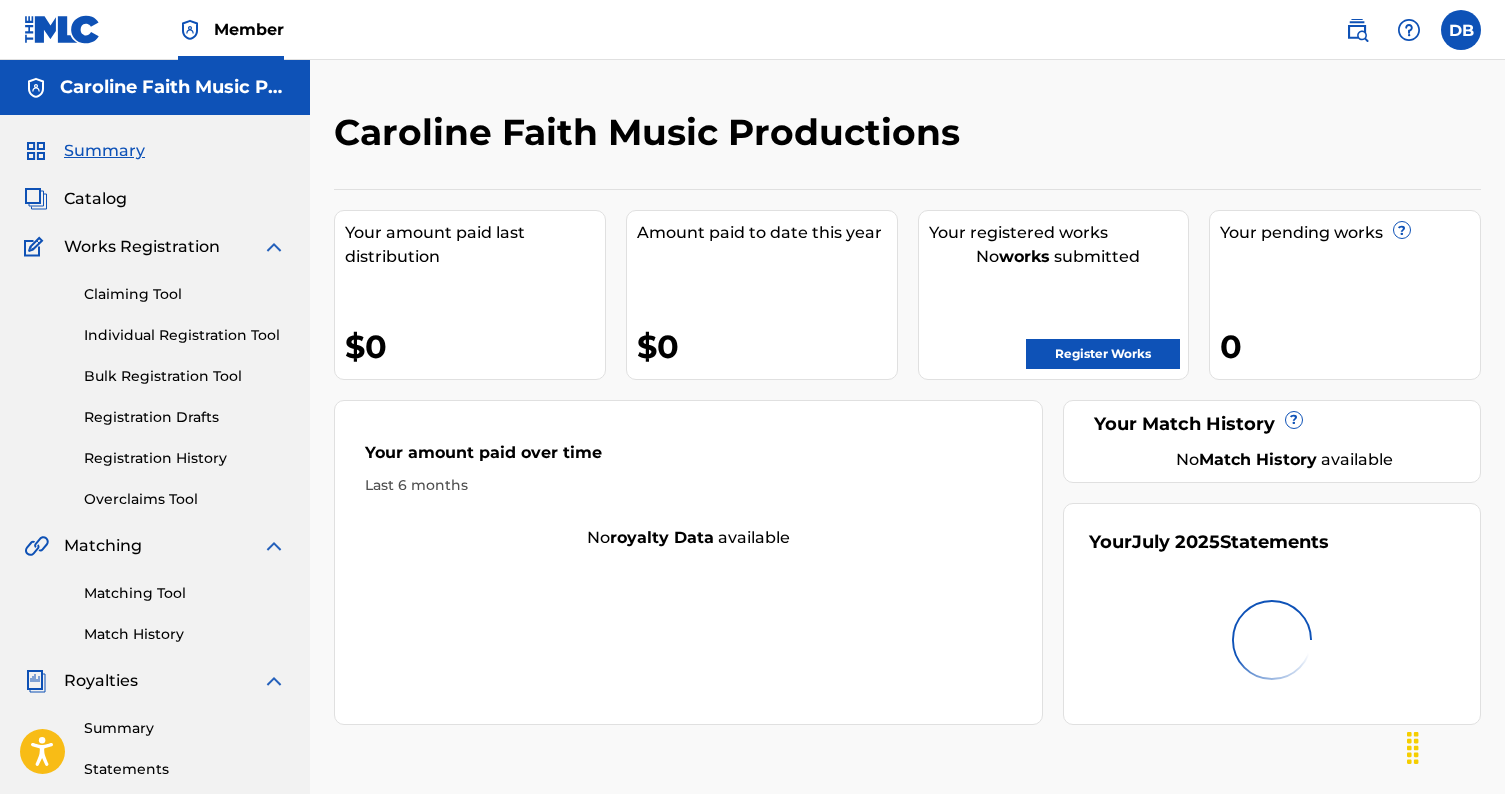 scroll, scrollTop: 0, scrollLeft: 0, axis: both 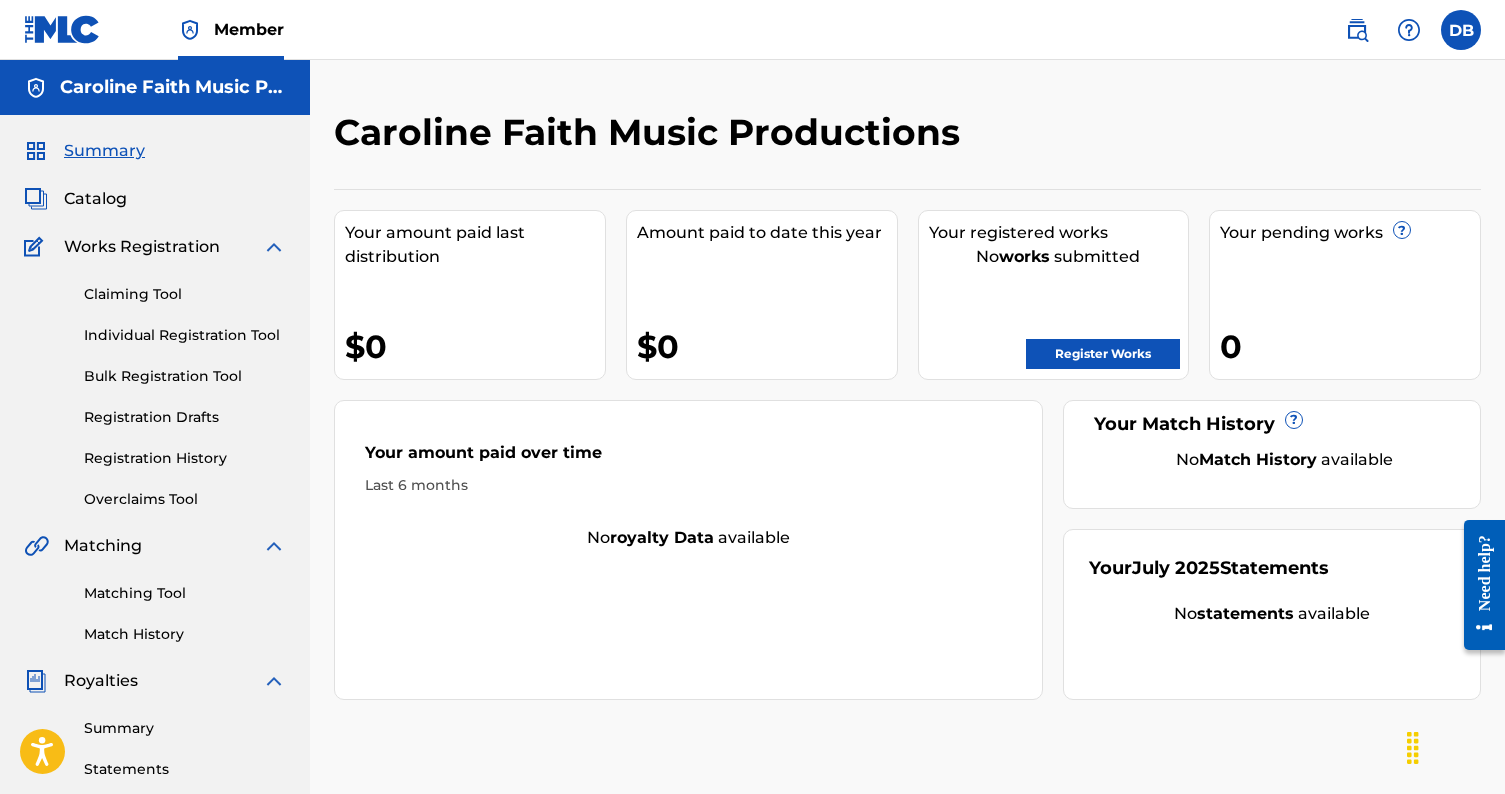 click on "Matching Tool" at bounding box center (185, 593) 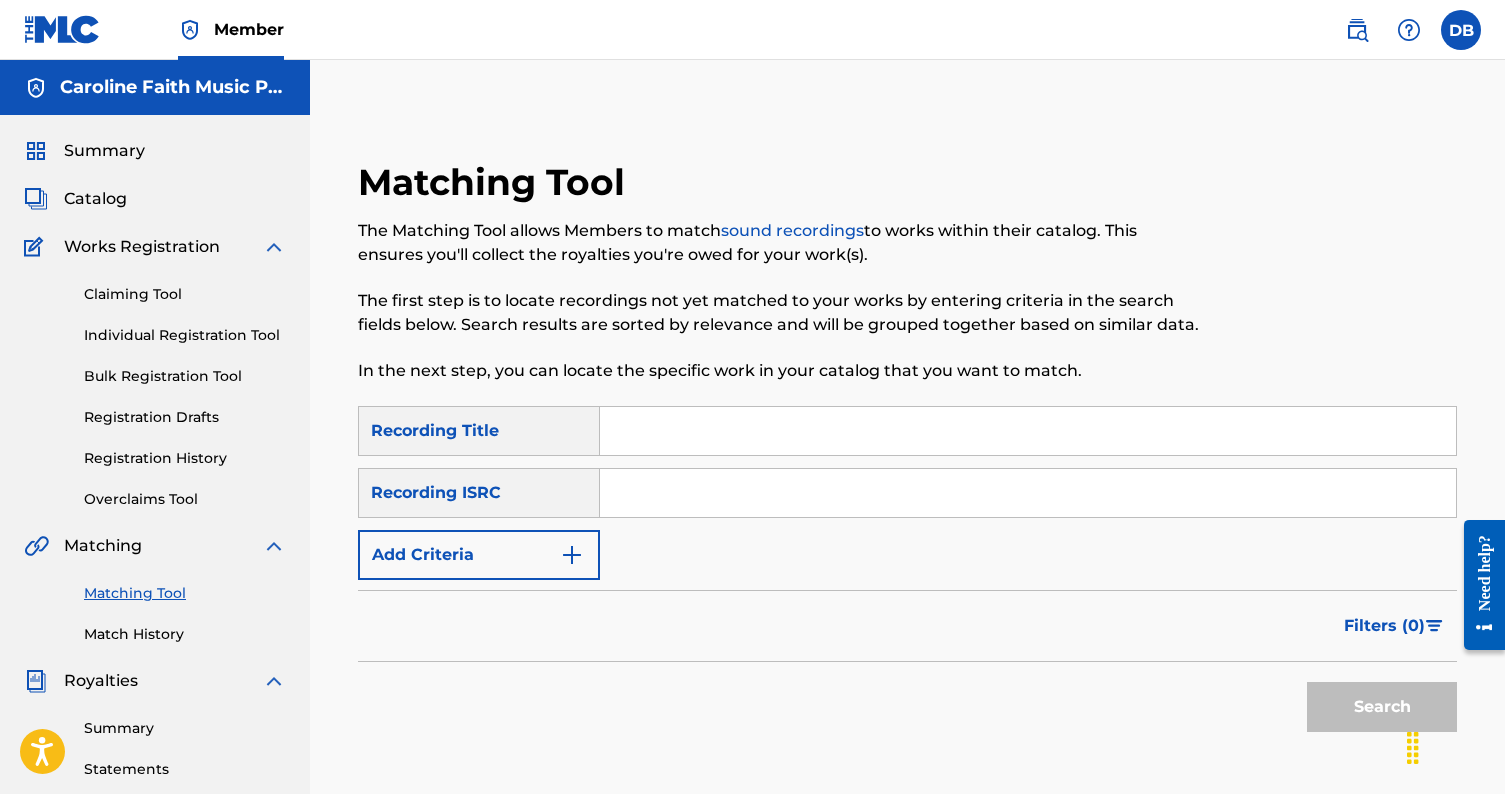 click at bounding box center (1028, 431) 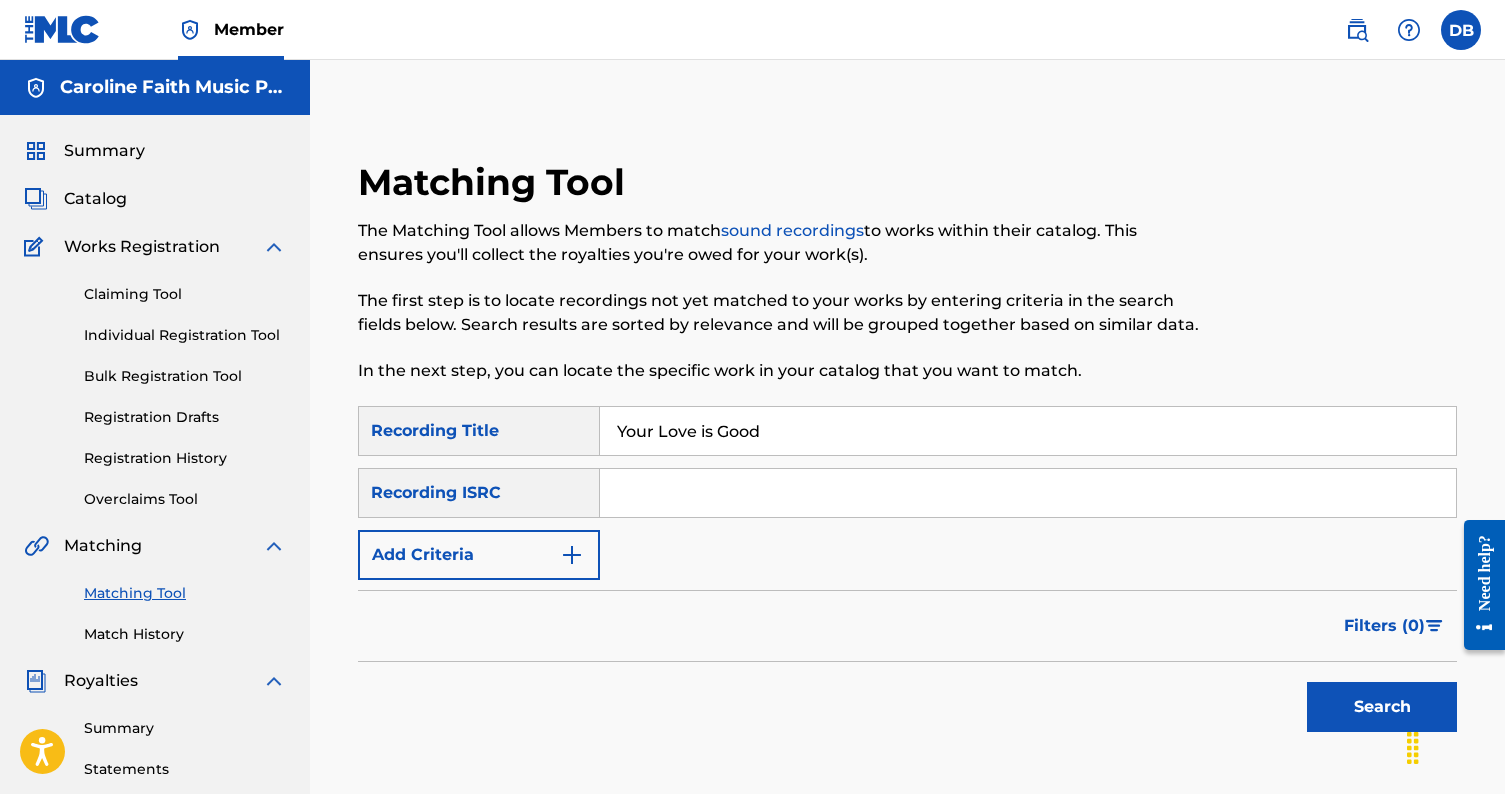 type on "Your Love is Good" 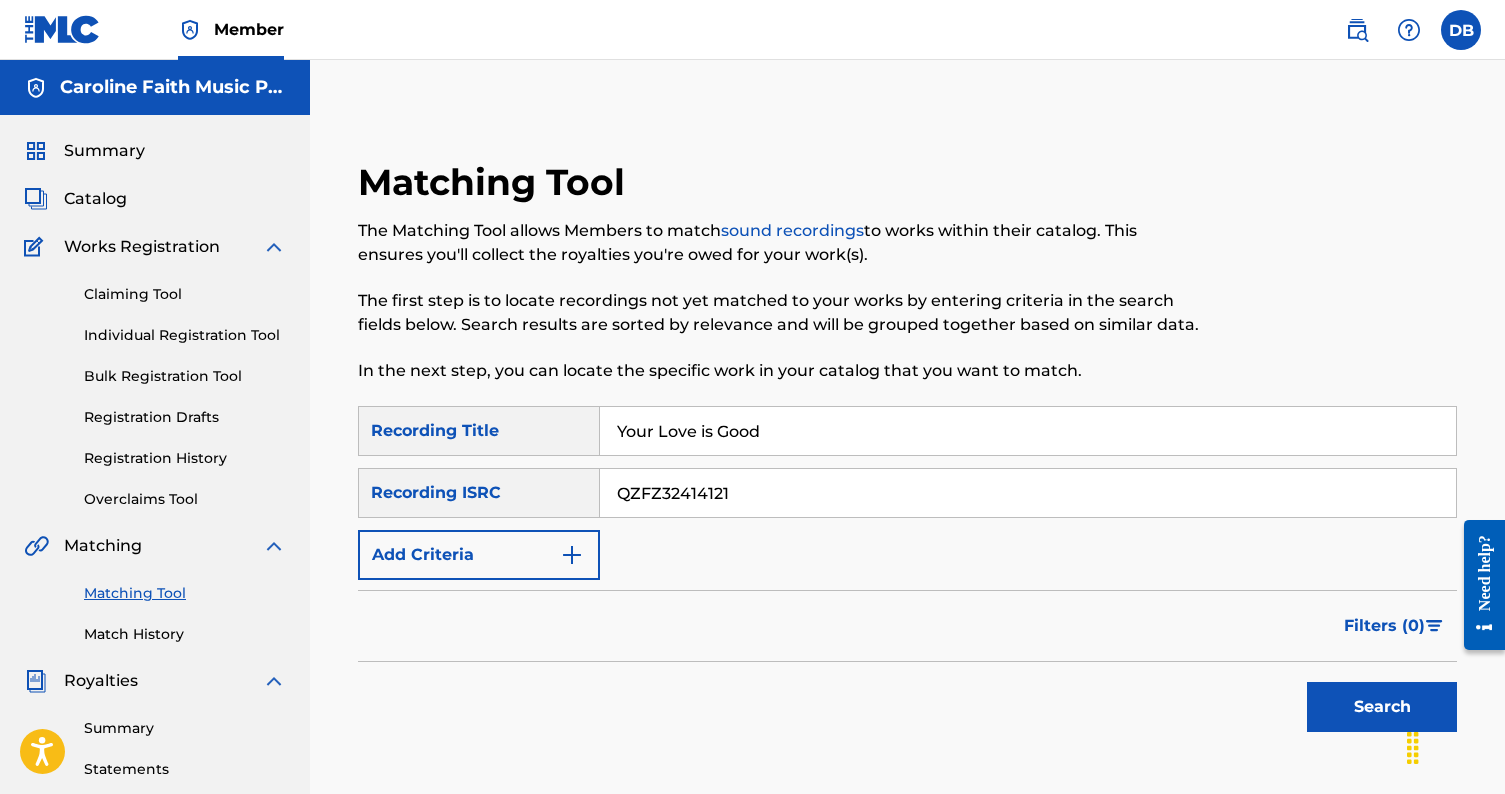 type on "QZFZ32414121" 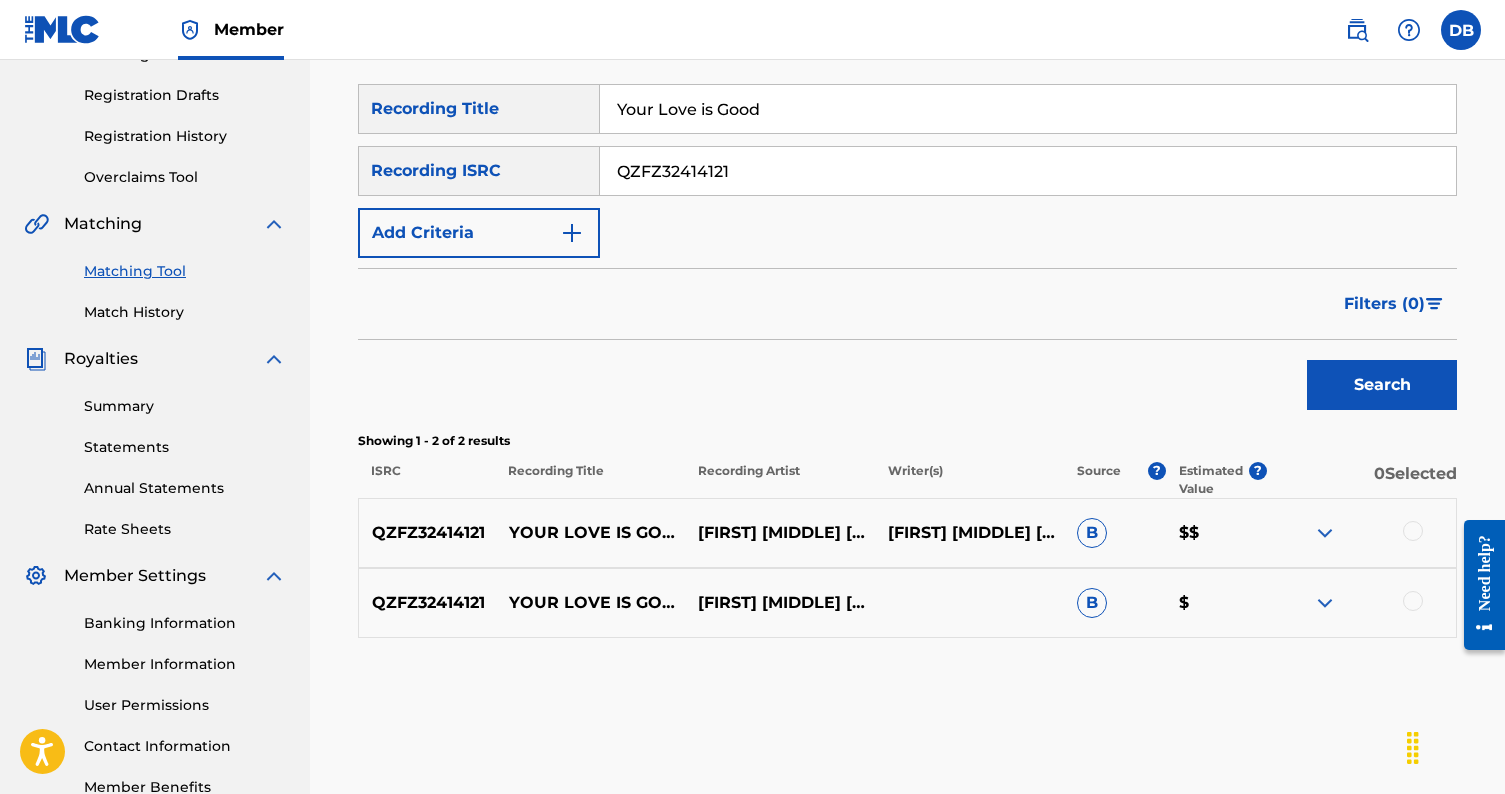 scroll, scrollTop: 323, scrollLeft: 0, axis: vertical 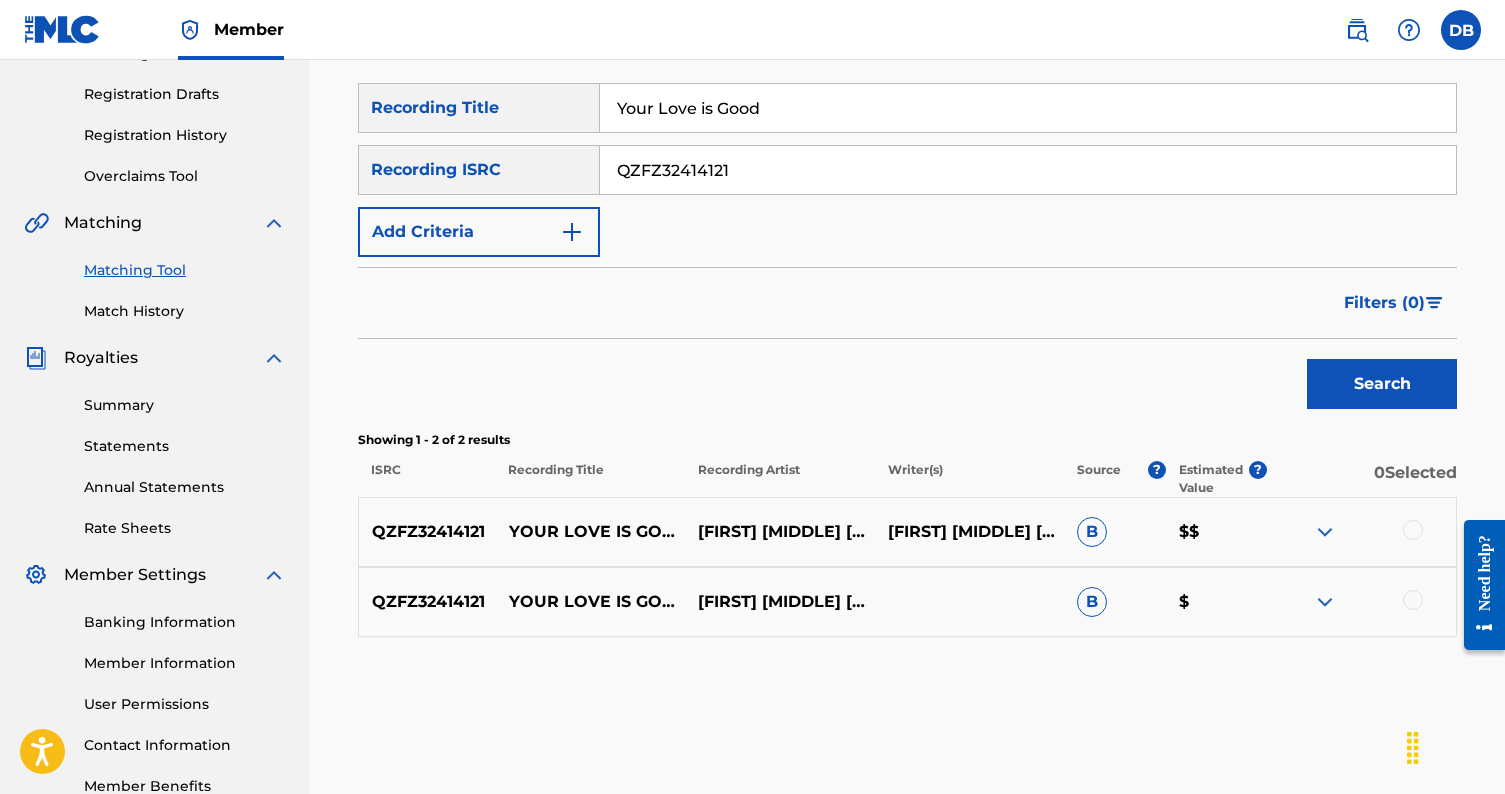 click at bounding box center [1325, 602] 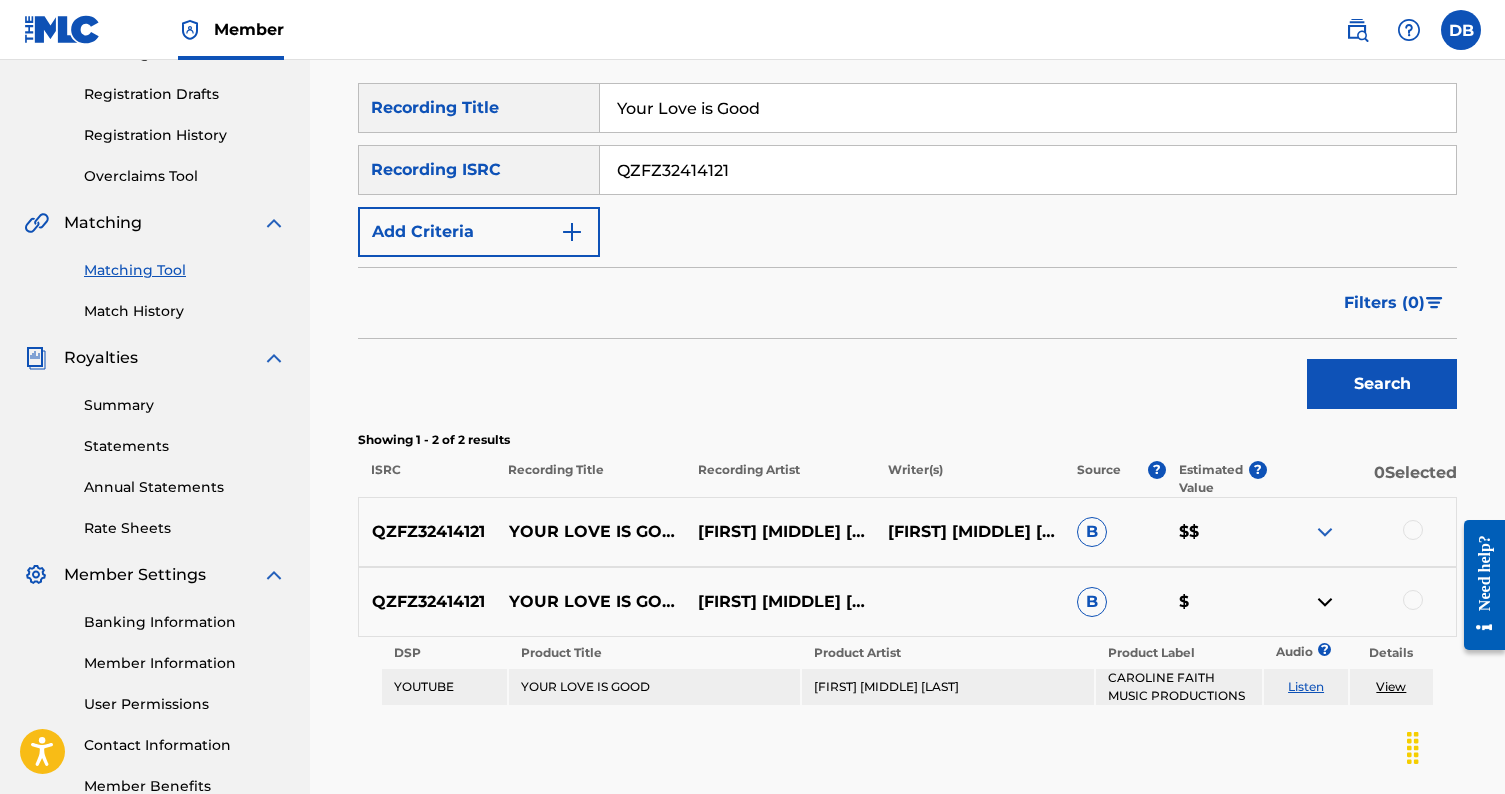 click at bounding box center [1325, 532] 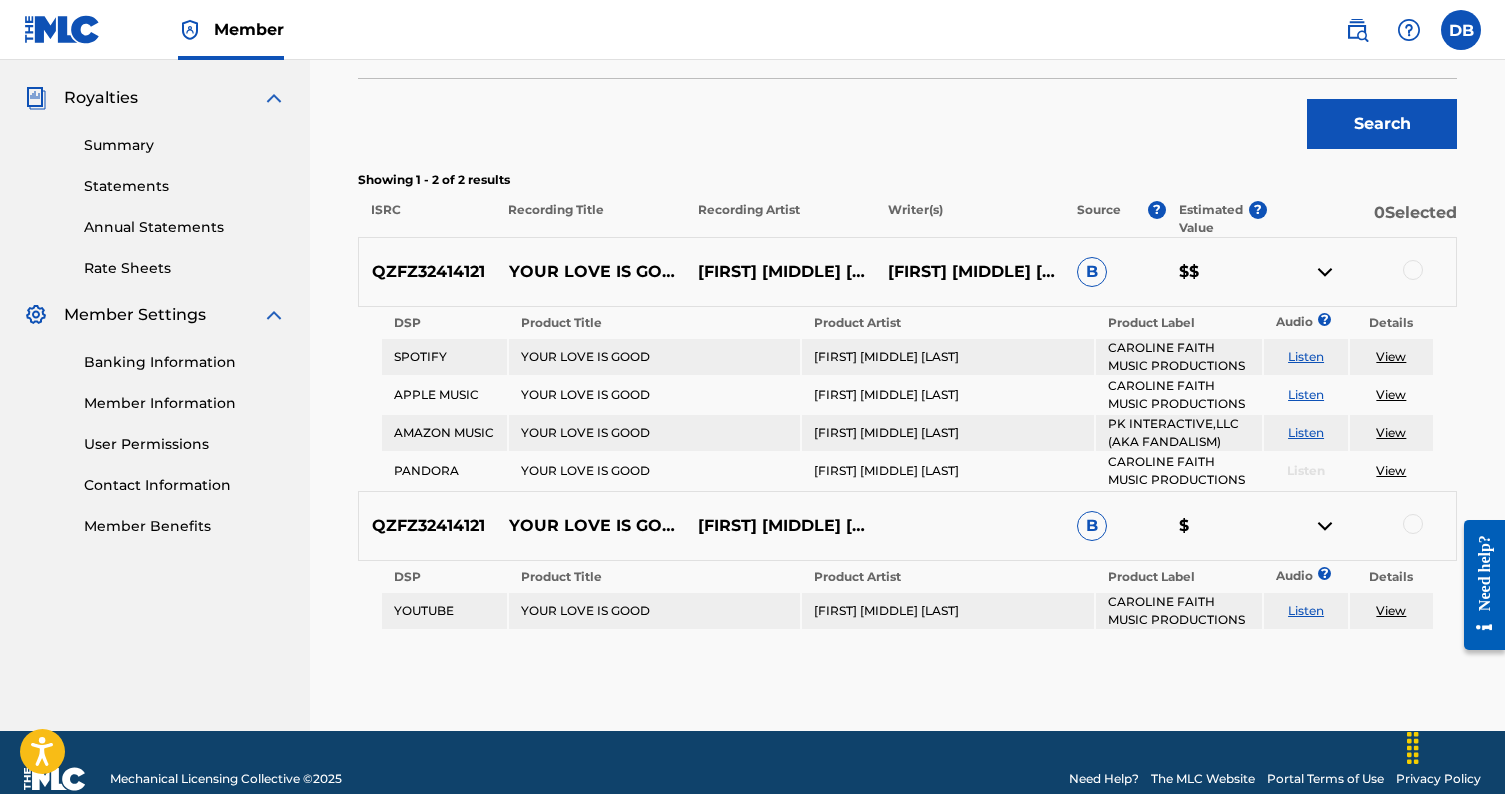 scroll, scrollTop: 603, scrollLeft: 0, axis: vertical 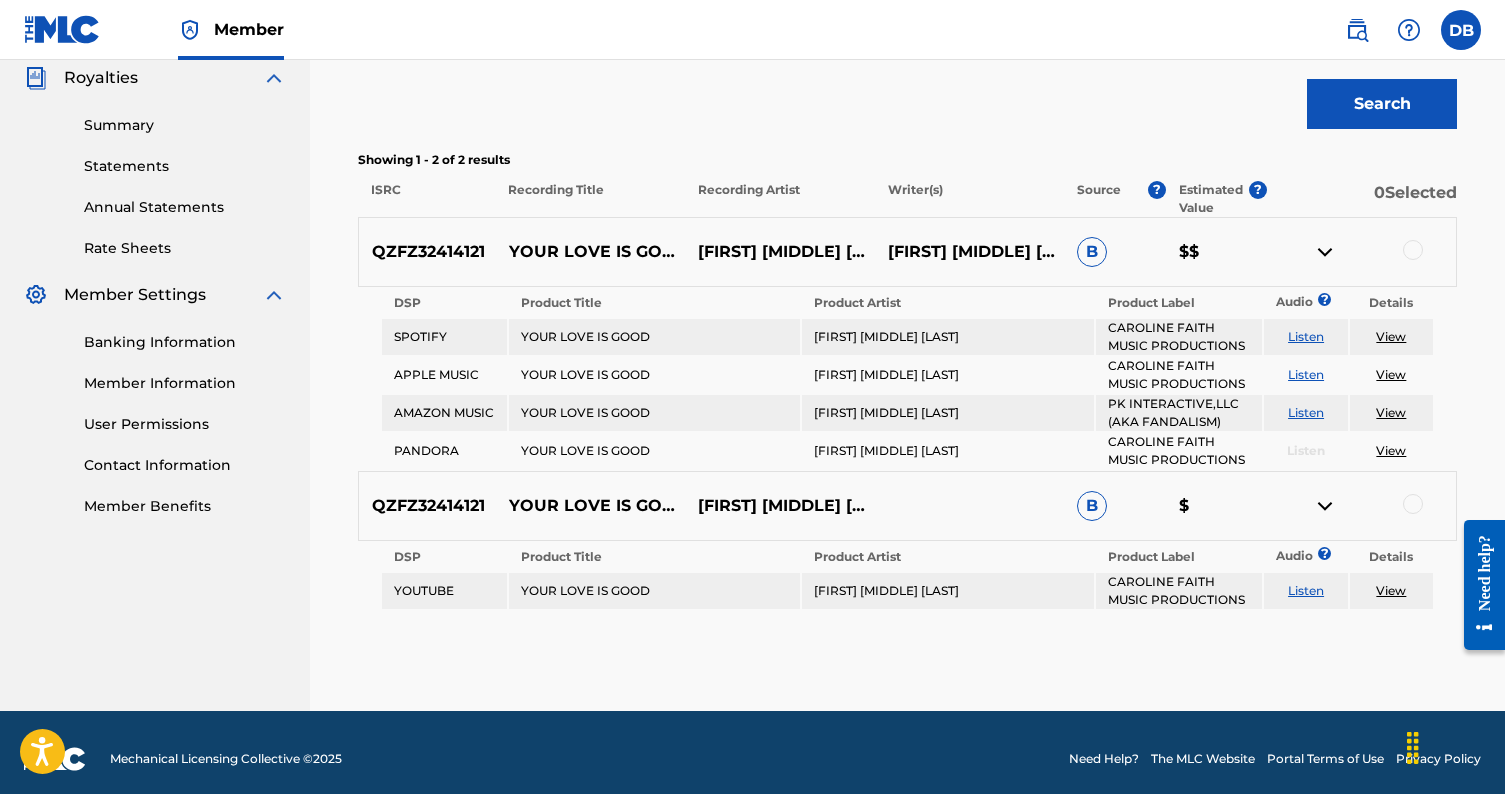 click on "B" at bounding box center [1092, 252] 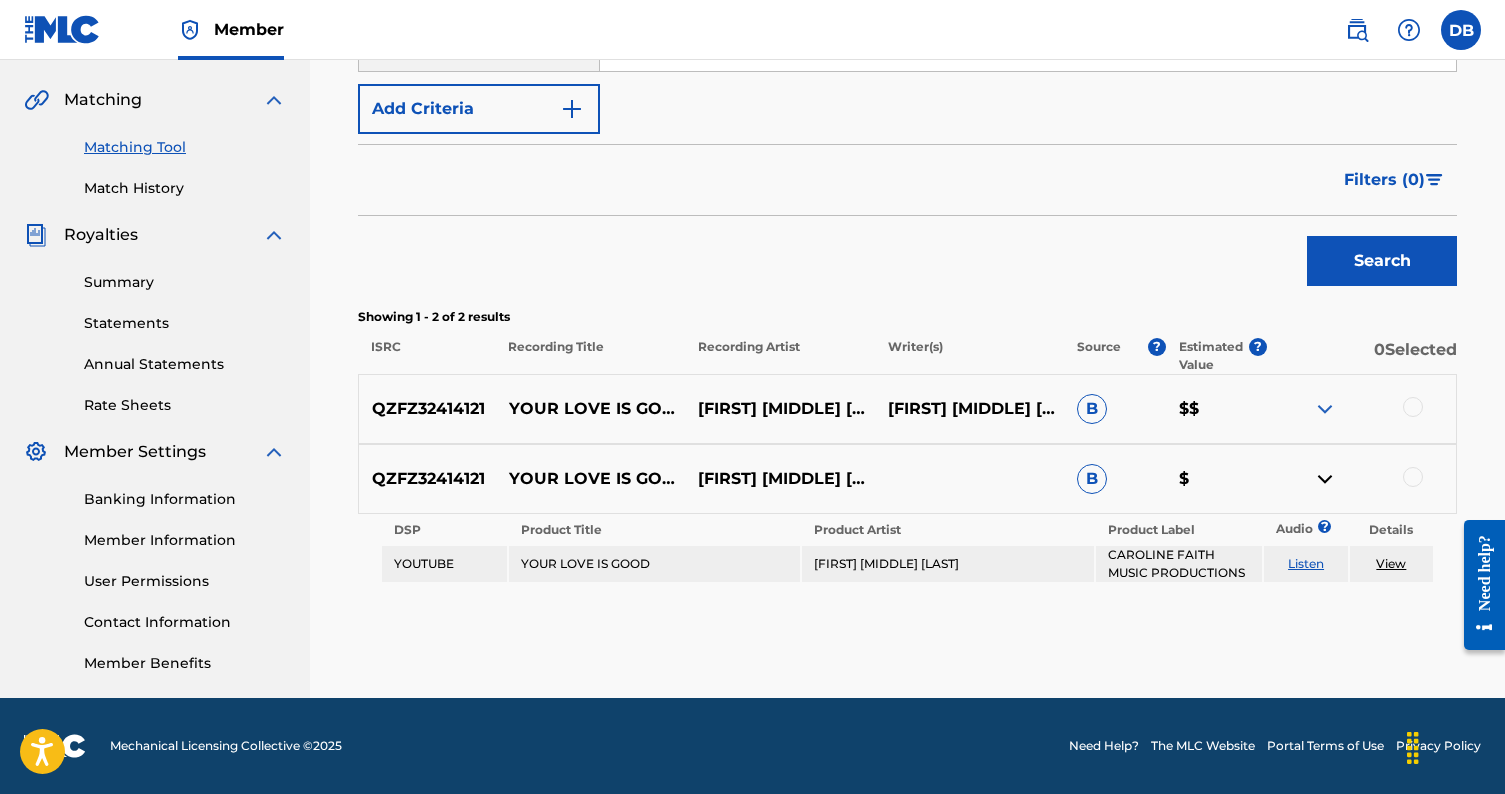 scroll, scrollTop: 446, scrollLeft: 0, axis: vertical 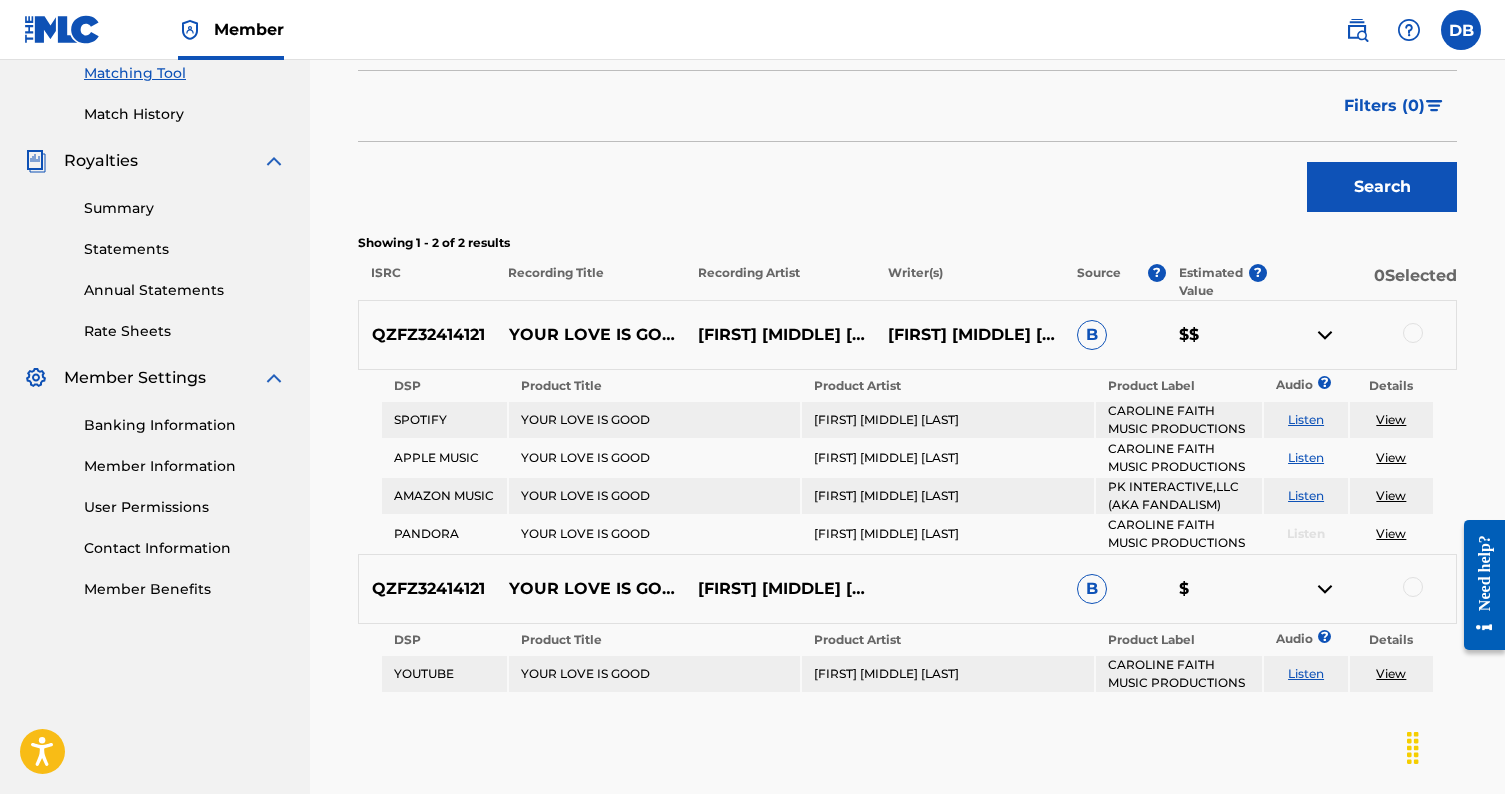 click on "$" at bounding box center [1215, 589] 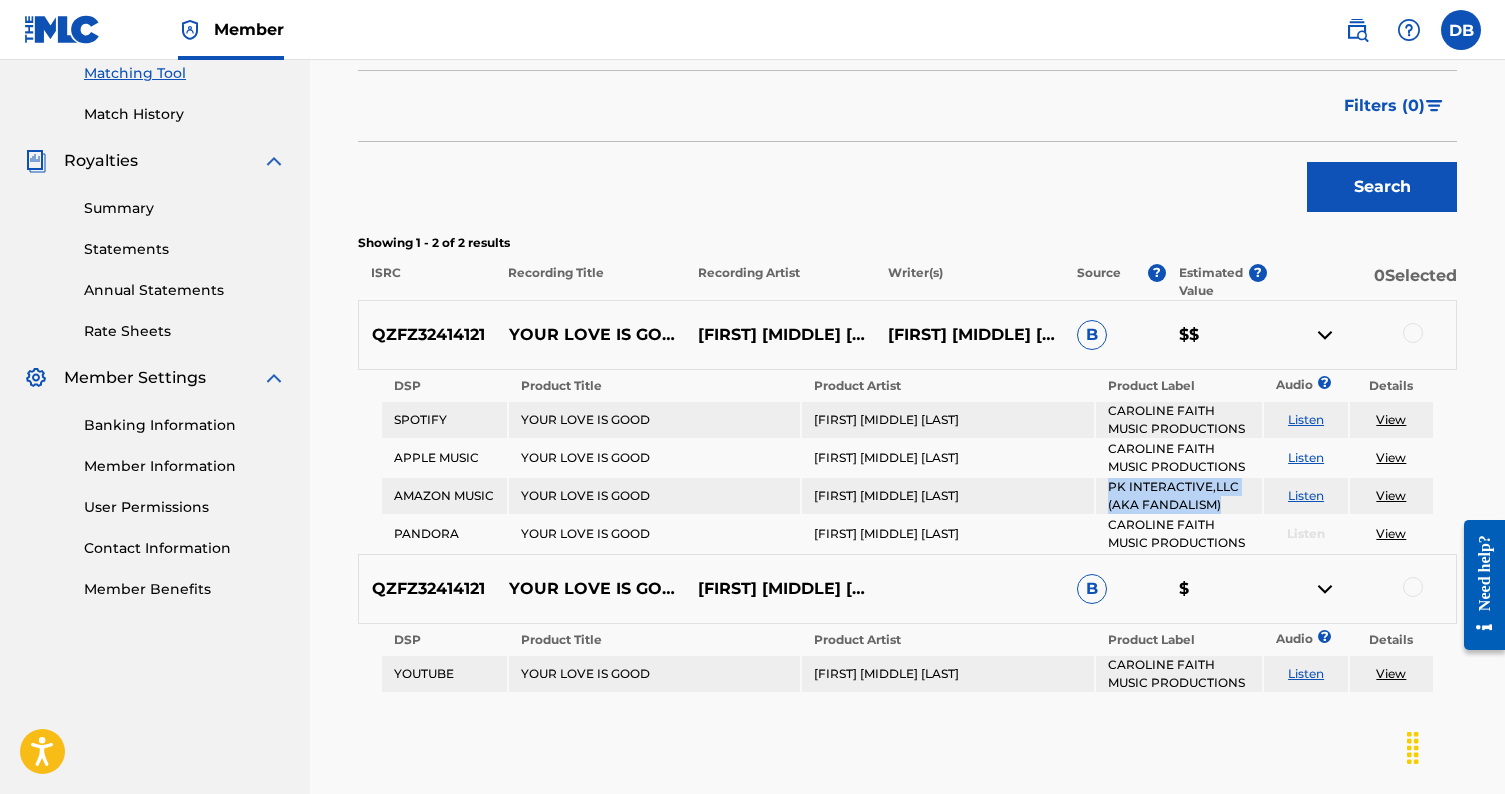 drag, startPoint x: 1109, startPoint y: 487, endPoint x: 1228, endPoint y: 505, distance: 120.353645 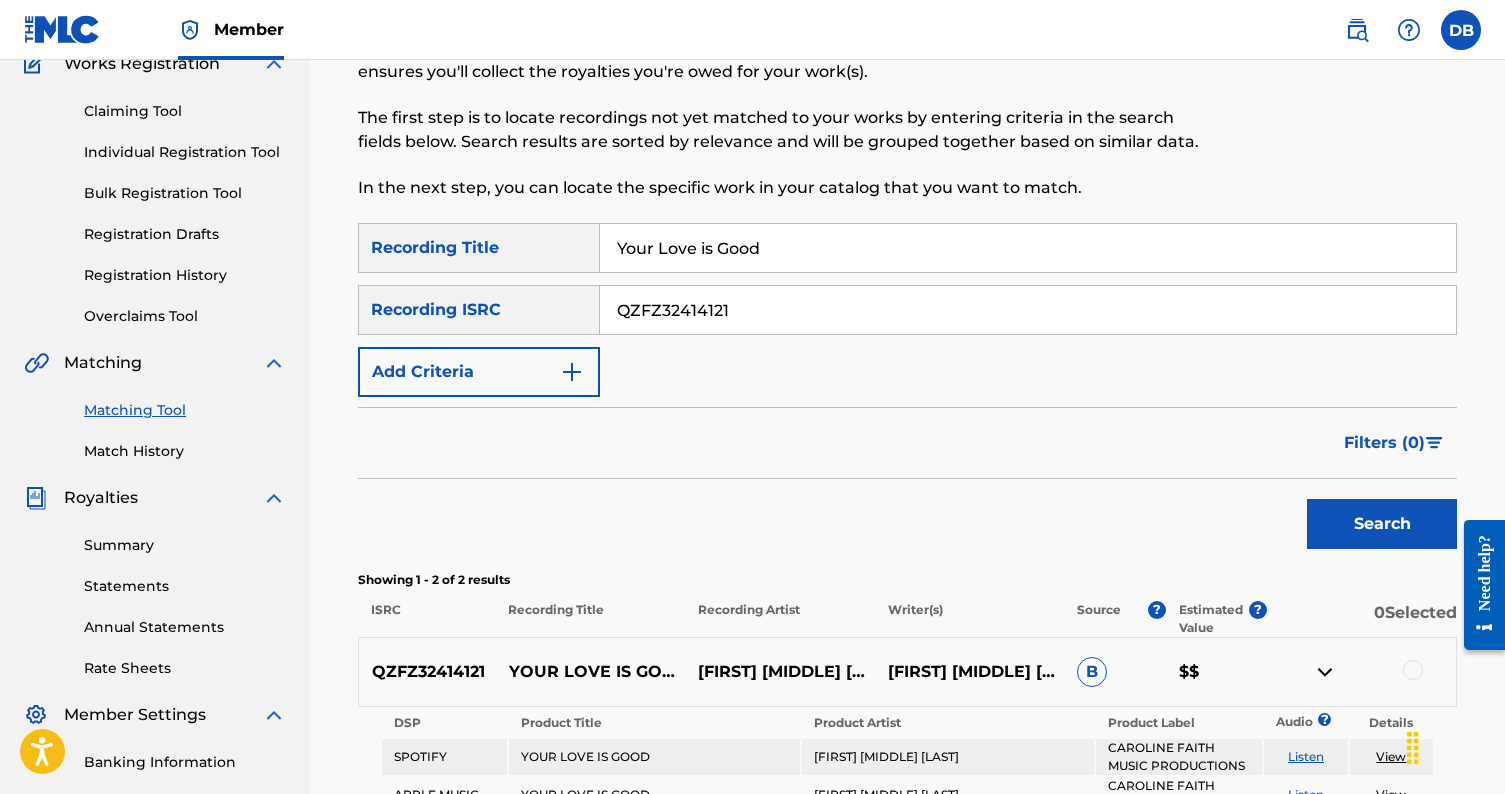 scroll, scrollTop: 153, scrollLeft: 0, axis: vertical 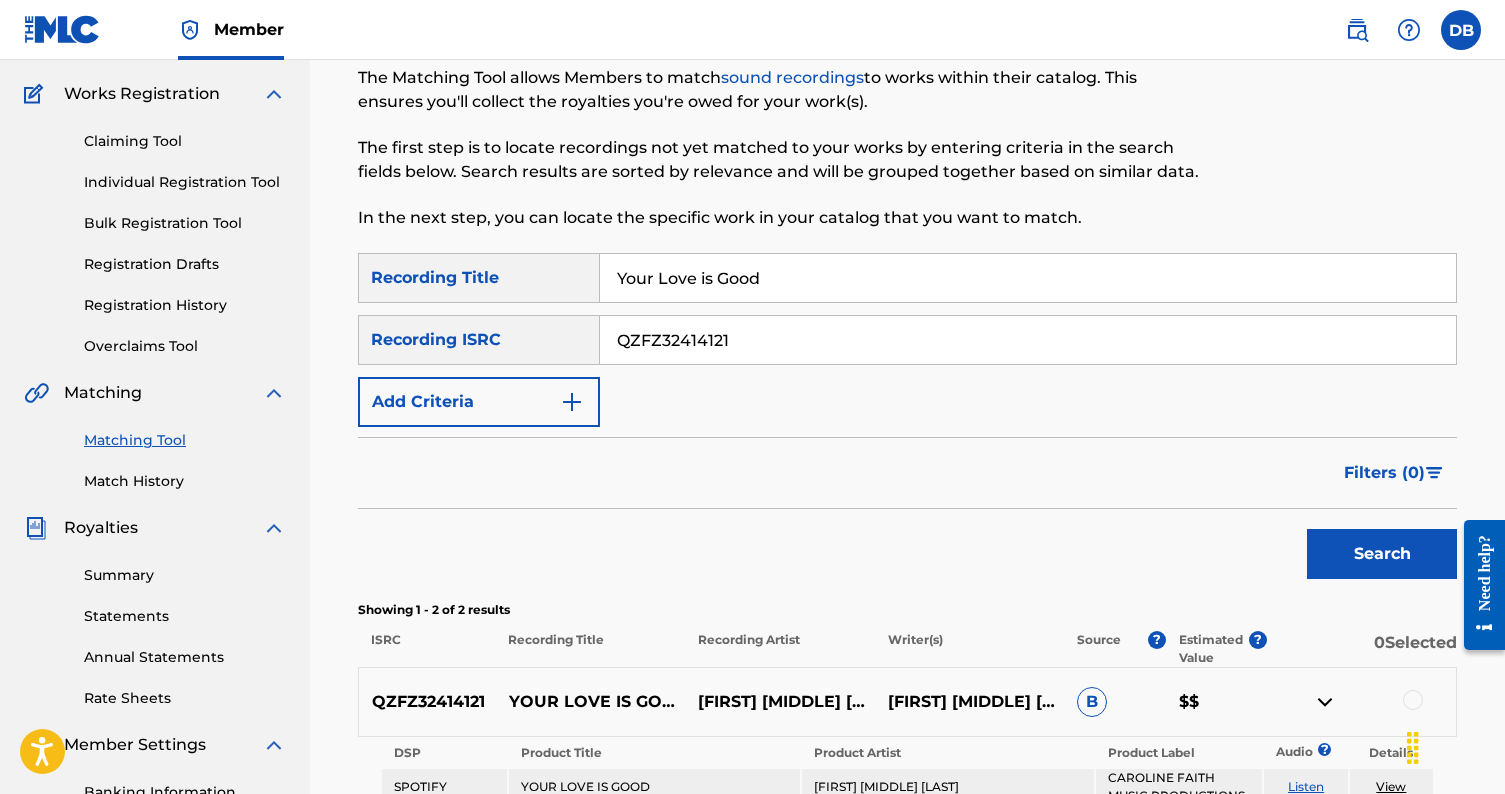 drag, startPoint x: 777, startPoint y: 285, endPoint x: 586, endPoint y: 284, distance: 191.00262 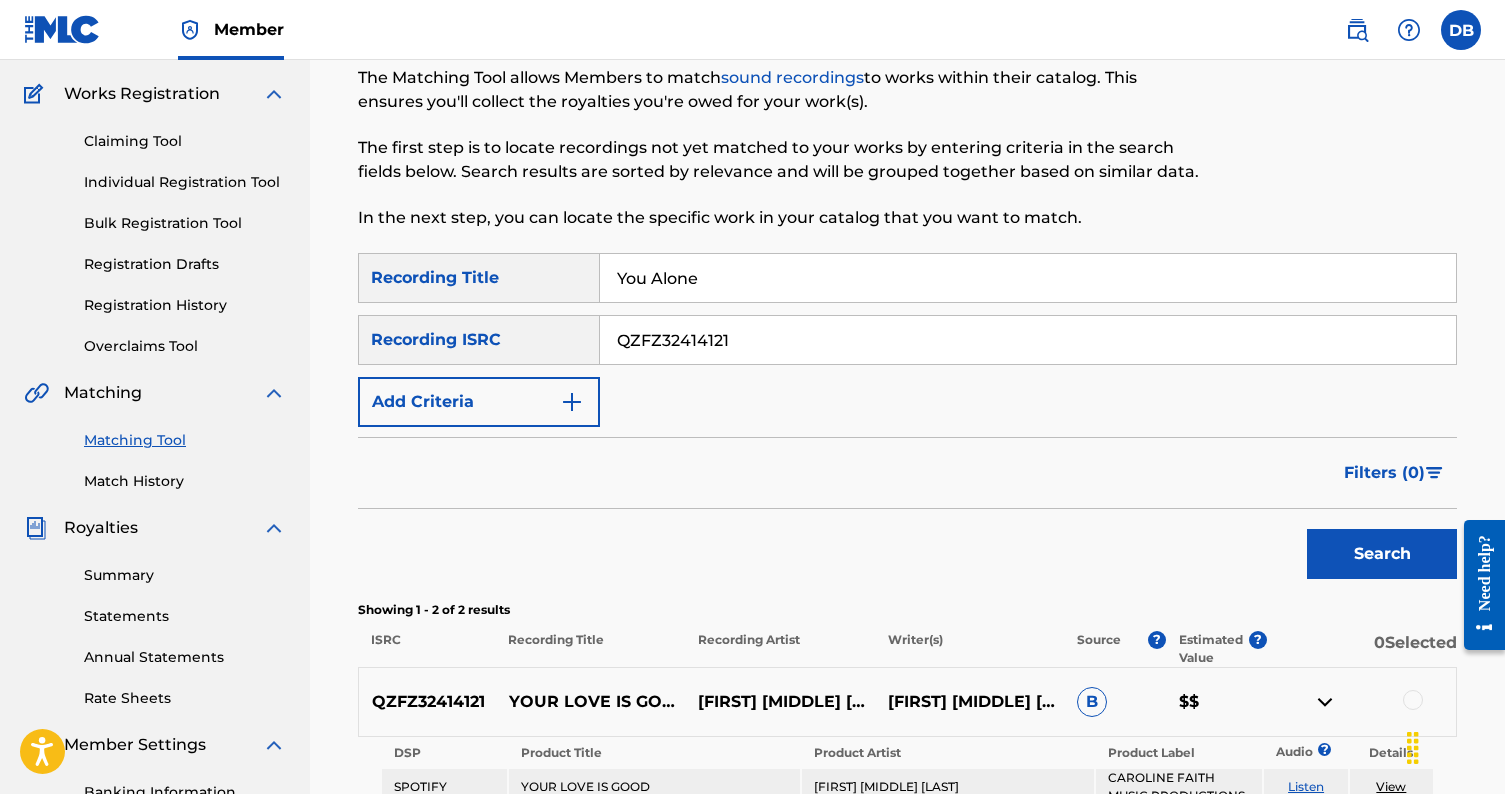 type on "You Alone" 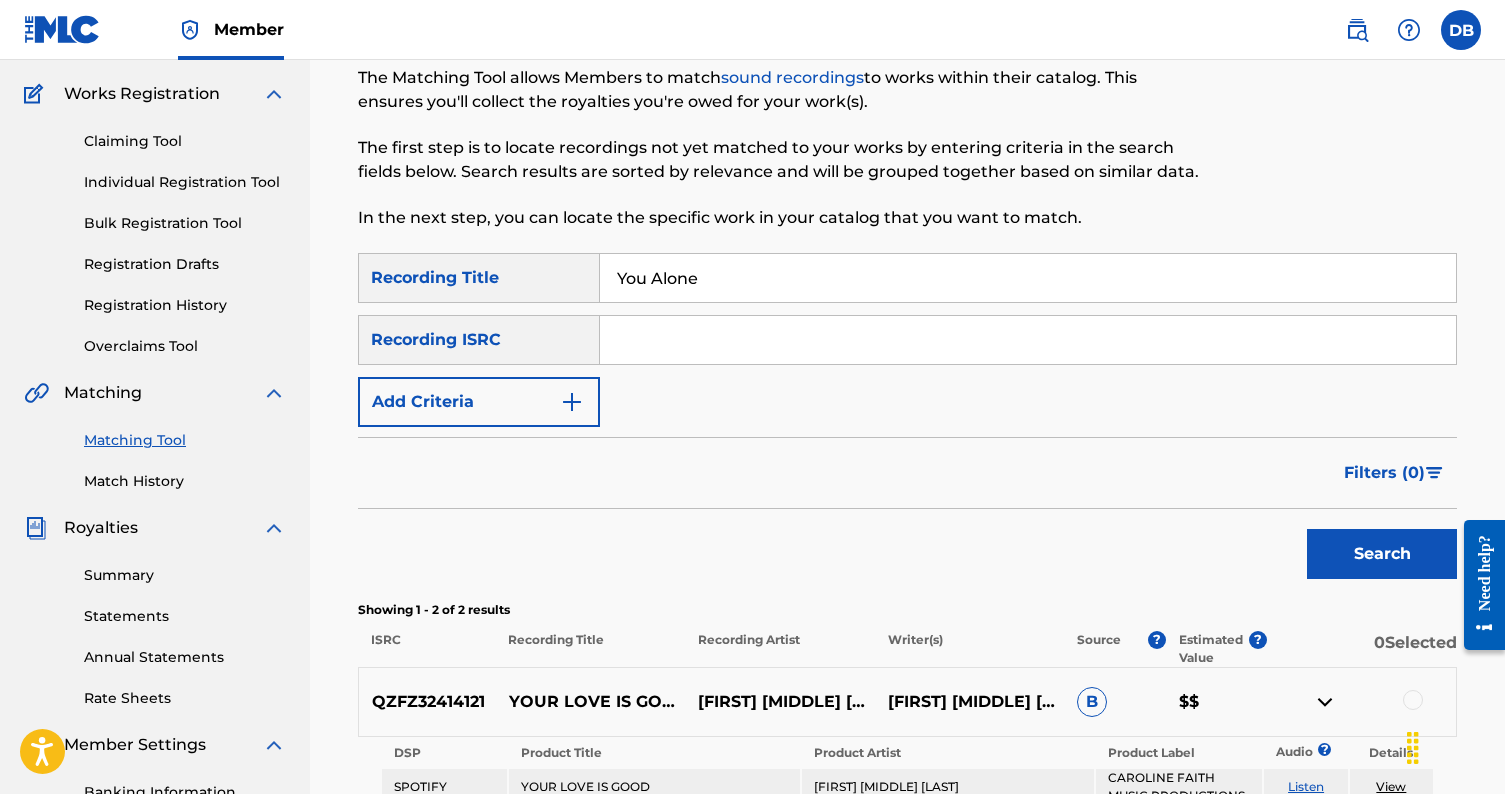 click at bounding box center [1028, 340] 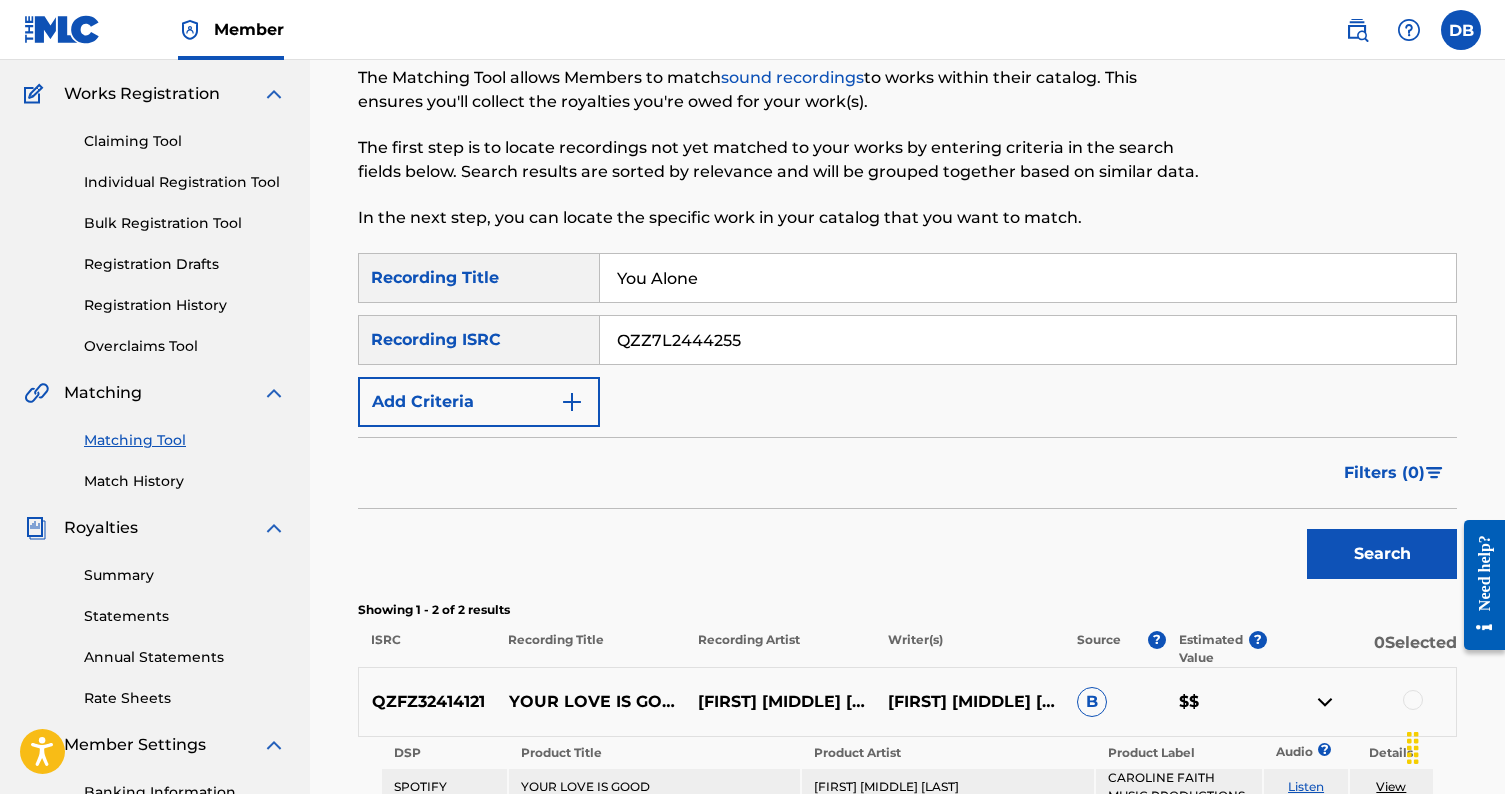 type on "QZZ7L2444255" 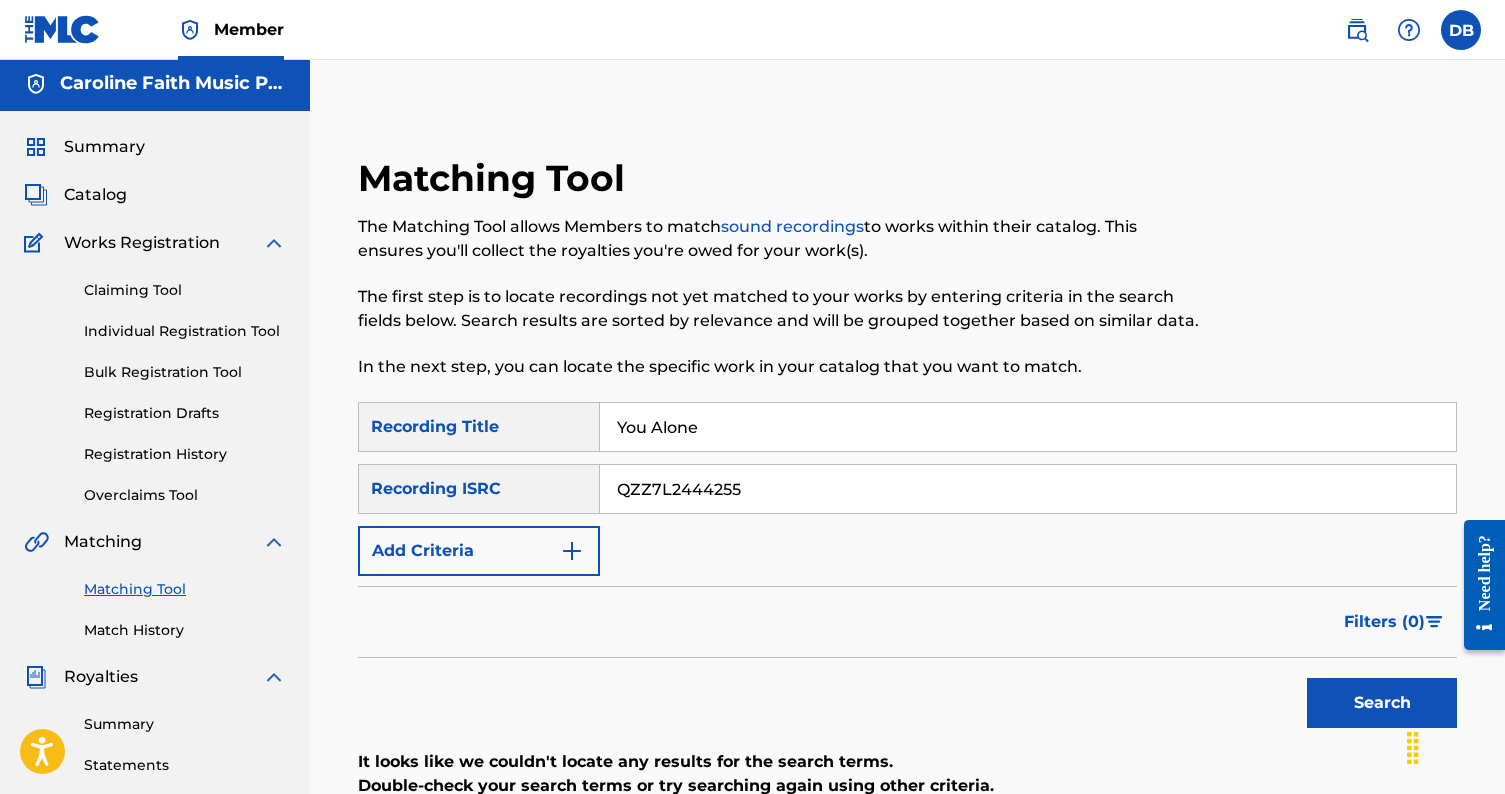 scroll, scrollTop: 3, scrollLeft: 0, axis: vertical 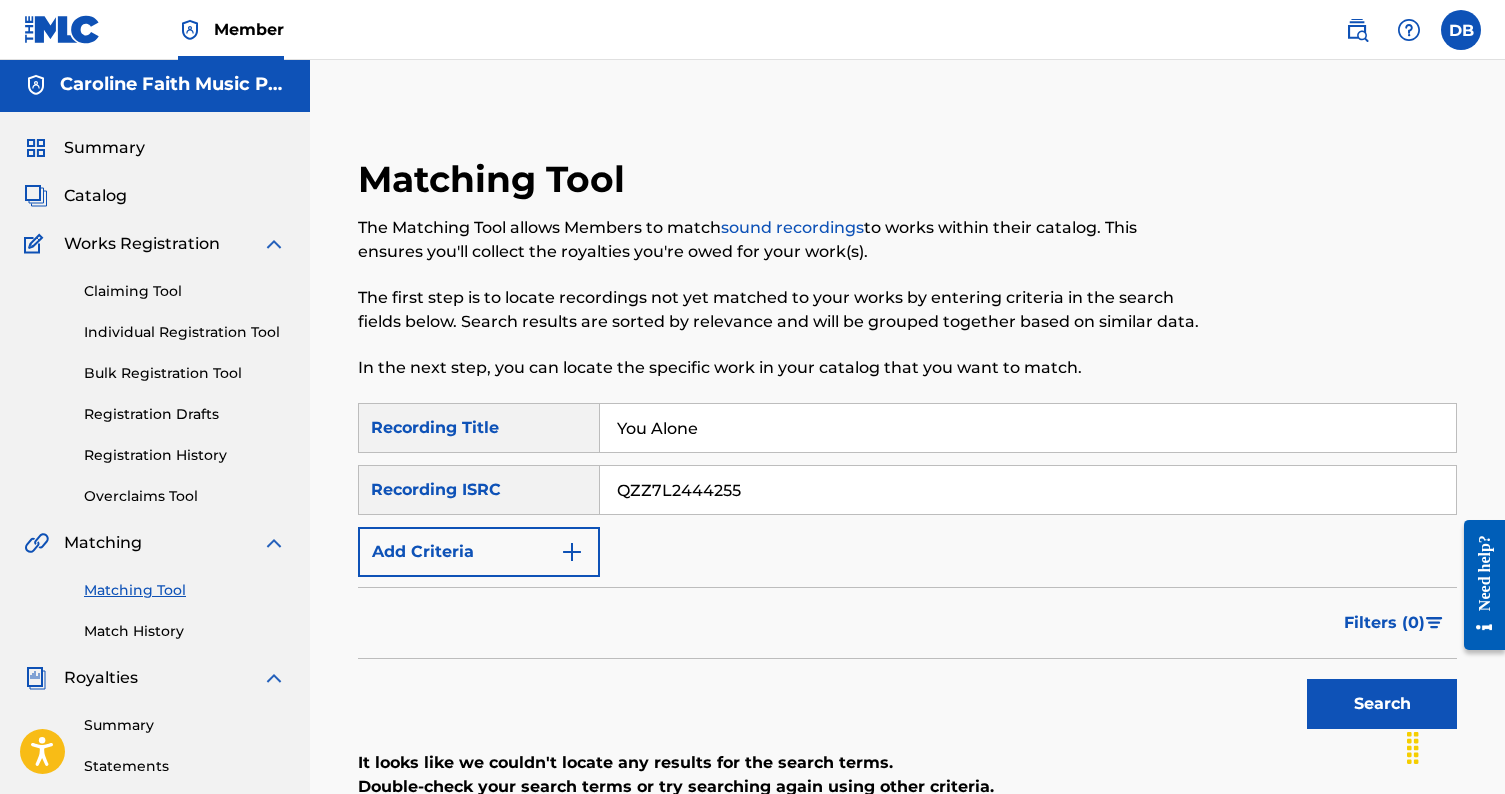 click at bounding box center [572, 552] 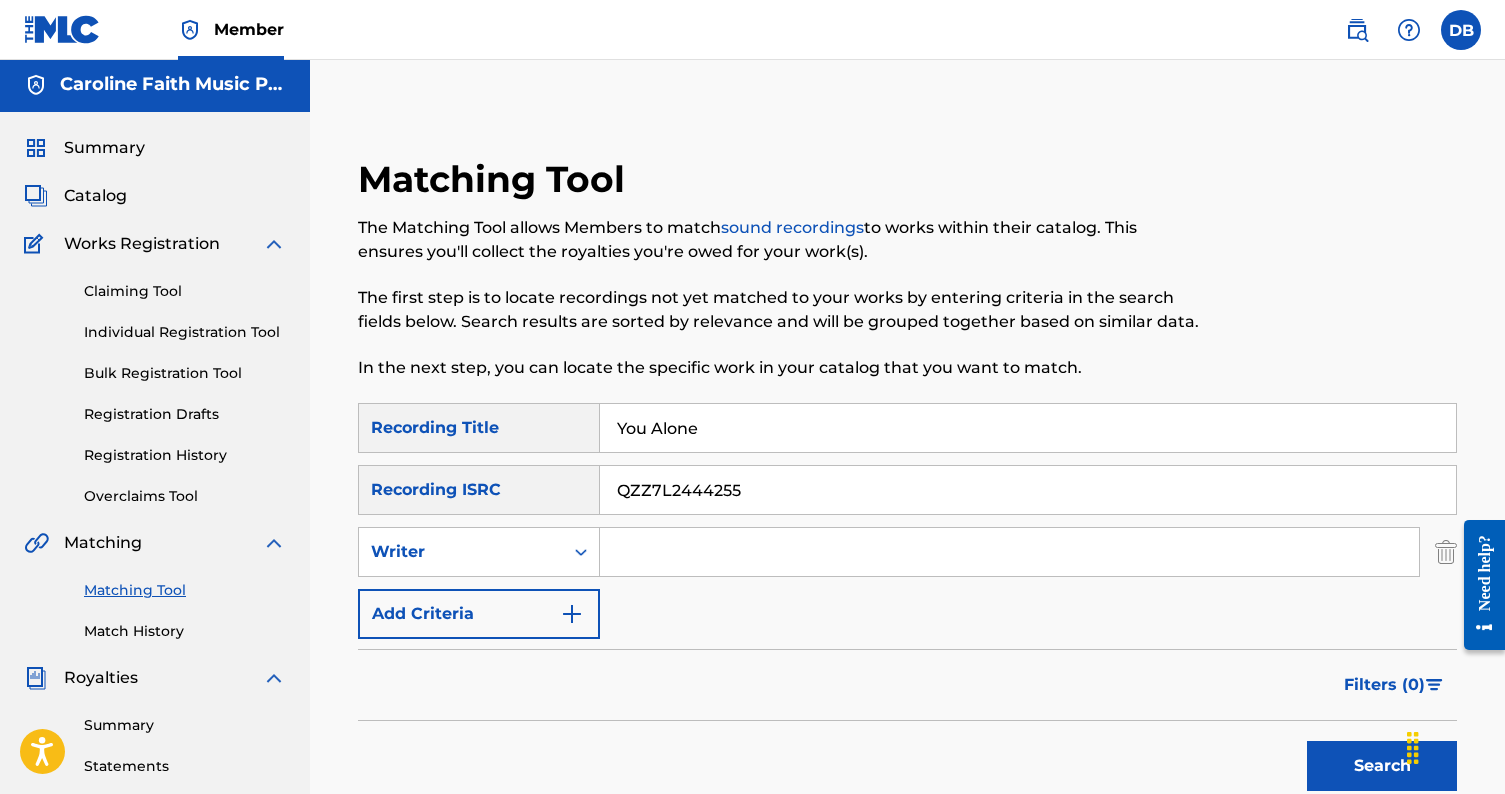 click at bounding box center (1009, 552) 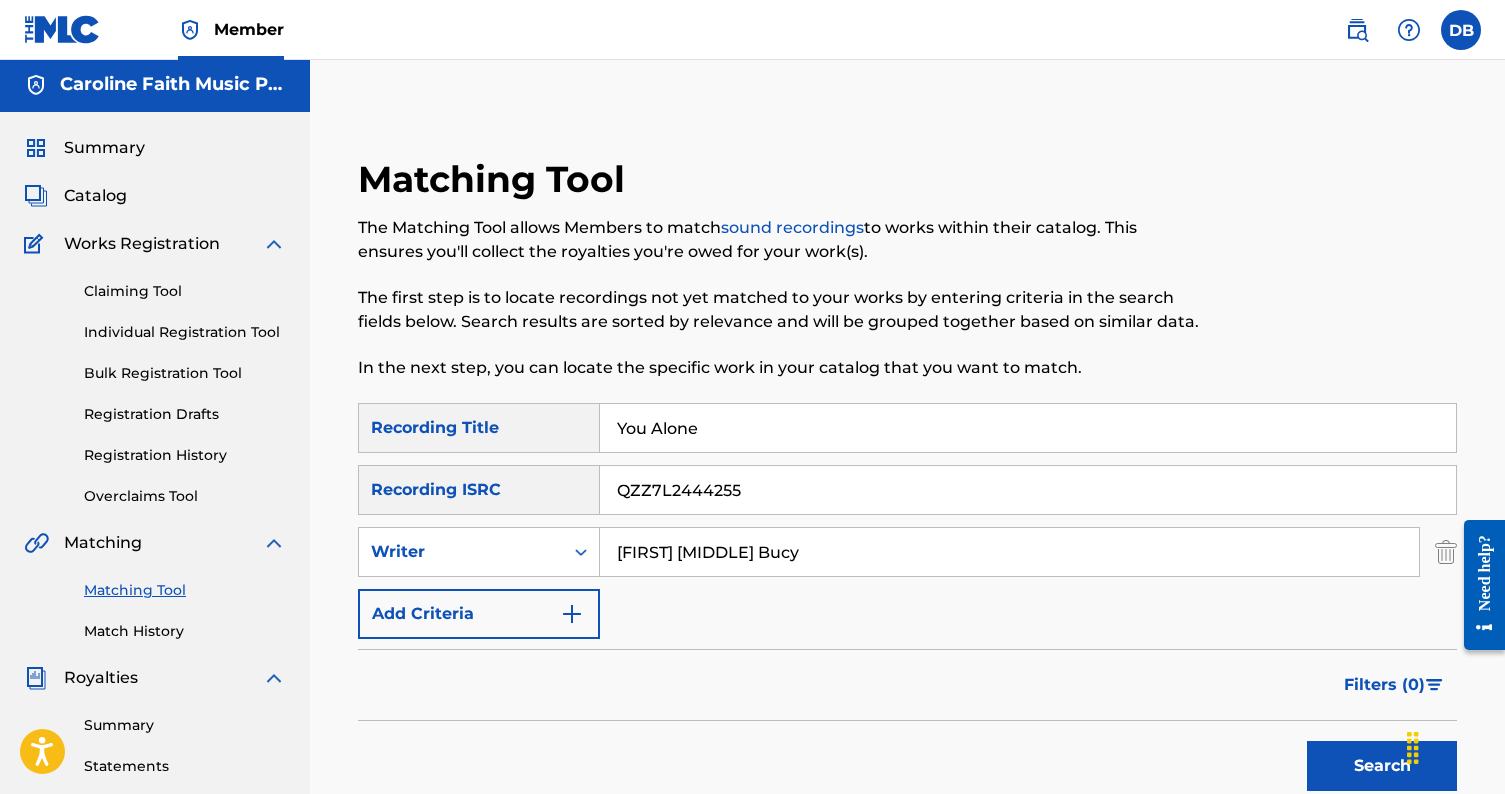 type on "[FIRST] [MIDDLE] Bucy" 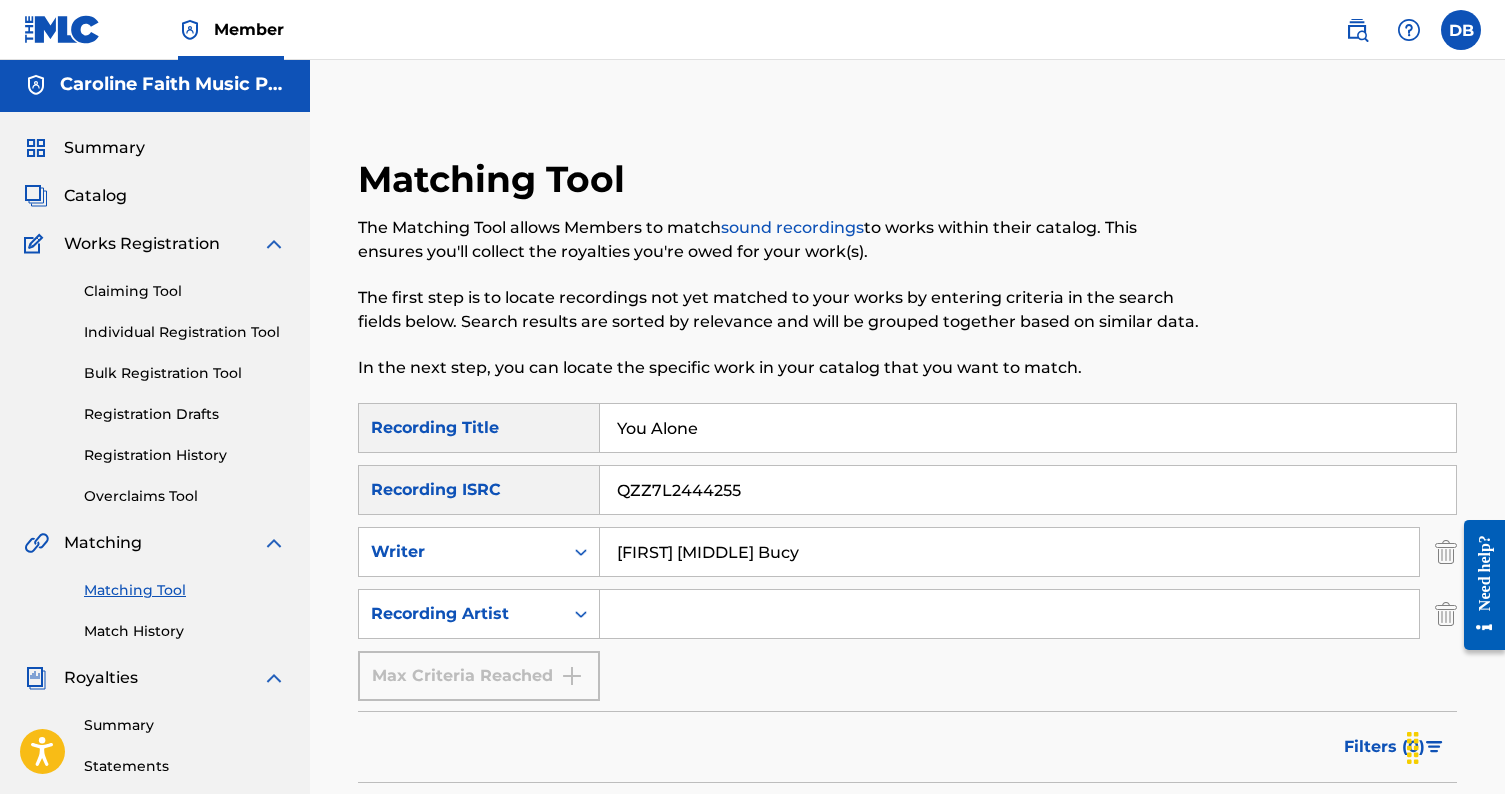 click at bounding box center [1009, 614] 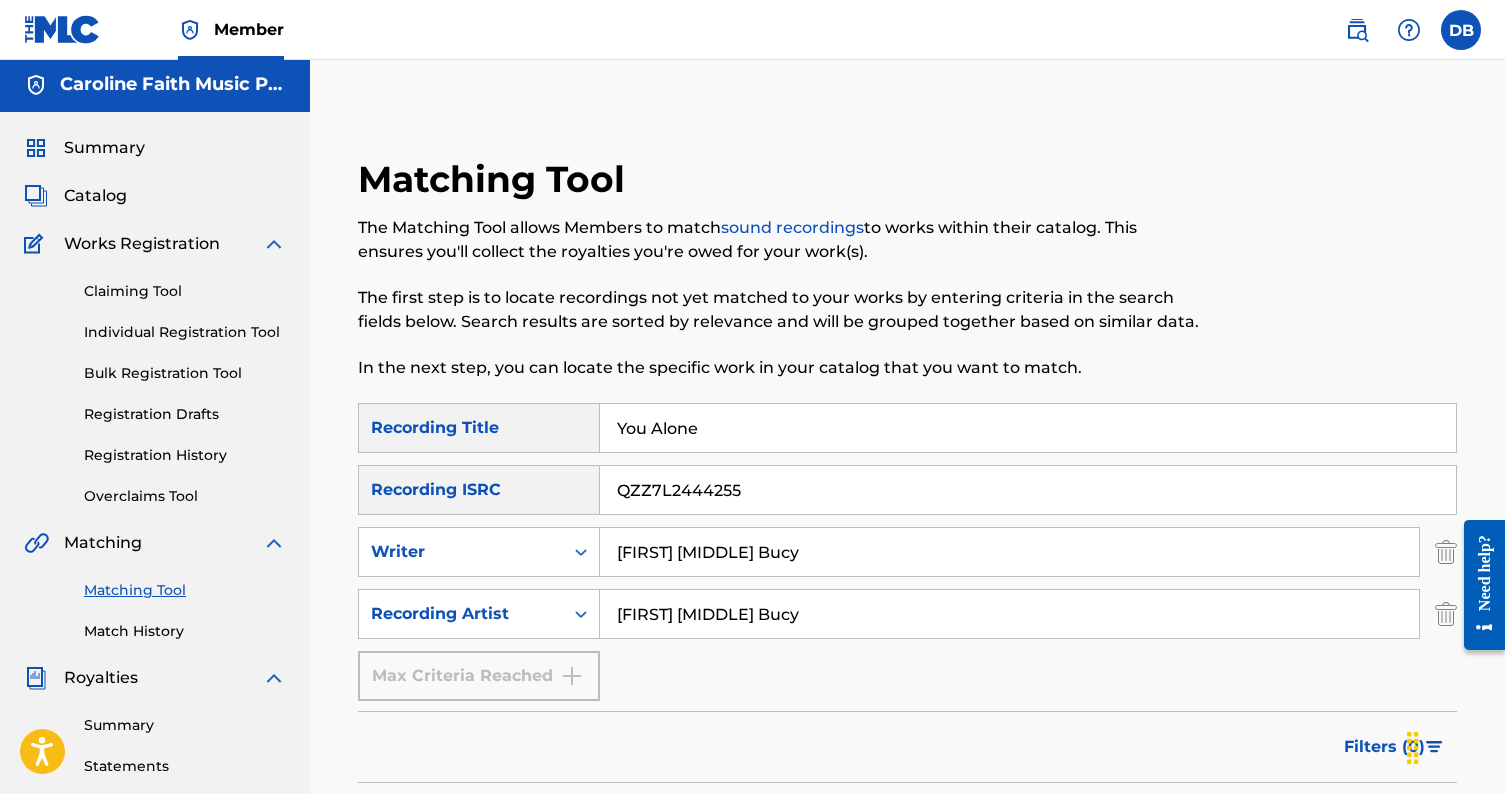 type on "[FIRST] [MIDDLE] Bucy" 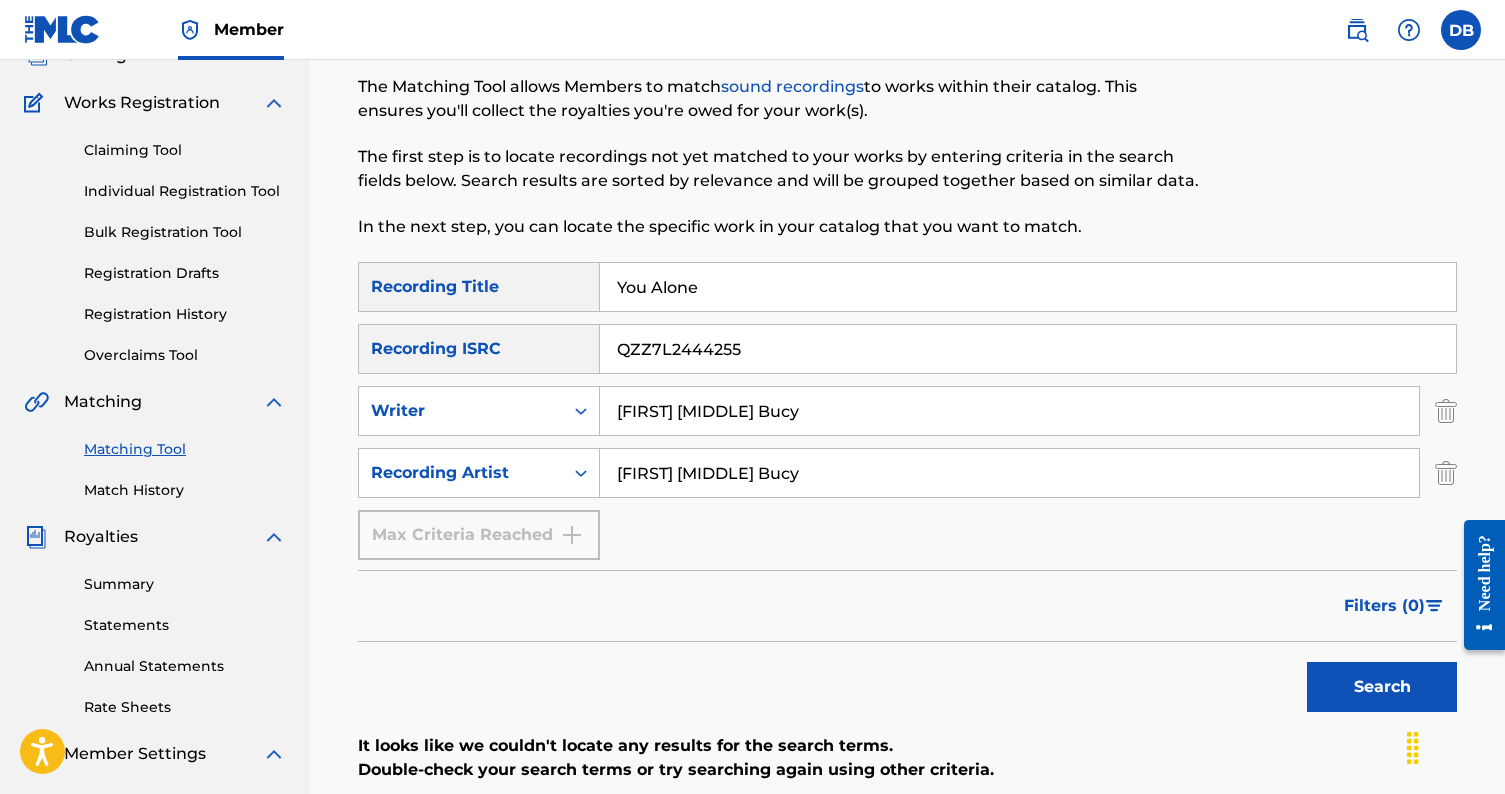 scroll, scrollTop: 170, scrollLeft: 0, axis: vertical 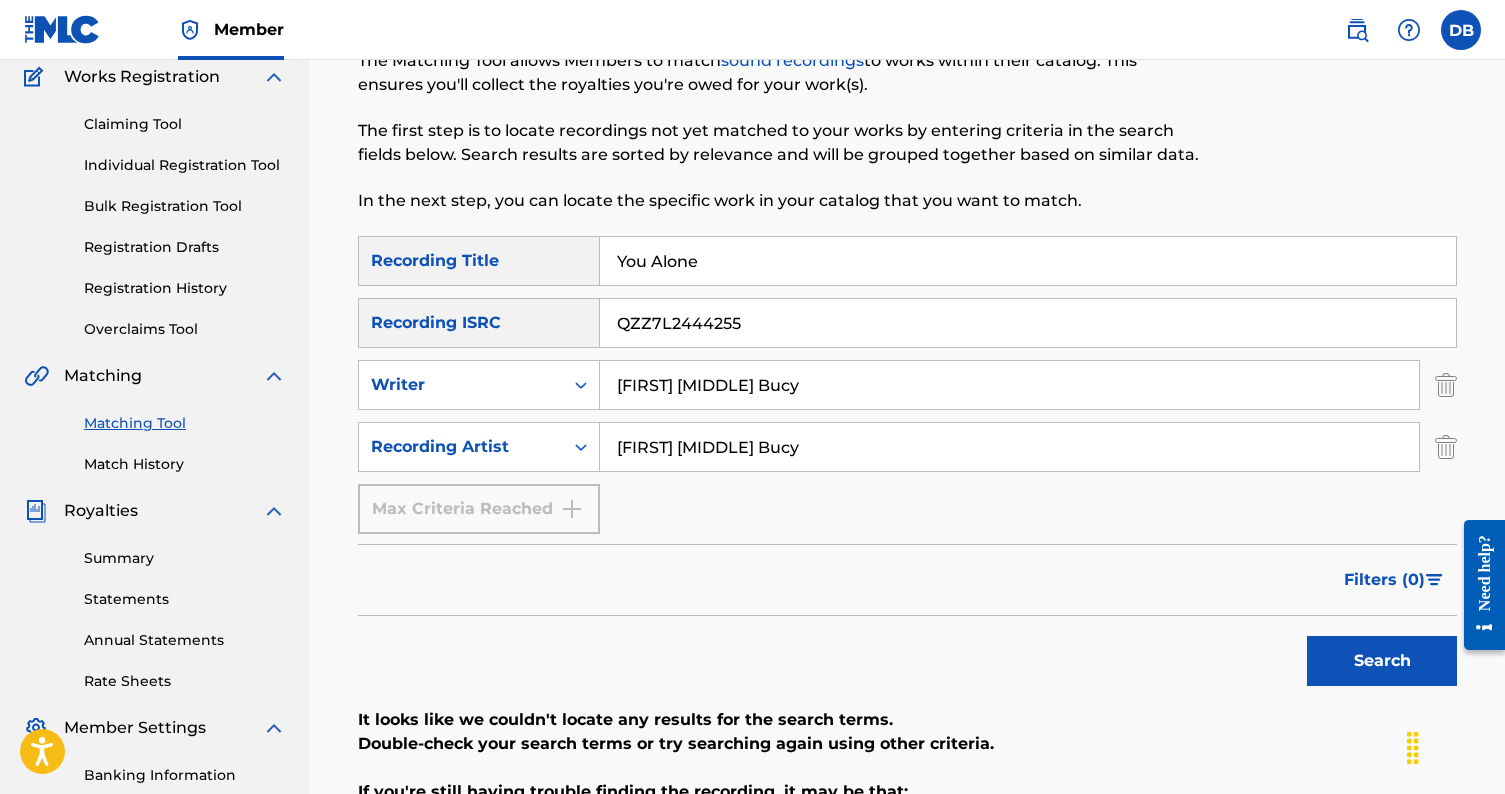 click on "Search" at bounding box center [1382, 661] 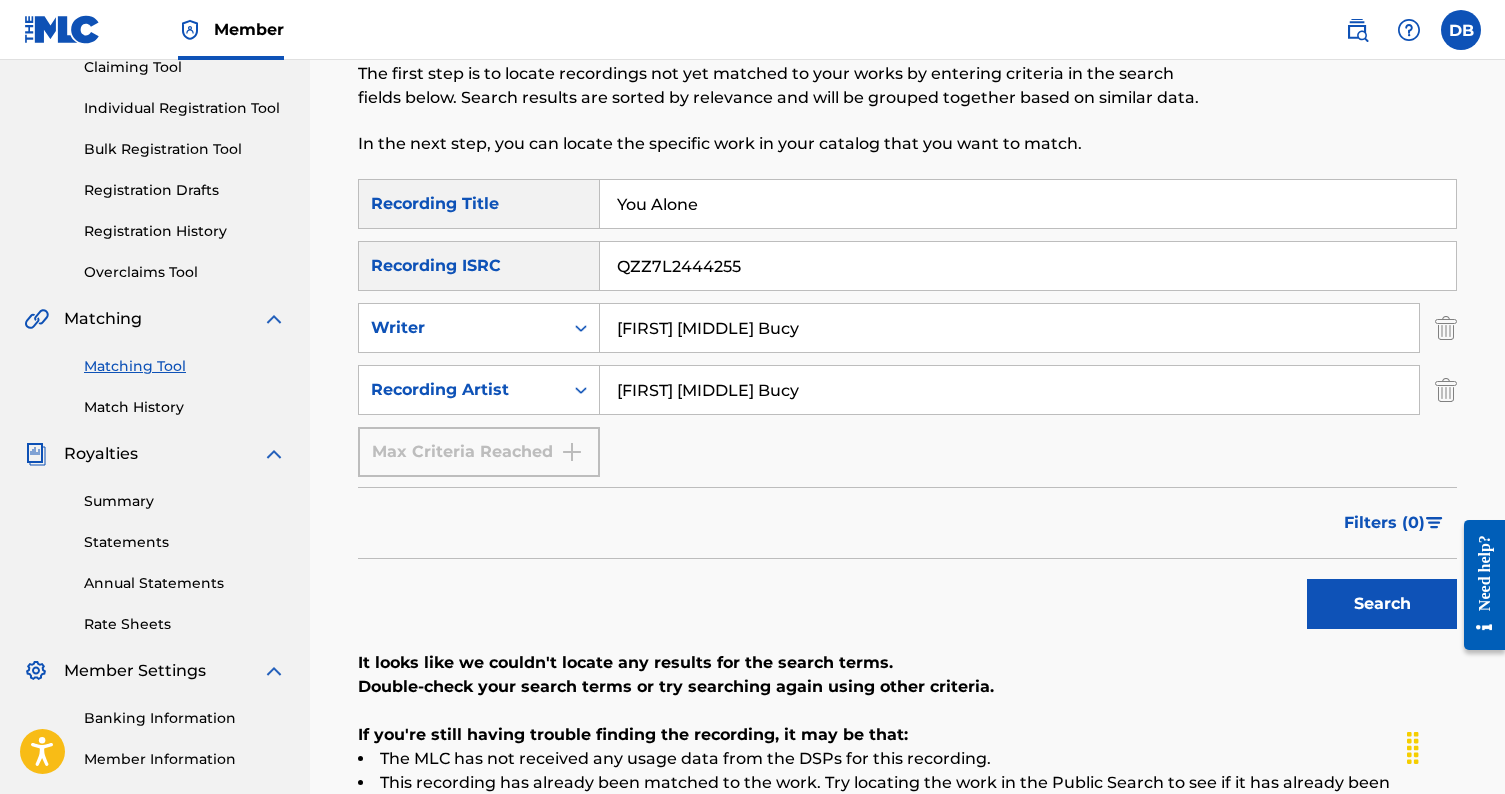 scroll, scrollTop: 226, scrollLeft: 0, axis: vertical 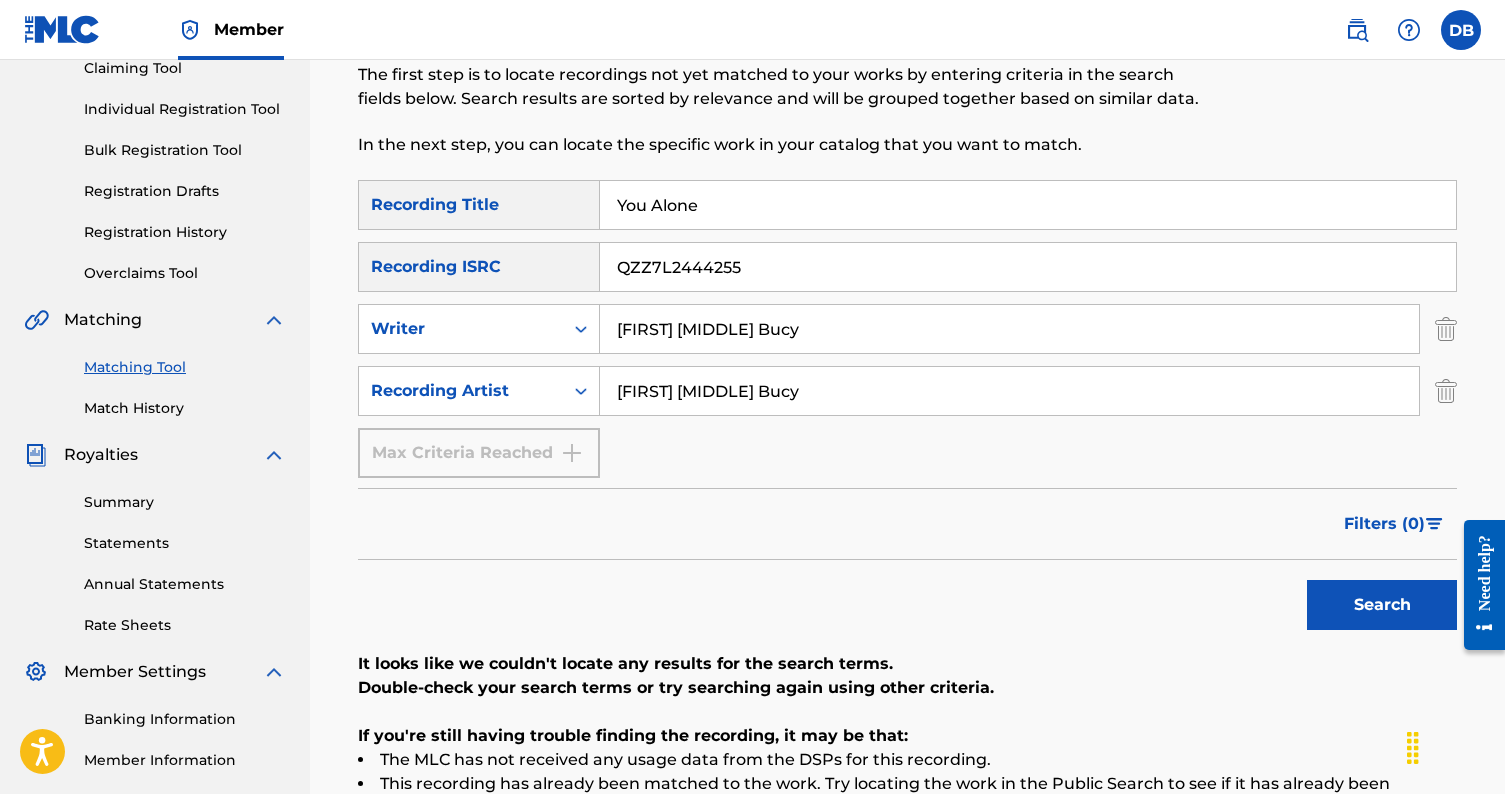 drag, startPoint x: 764, startPoint y: 260, endPoint x: 507, endPoint y: 248, distance: 257.28 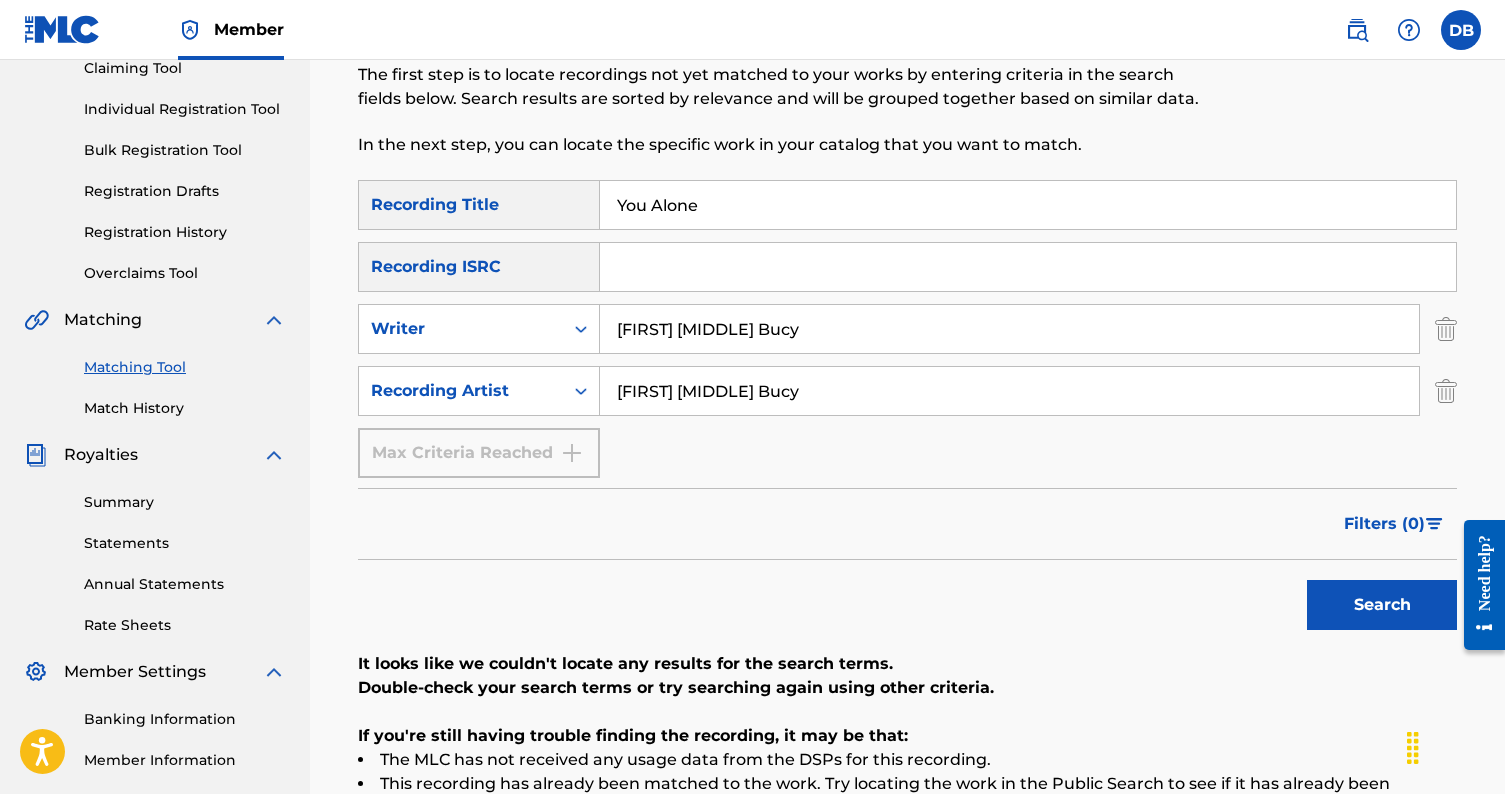 paste on "QZFZ72442919" 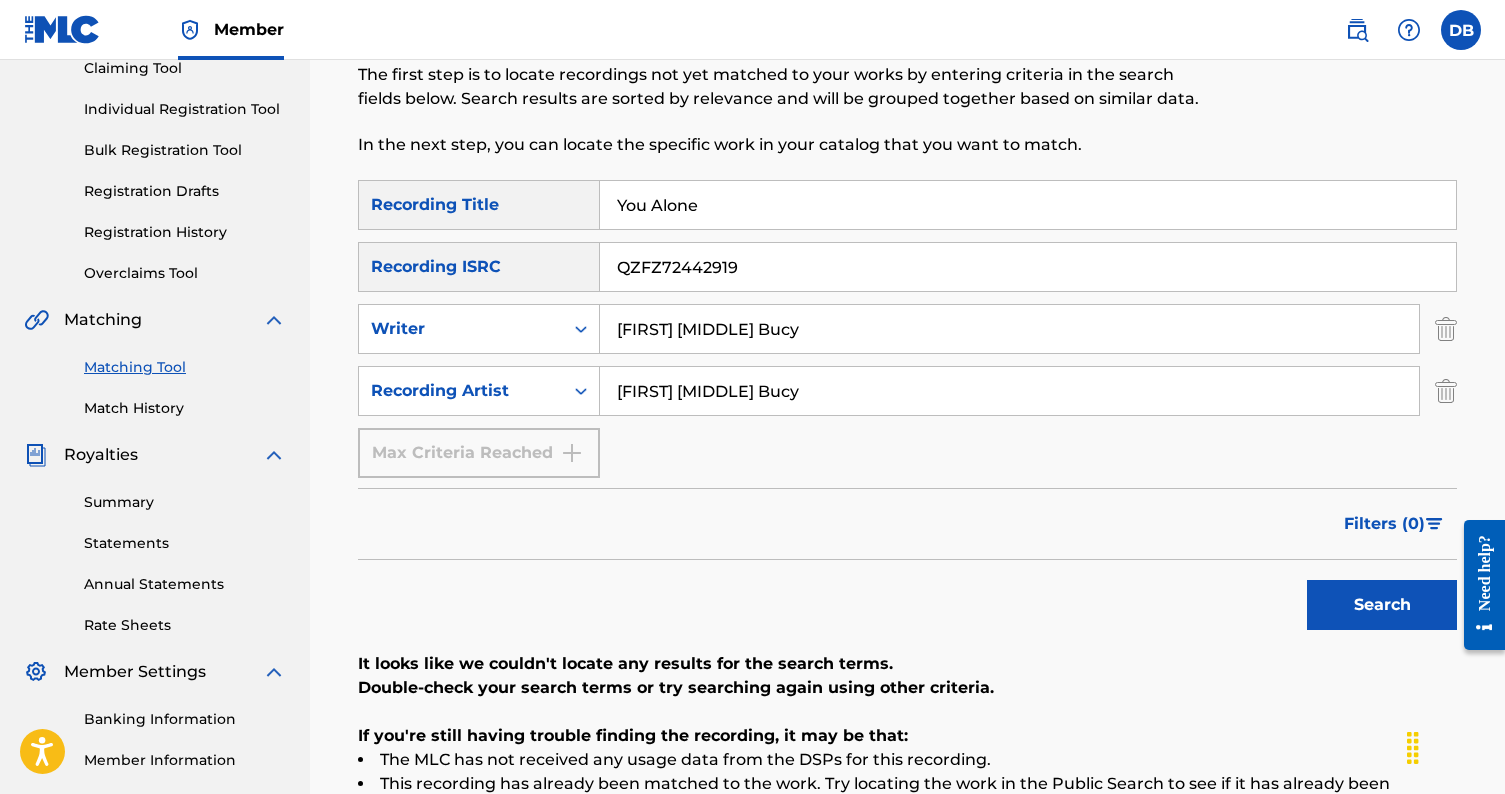 type on "QZFZ72442919" 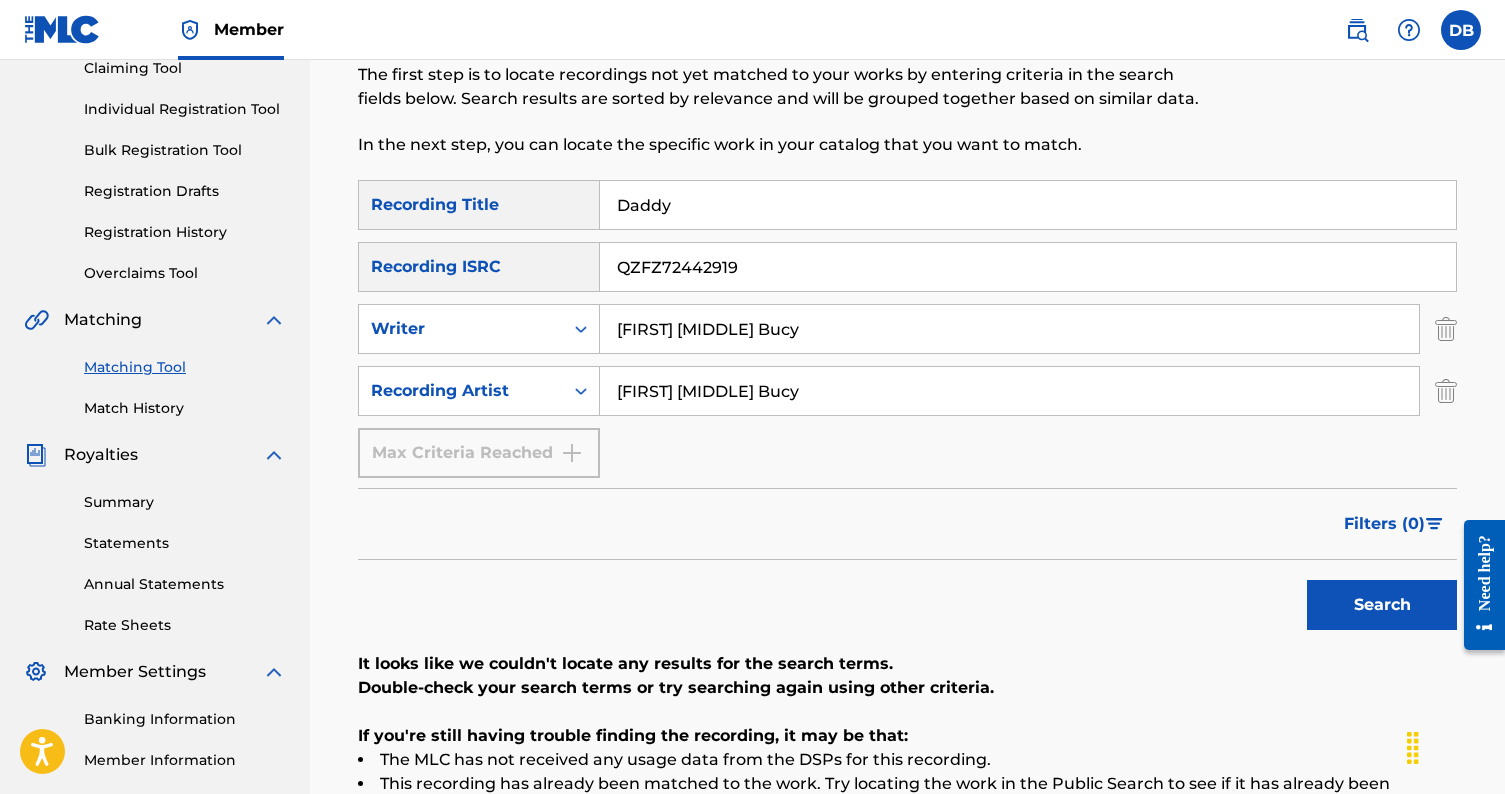 type on "Daddy" 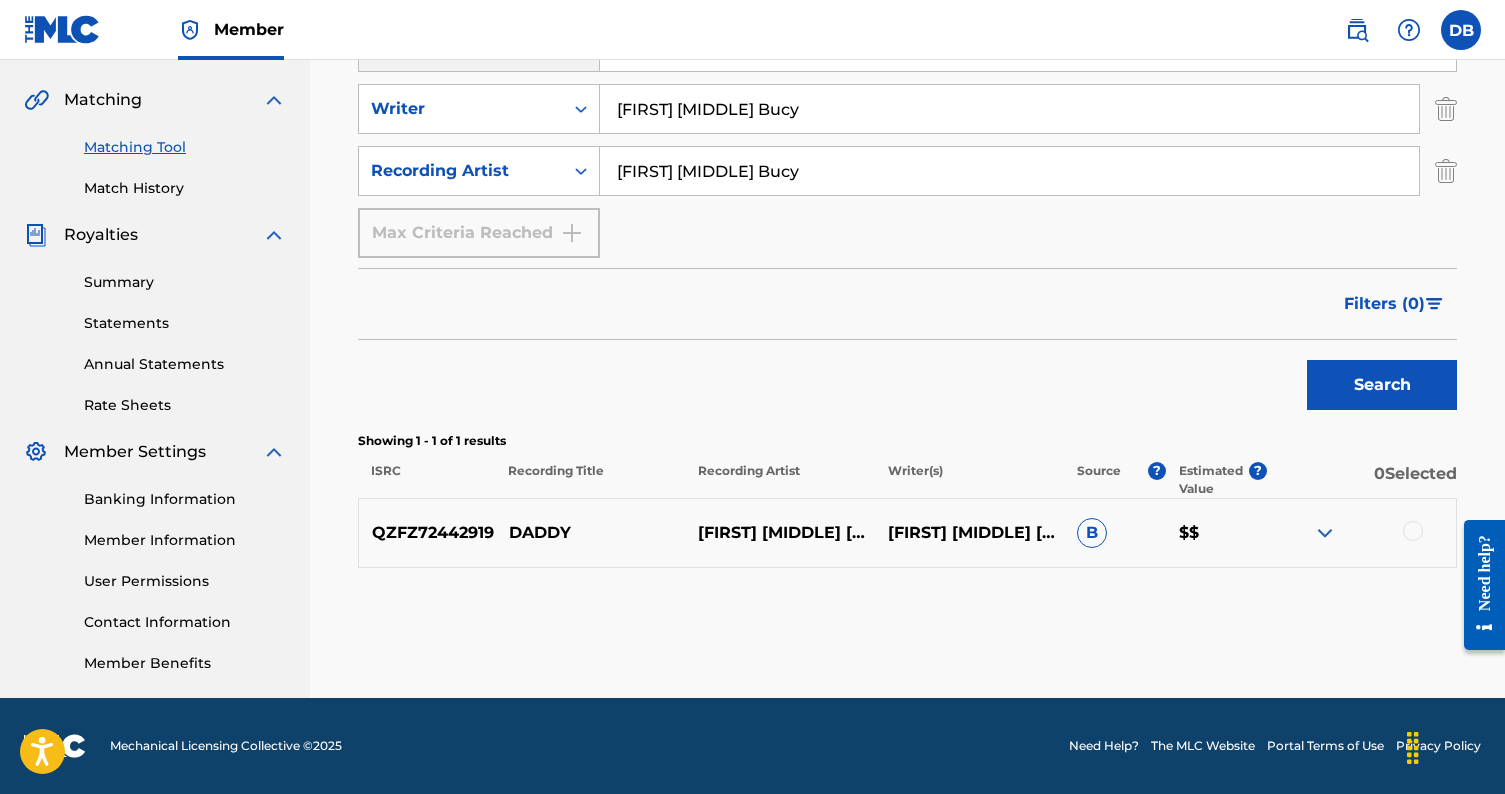 scroll, scrollTop: 446, scrollLeft: 0, axis: vertical 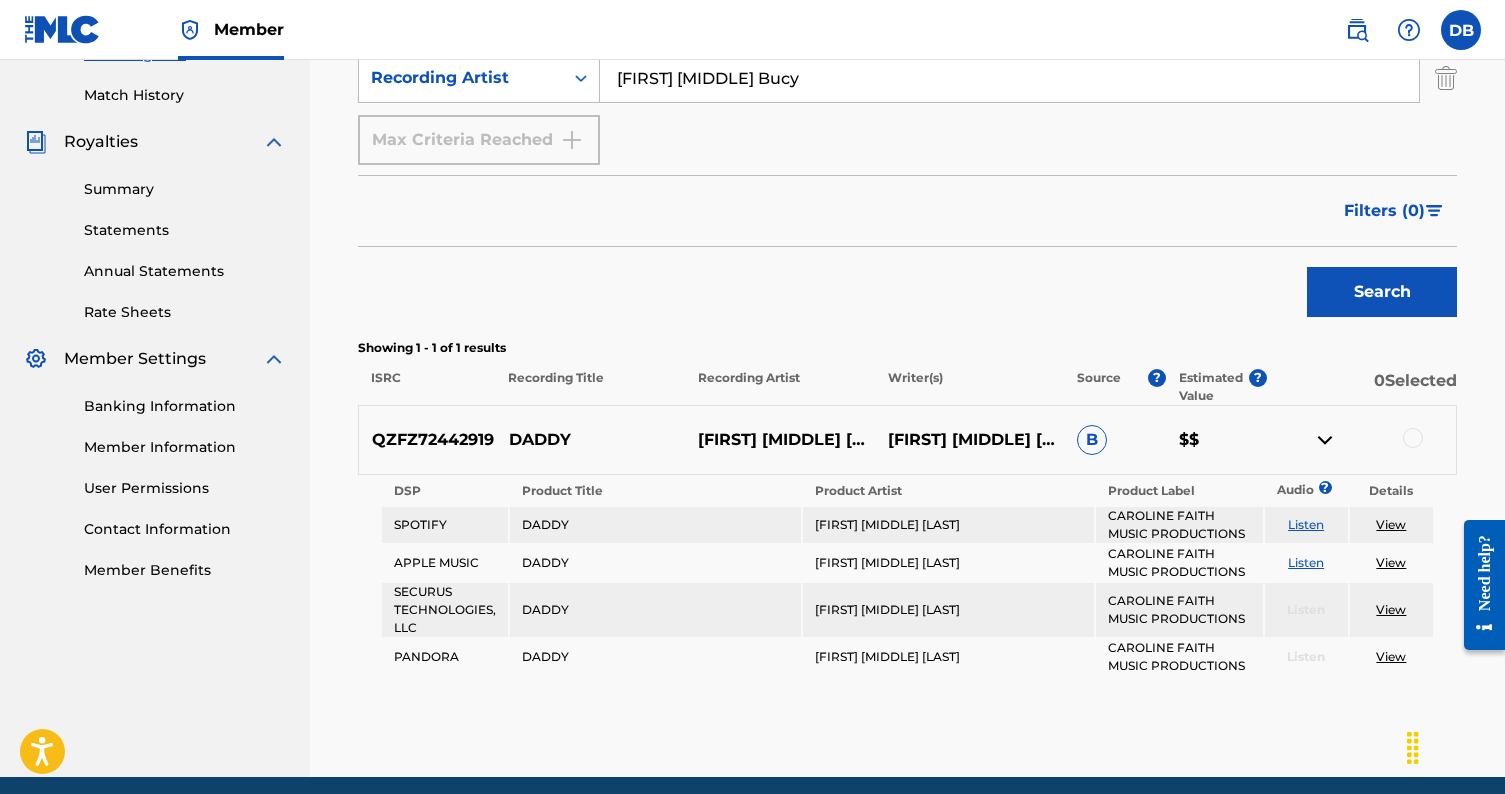 click on "View" at bounding box center (1391, 609) 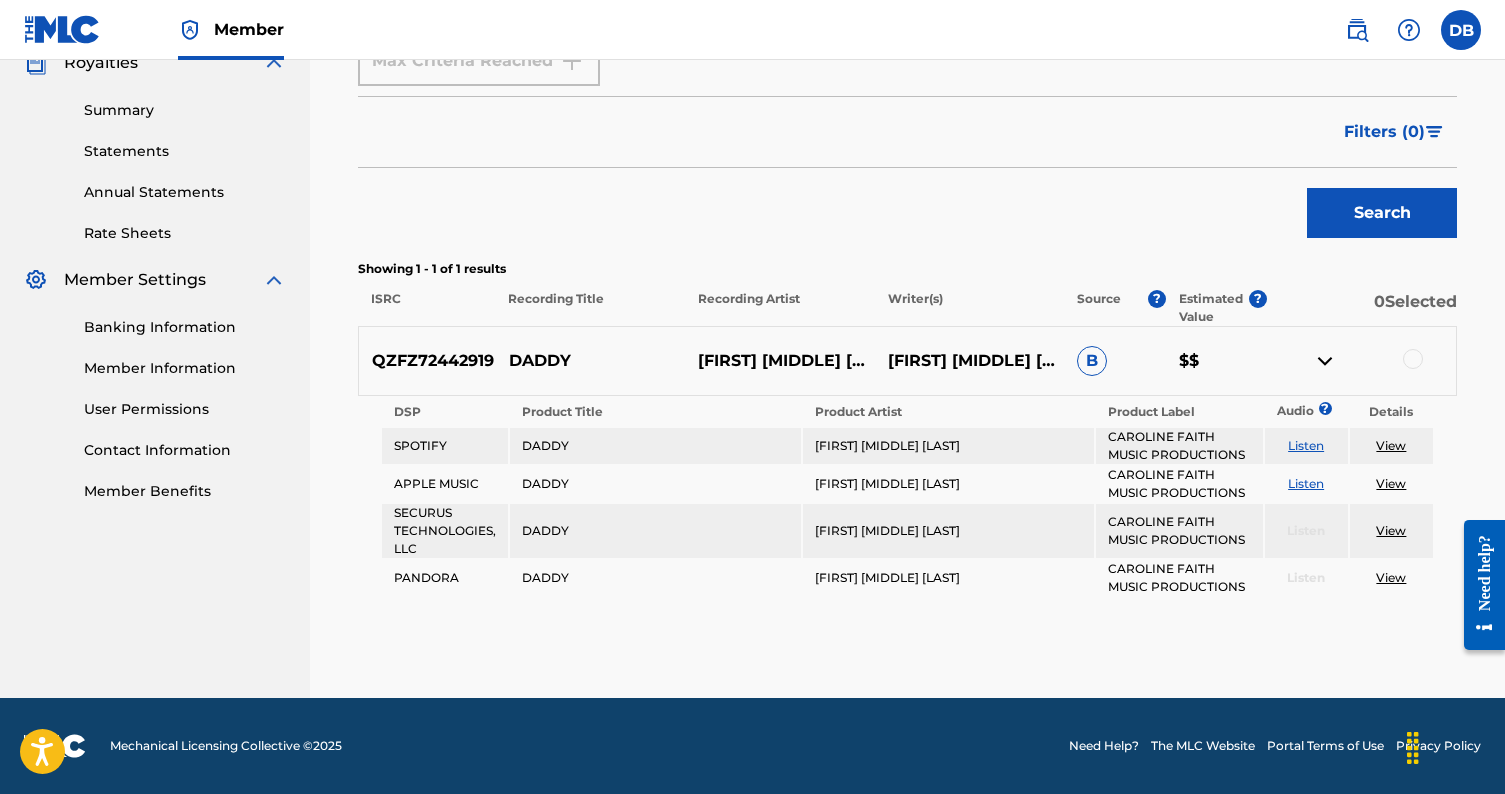 scroll, scrollTop: 618, scrollLeft: 0, axis: vertical 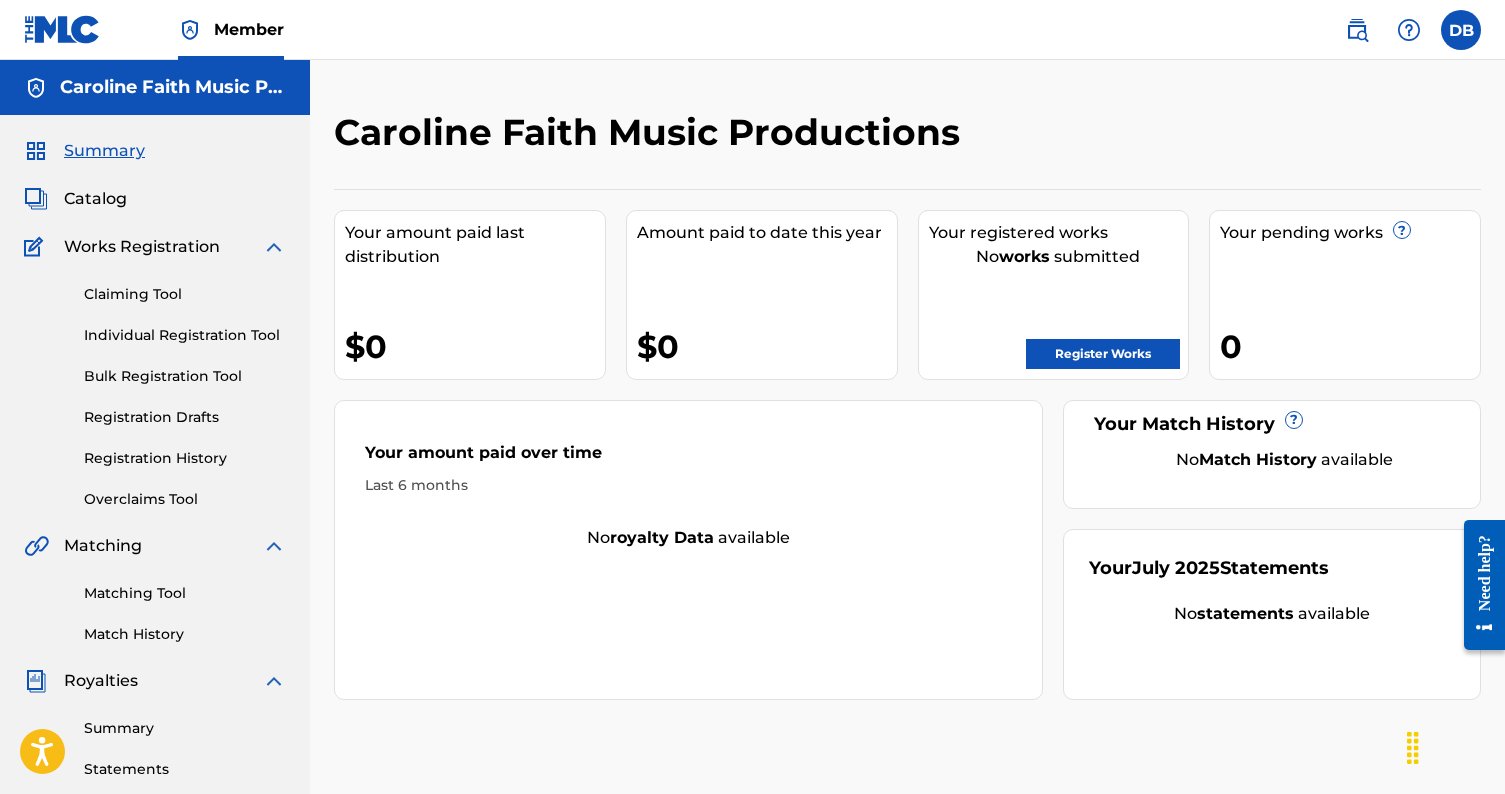 click on "Matching Tool" at bounding box center (185, 593) 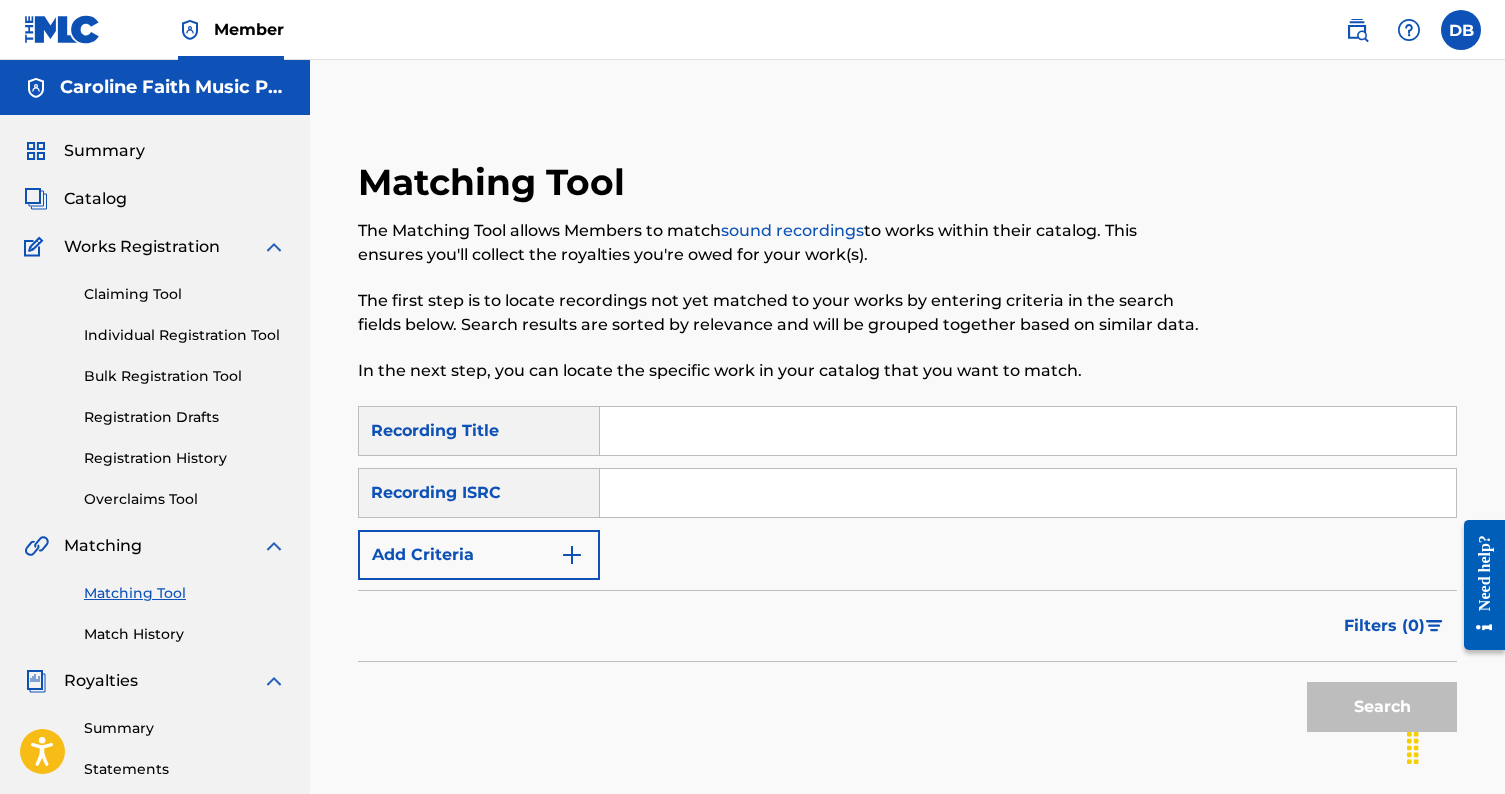 click at bounding box center [1028, 431] 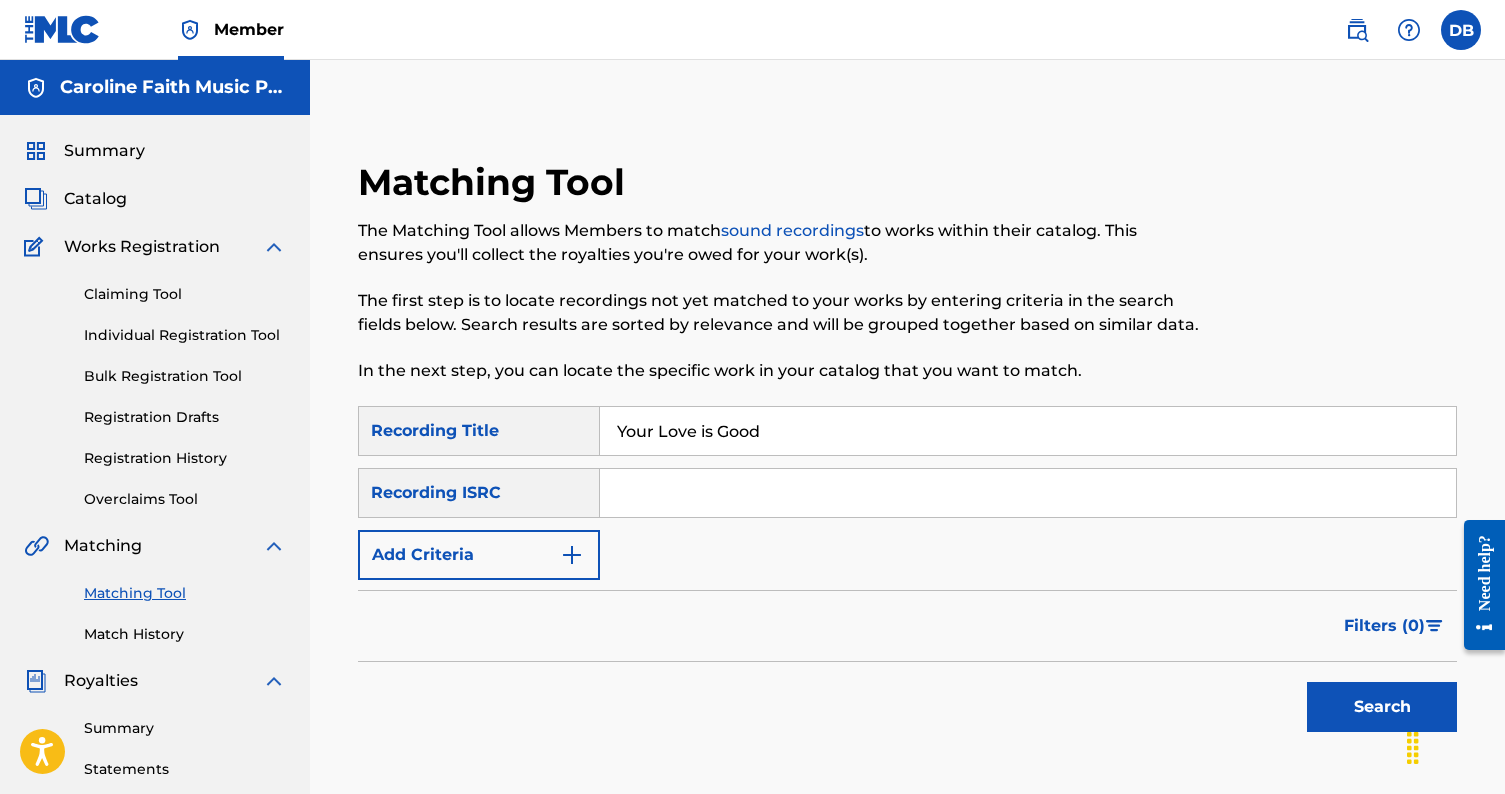 type on "Your Love is Good" 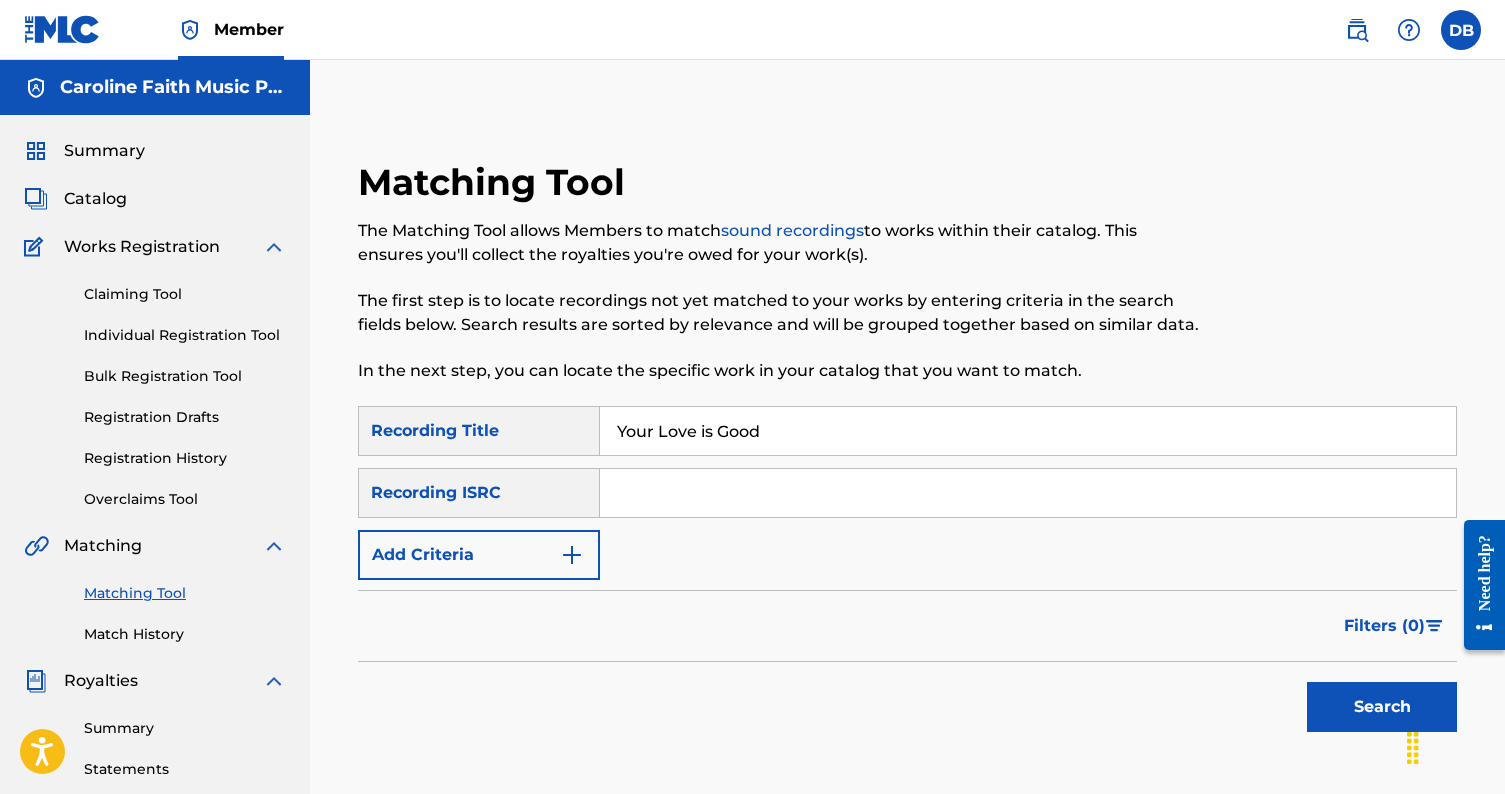 paste on "QZFZ32414121" 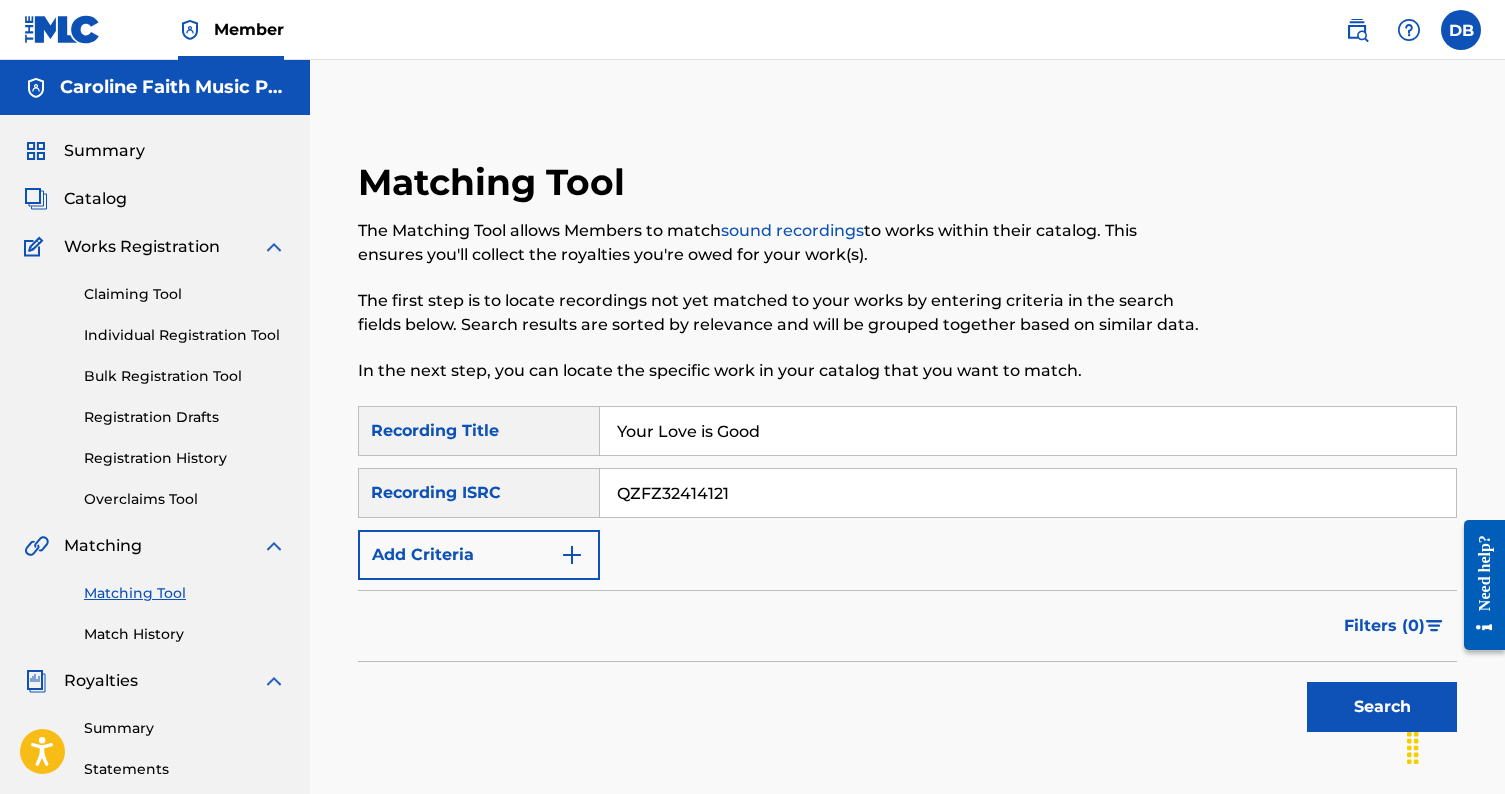 type on "QZFZ32414121" 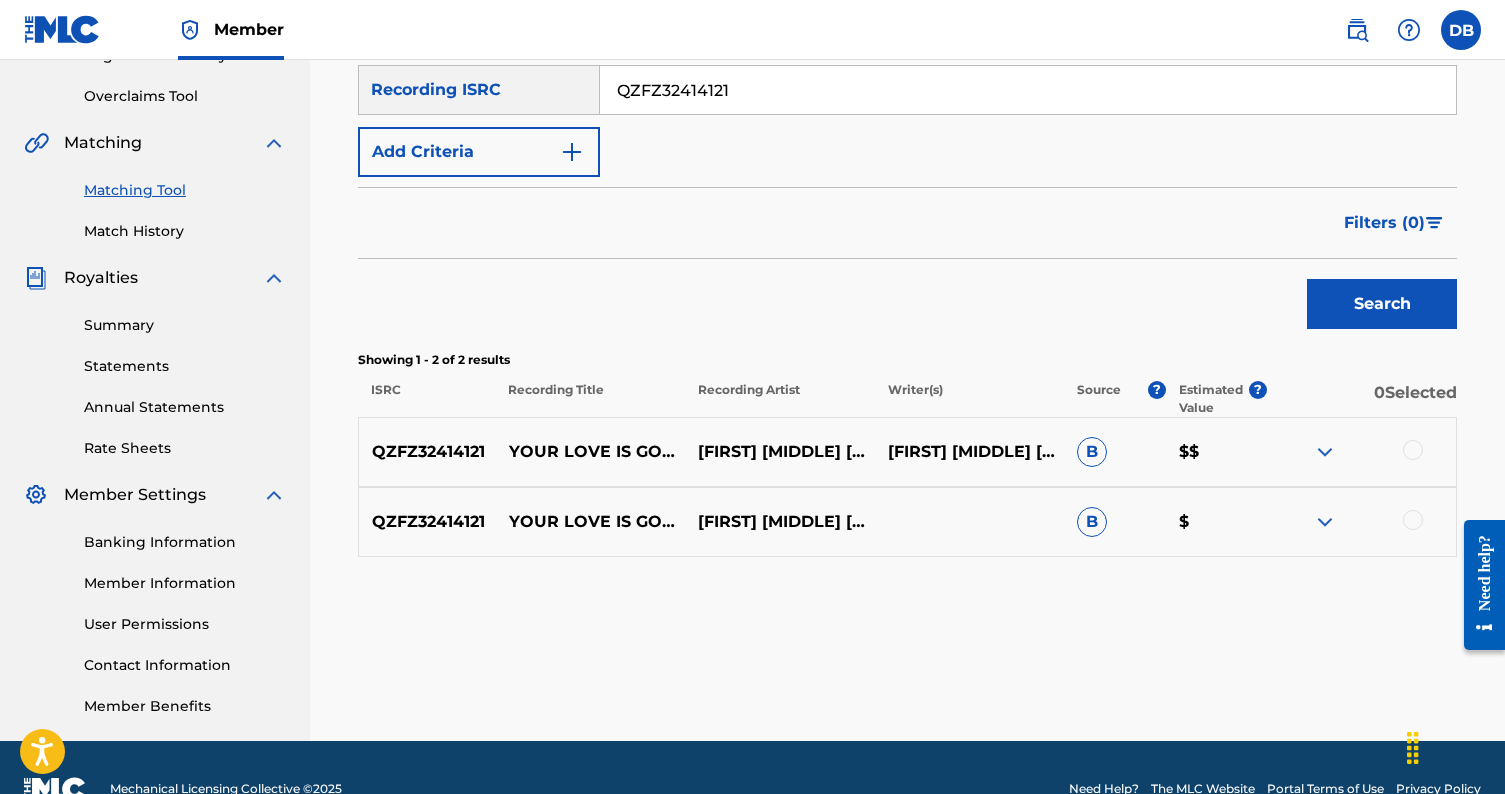 scroll, scrollTop: 404, scrollLeft: 0, axis: vertical 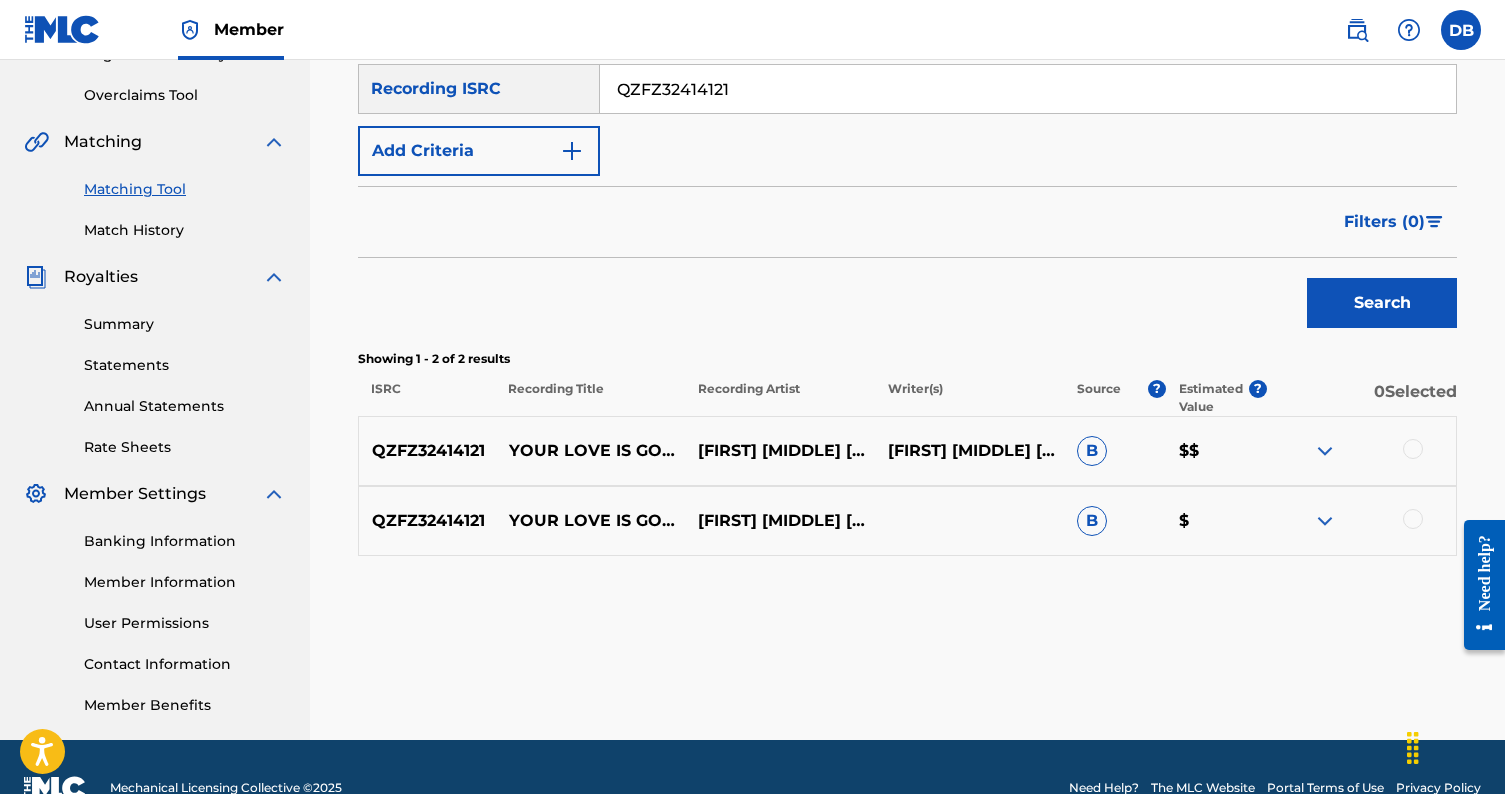 click at bounding box center [1325, 451] 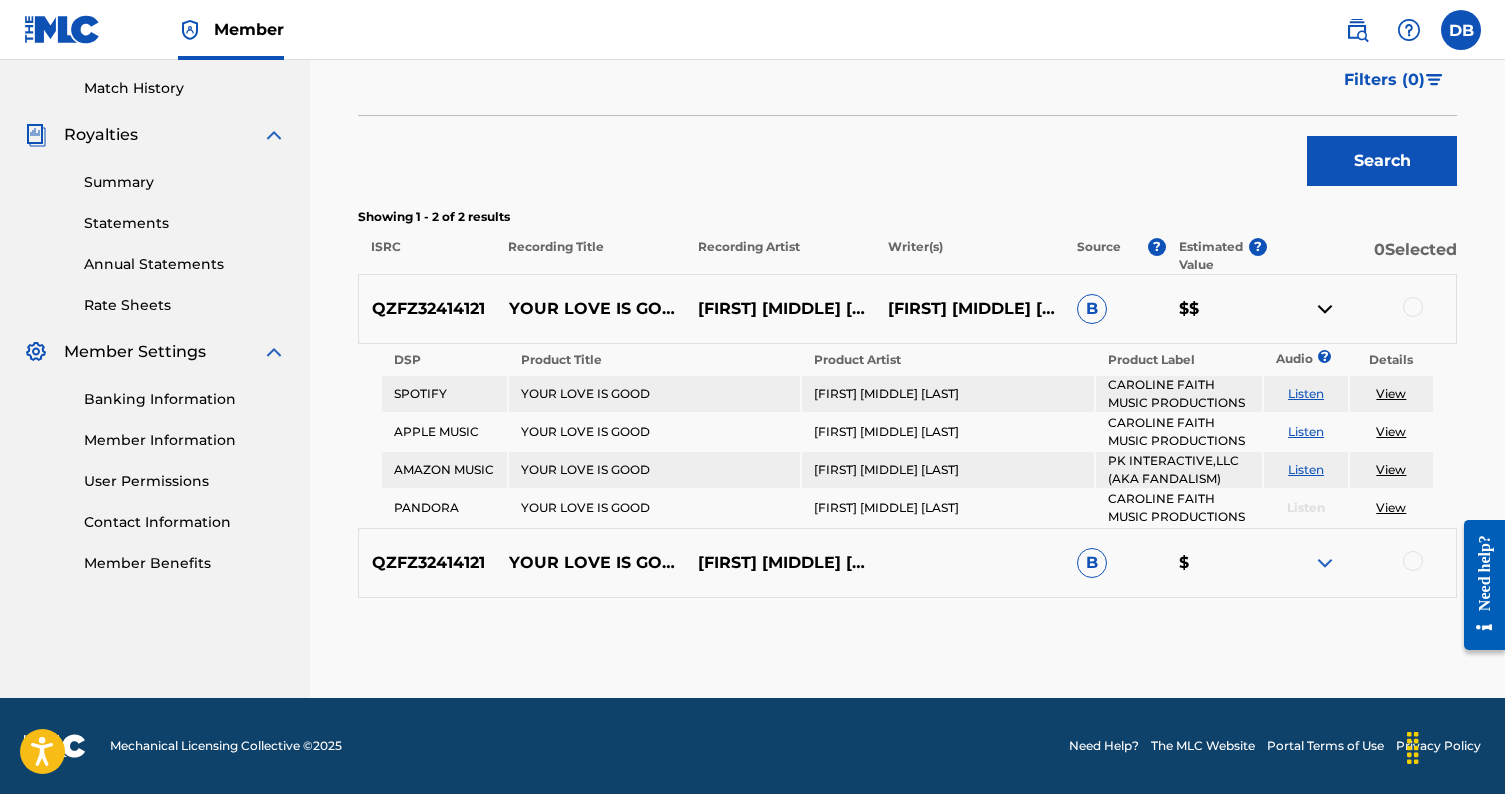 scroll, scrollTop: 546, scrollLeft: 0, axis: vertical 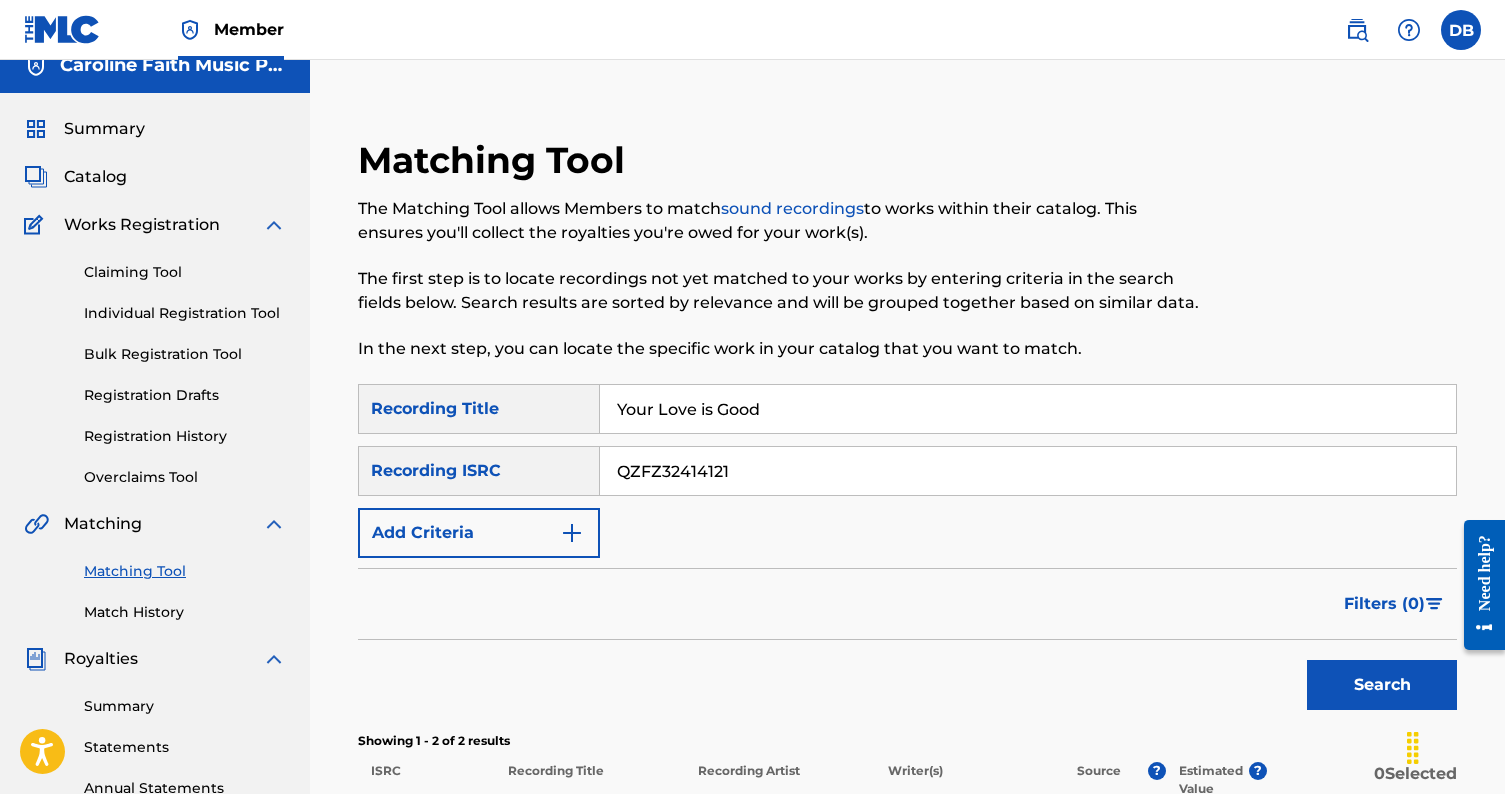 drag, startPoint x: 785, startPoint y: 404, endPoint x: 536, endPoint y: 395, distance: 249.1626 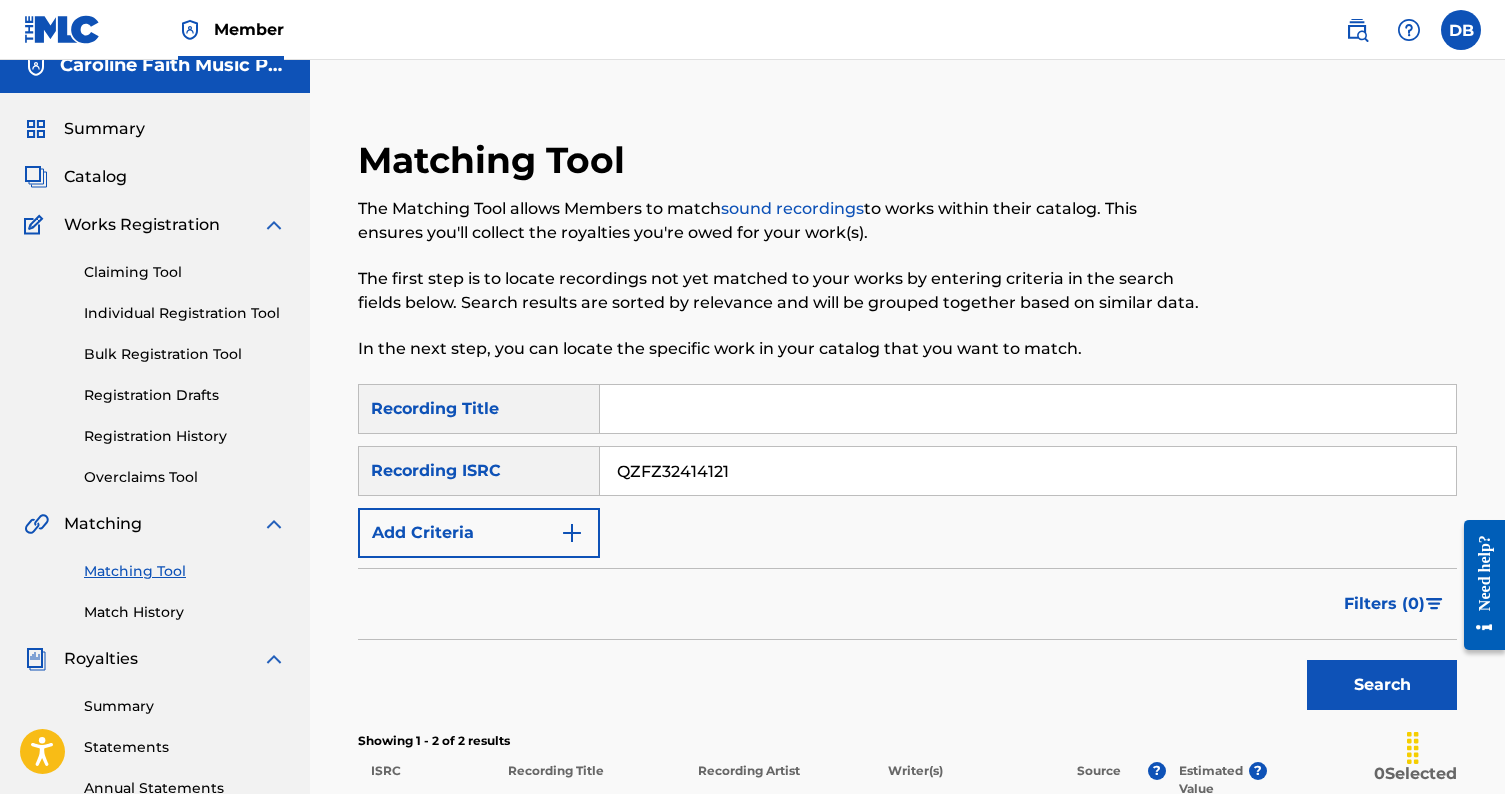 type 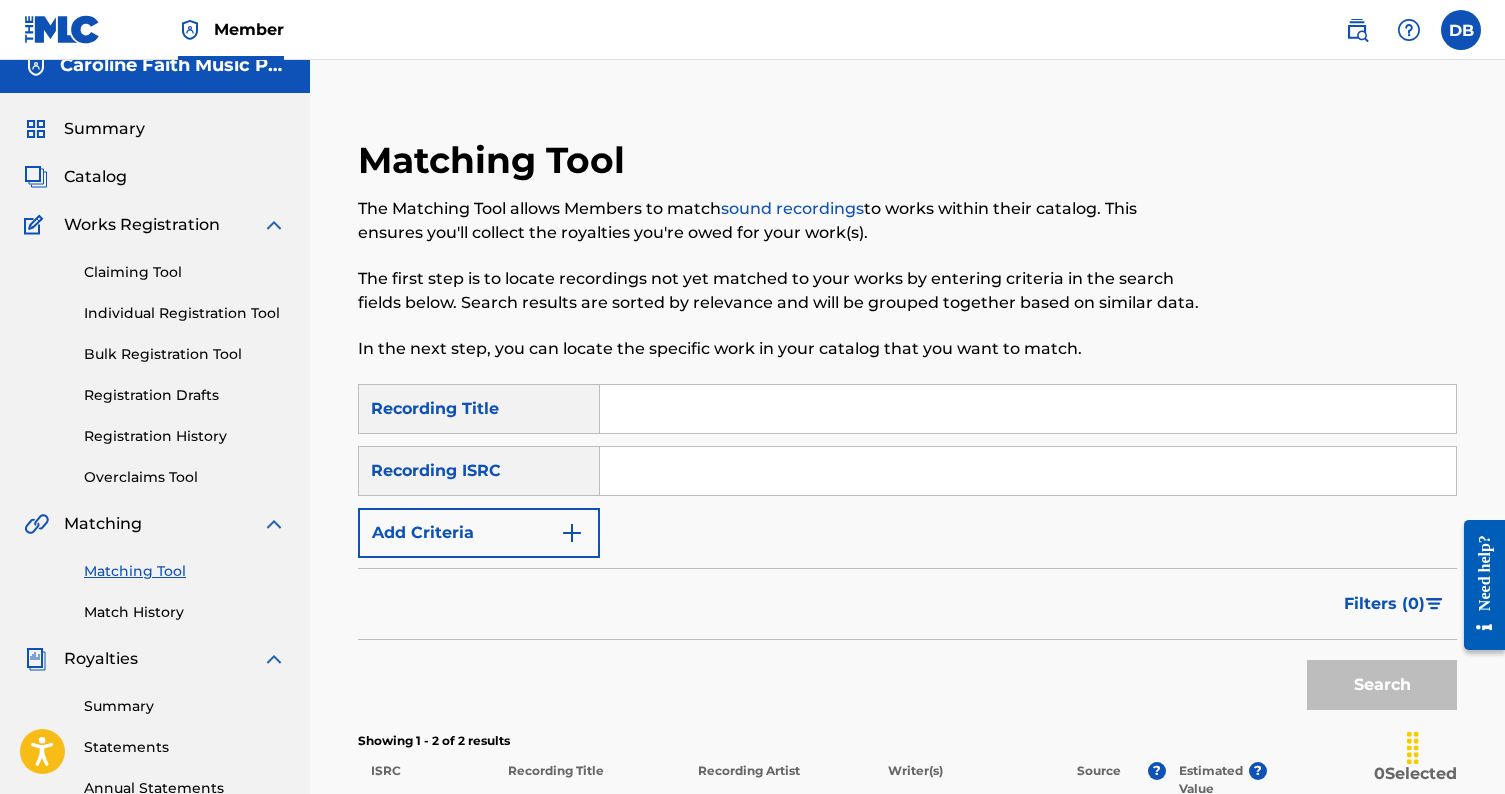 type 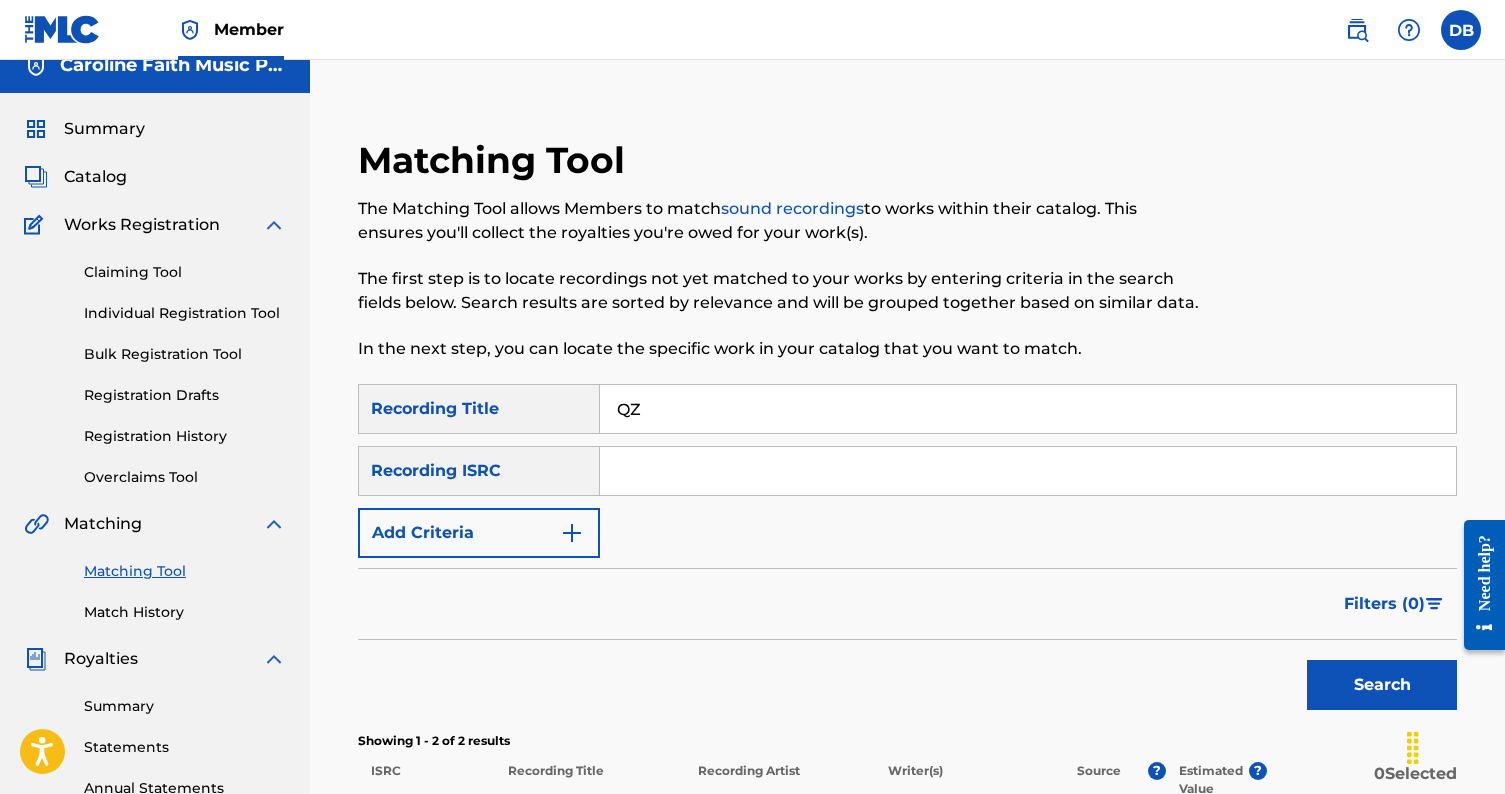 type on "Q" 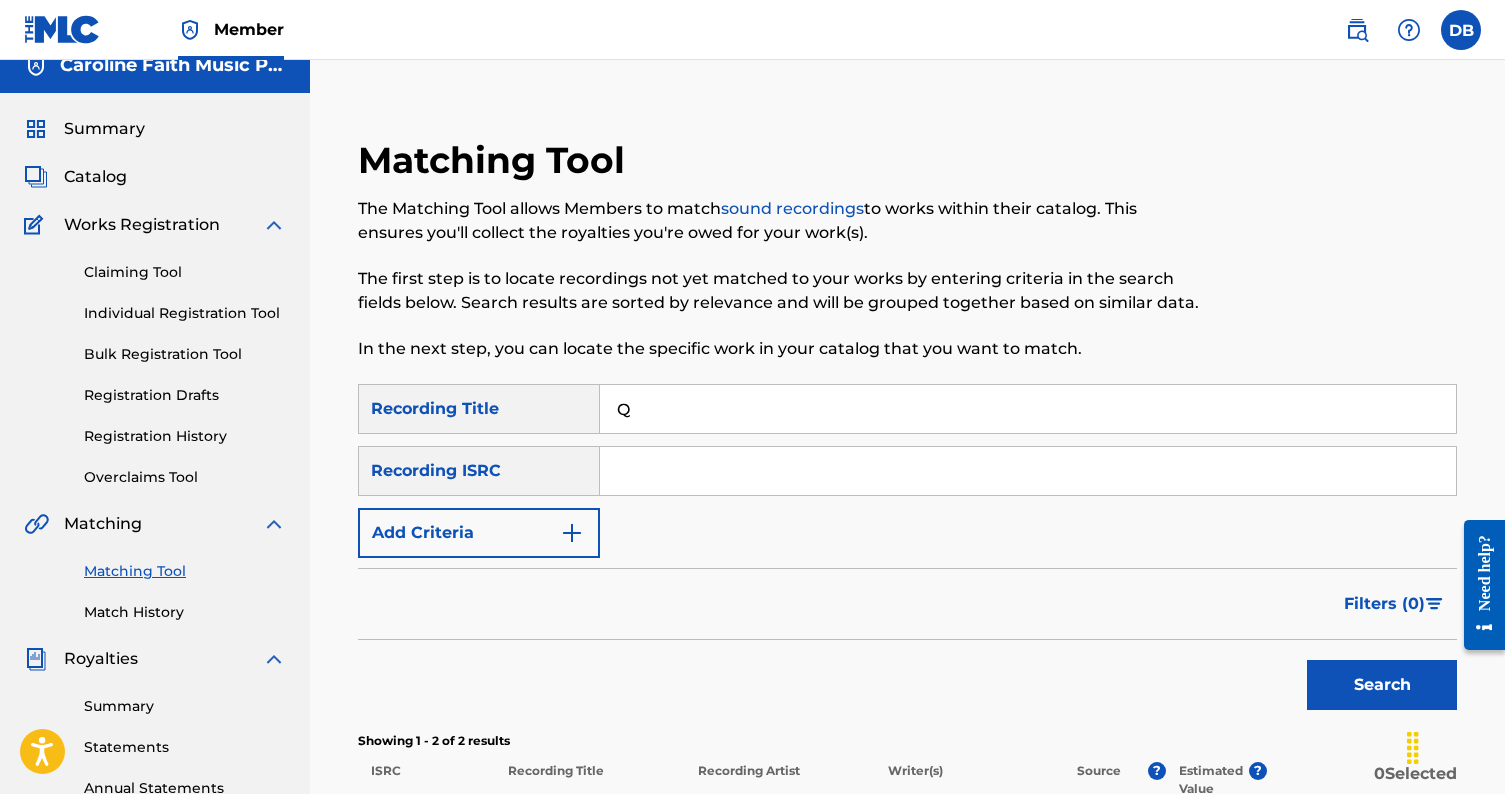 type 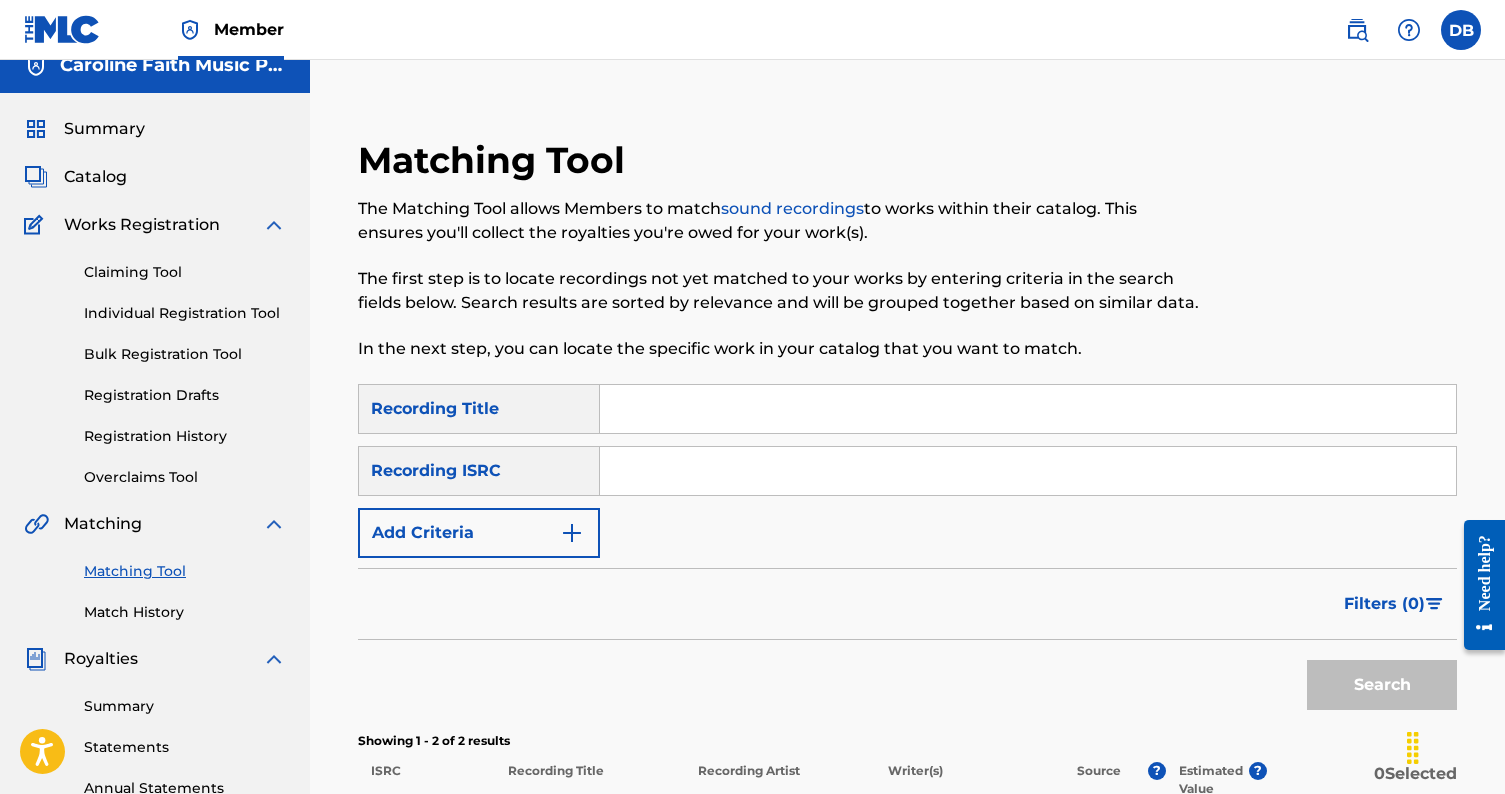 paste on "QZDA72472872" 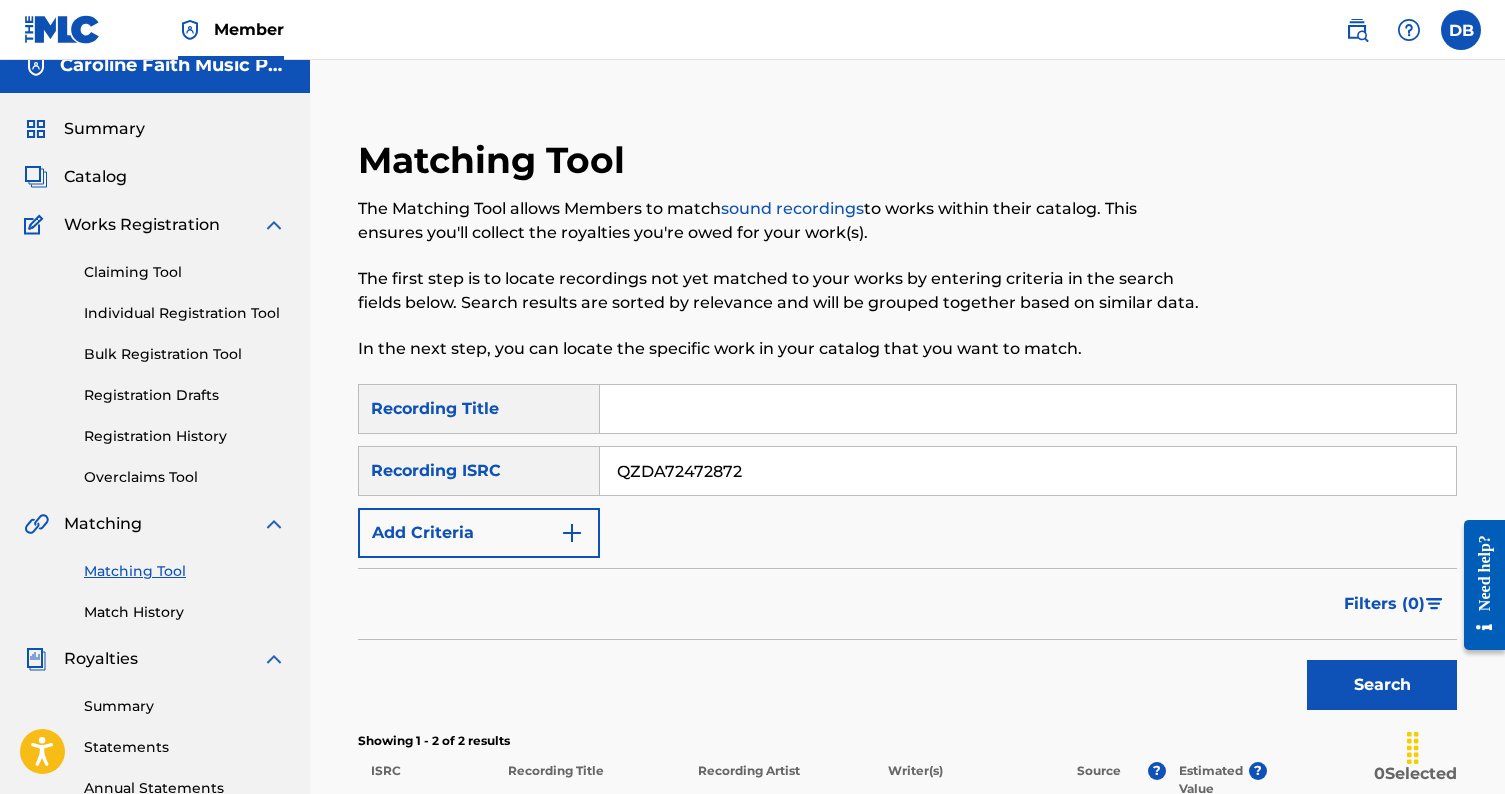 type on "QZDA72472872" 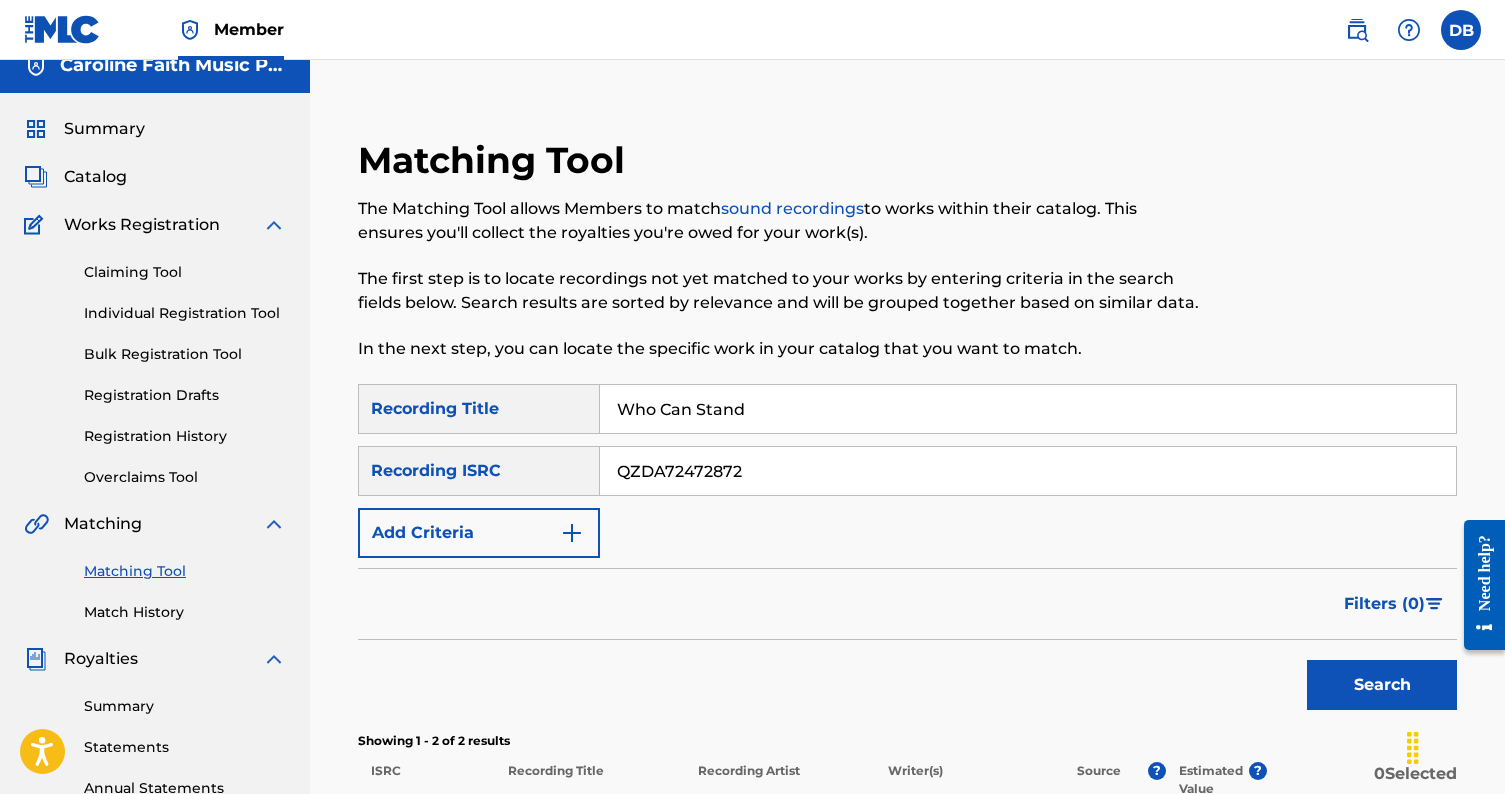type on "Who Can Stand" 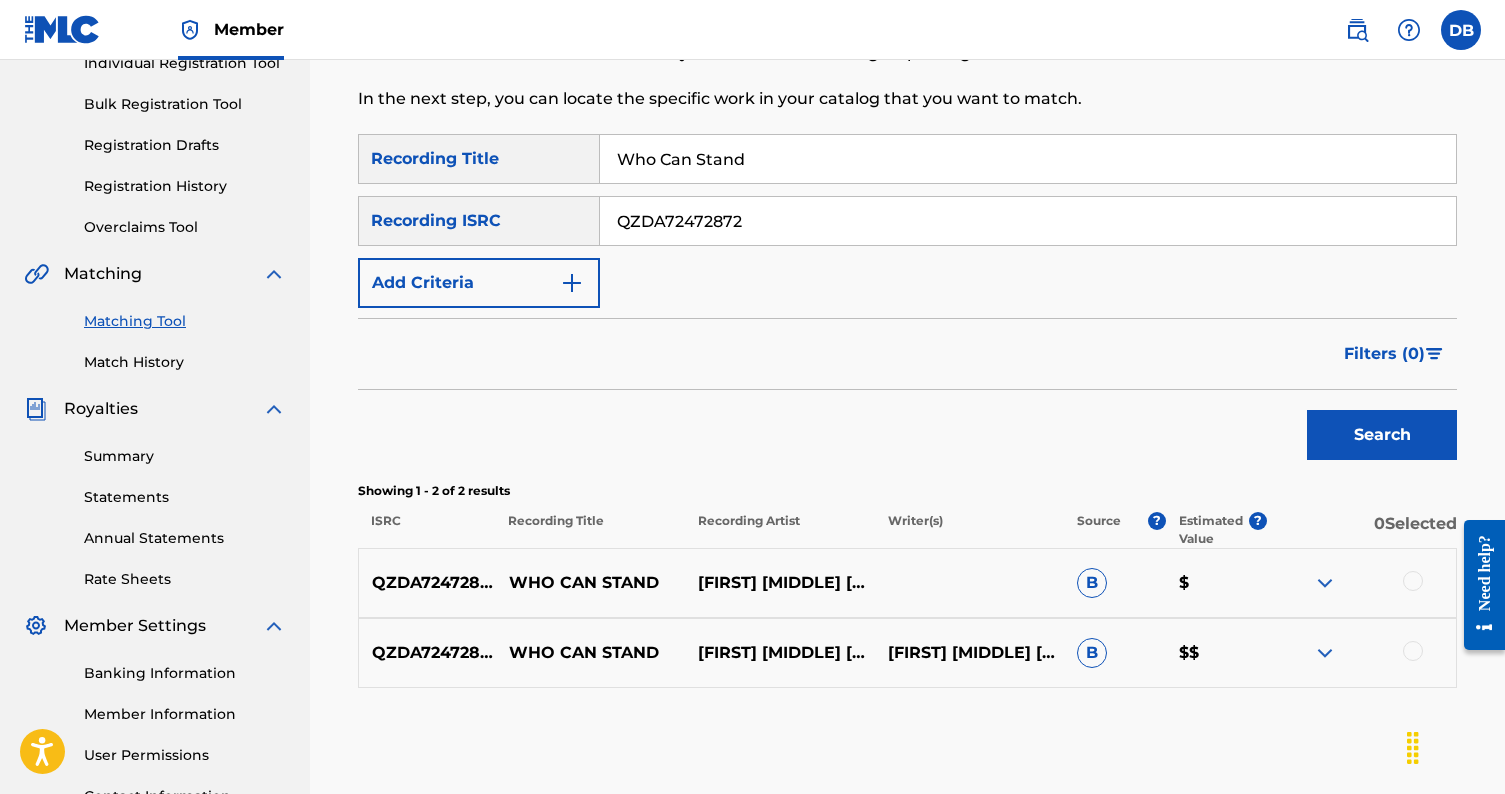 scroll, scrollTop: 340, scrollLeft: 0, axis: vertical 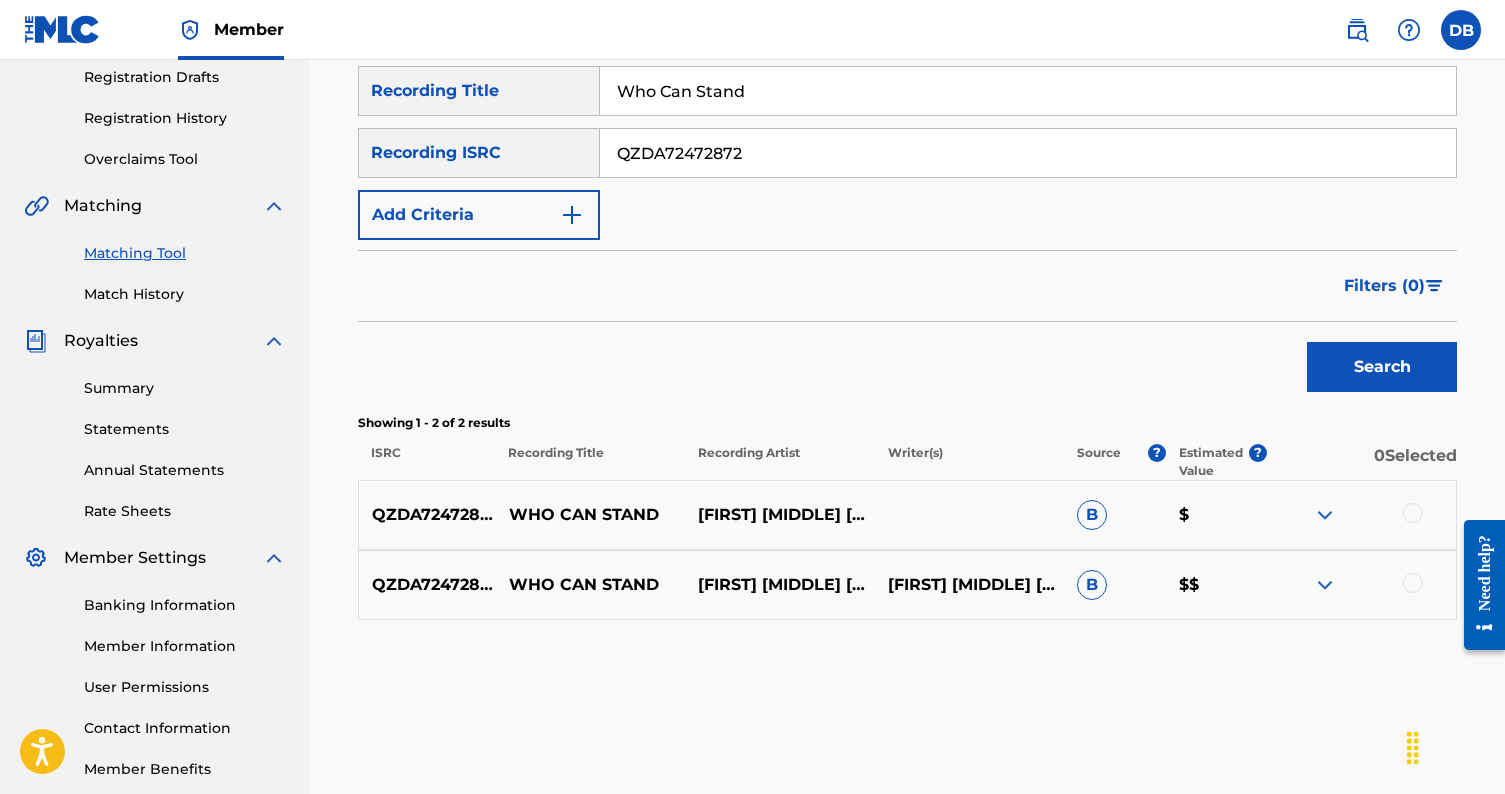click at bounding box center [1325, 515] 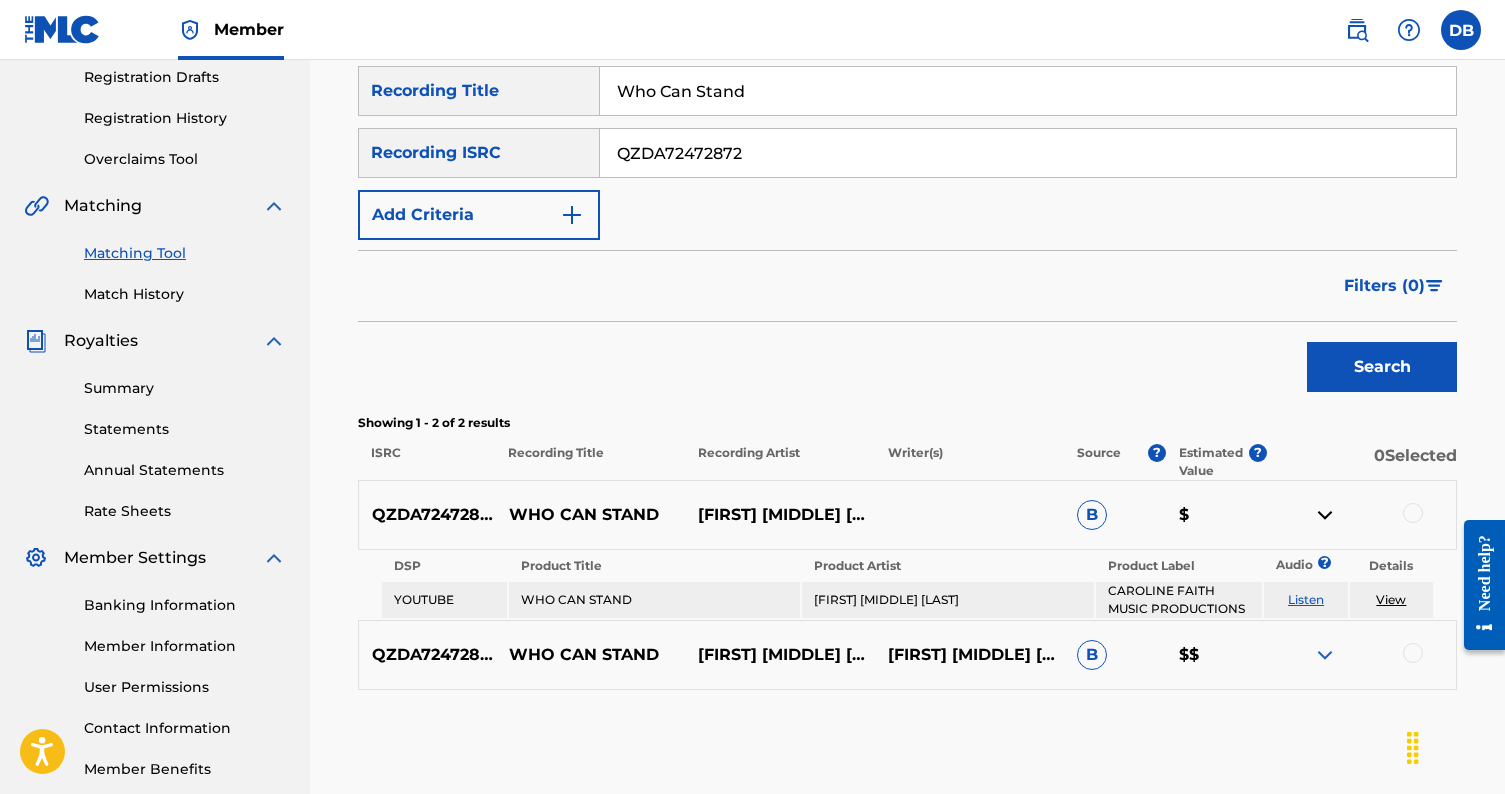 click at bounding box center (1325, 655) 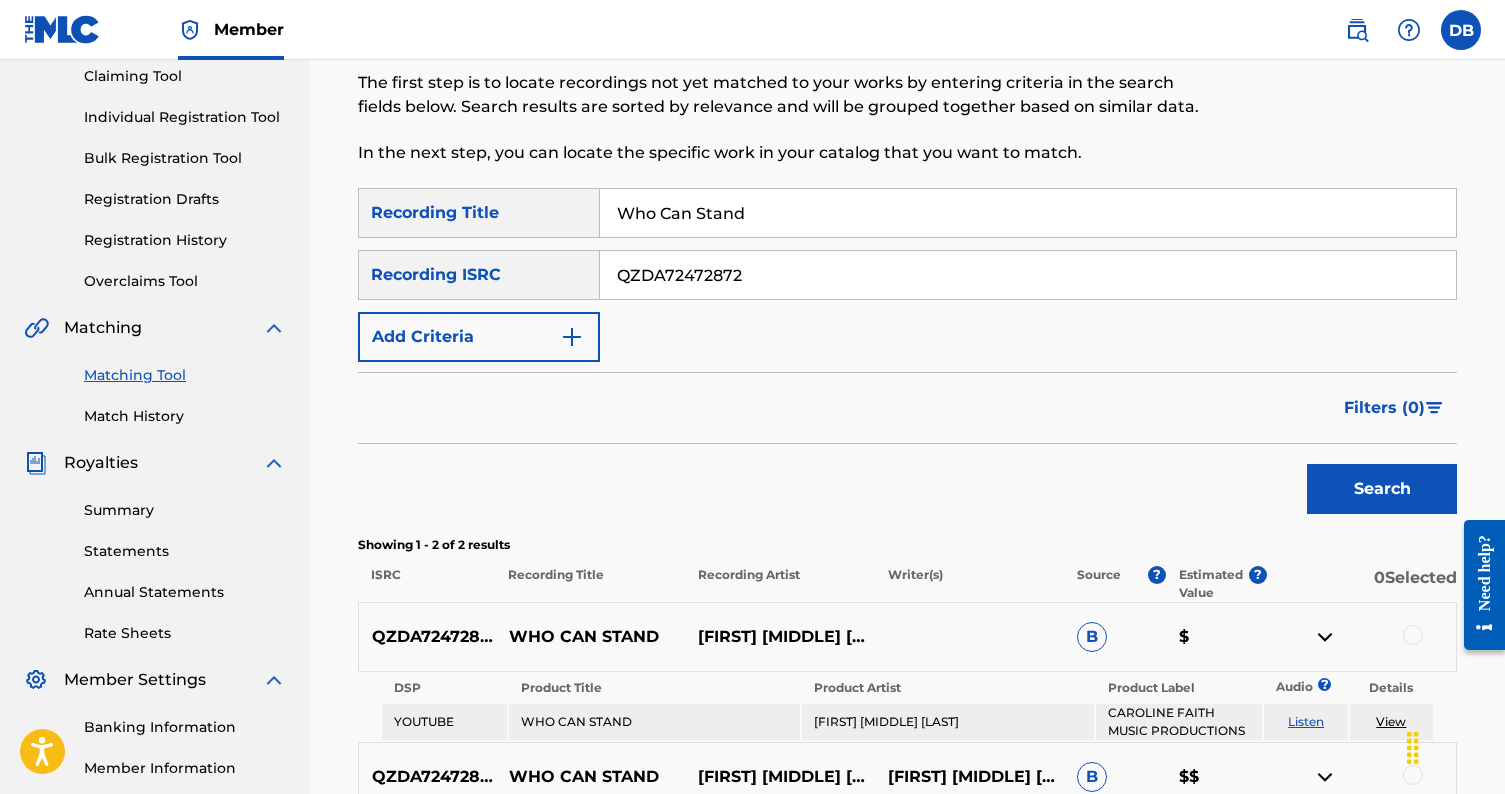 scroll, scrollTop: 208, scrollLeft: 0, axis: vertical 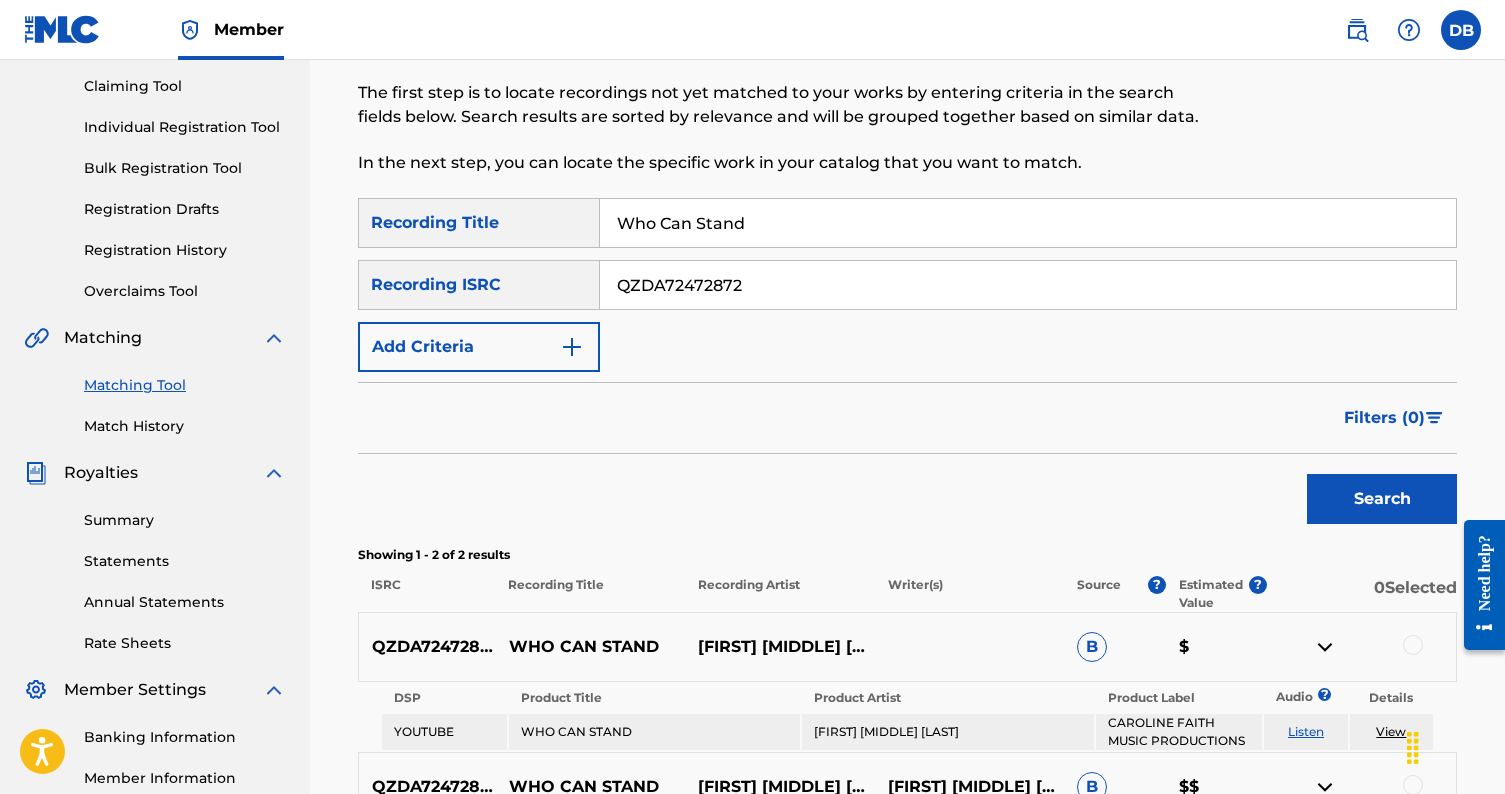 drag, startPoint x: 839, startPoint y: 299, endPoint x: 534, endPoint y: 310, distance: 305.1983 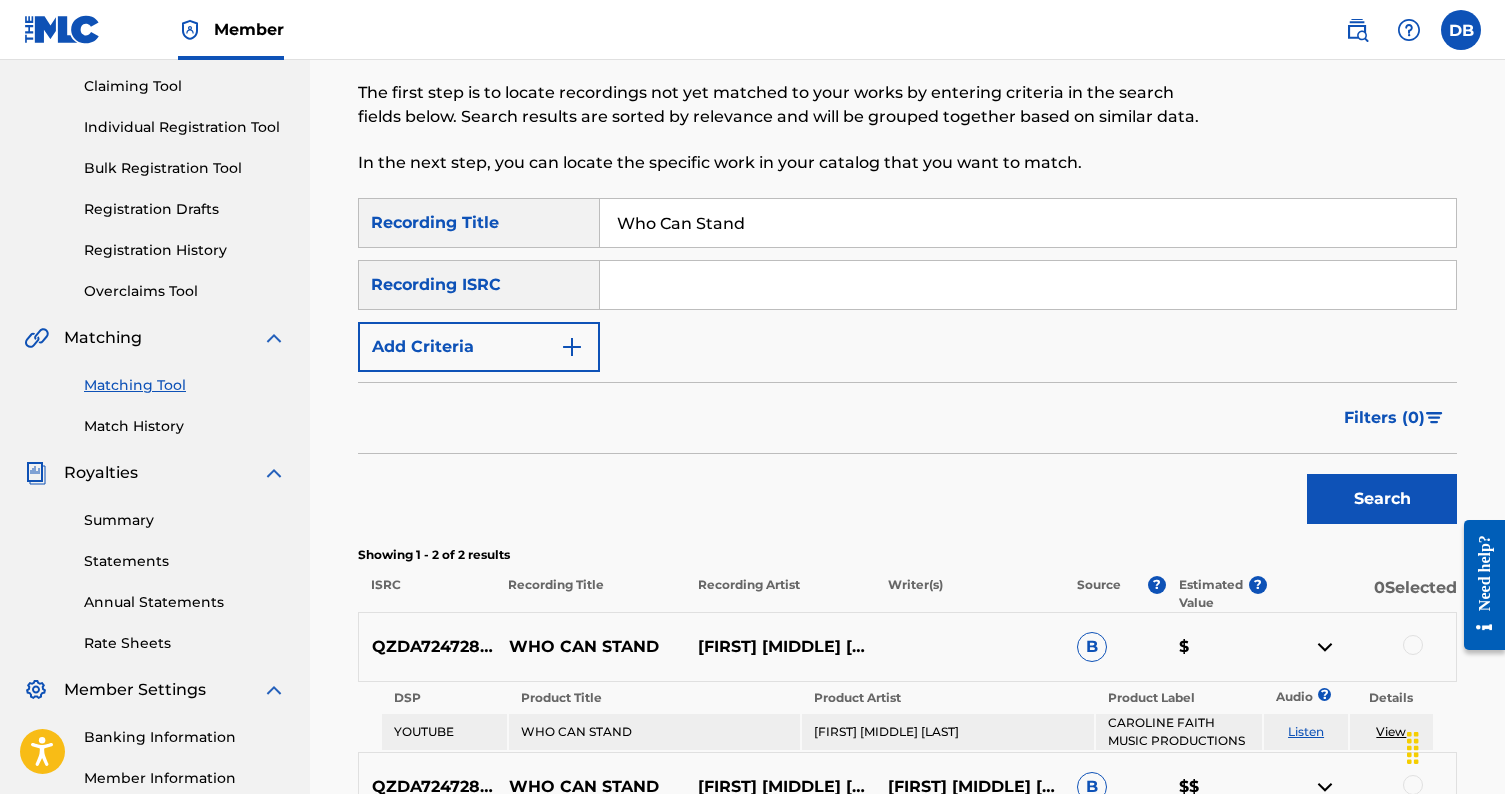 type 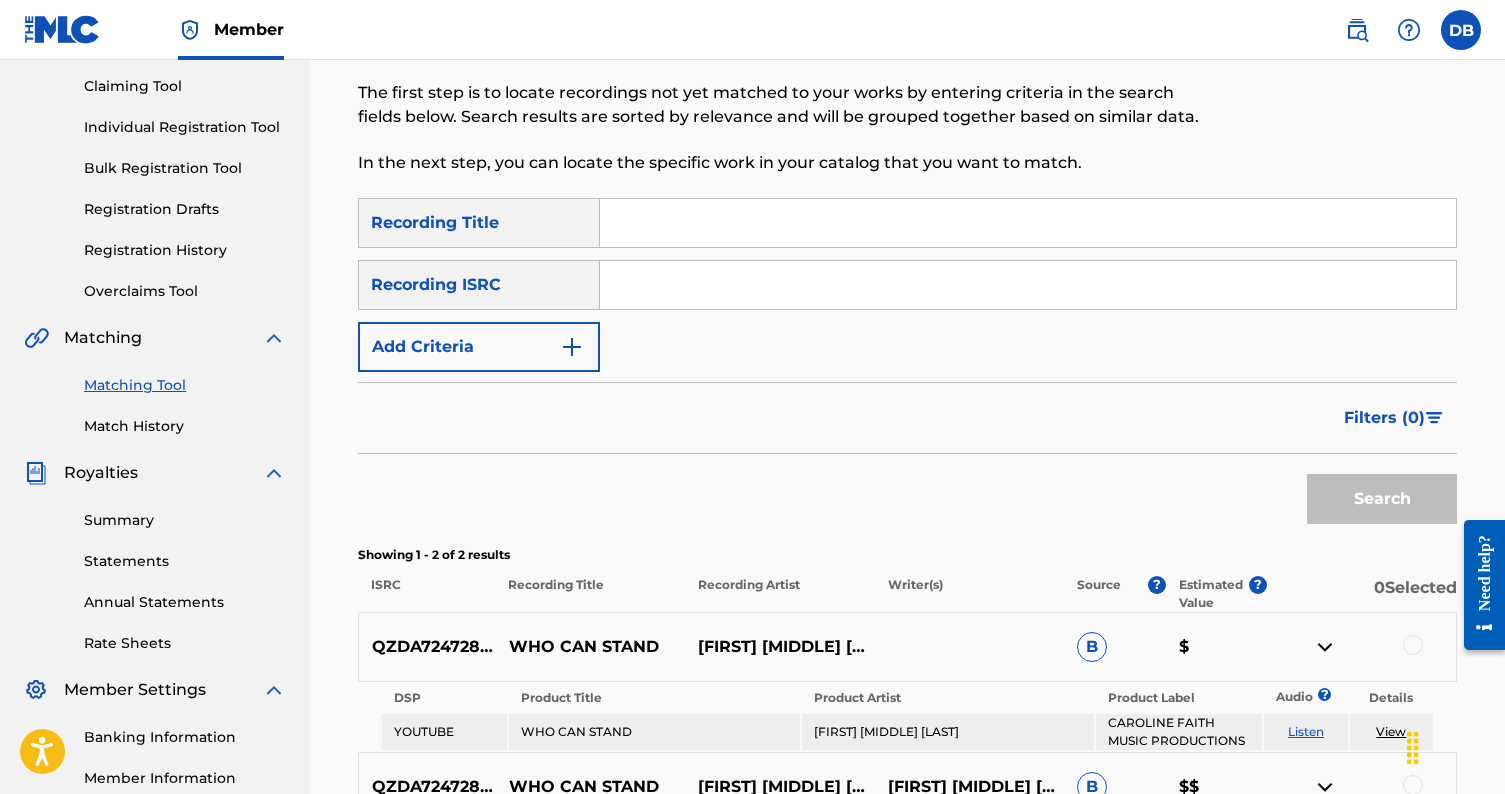 type 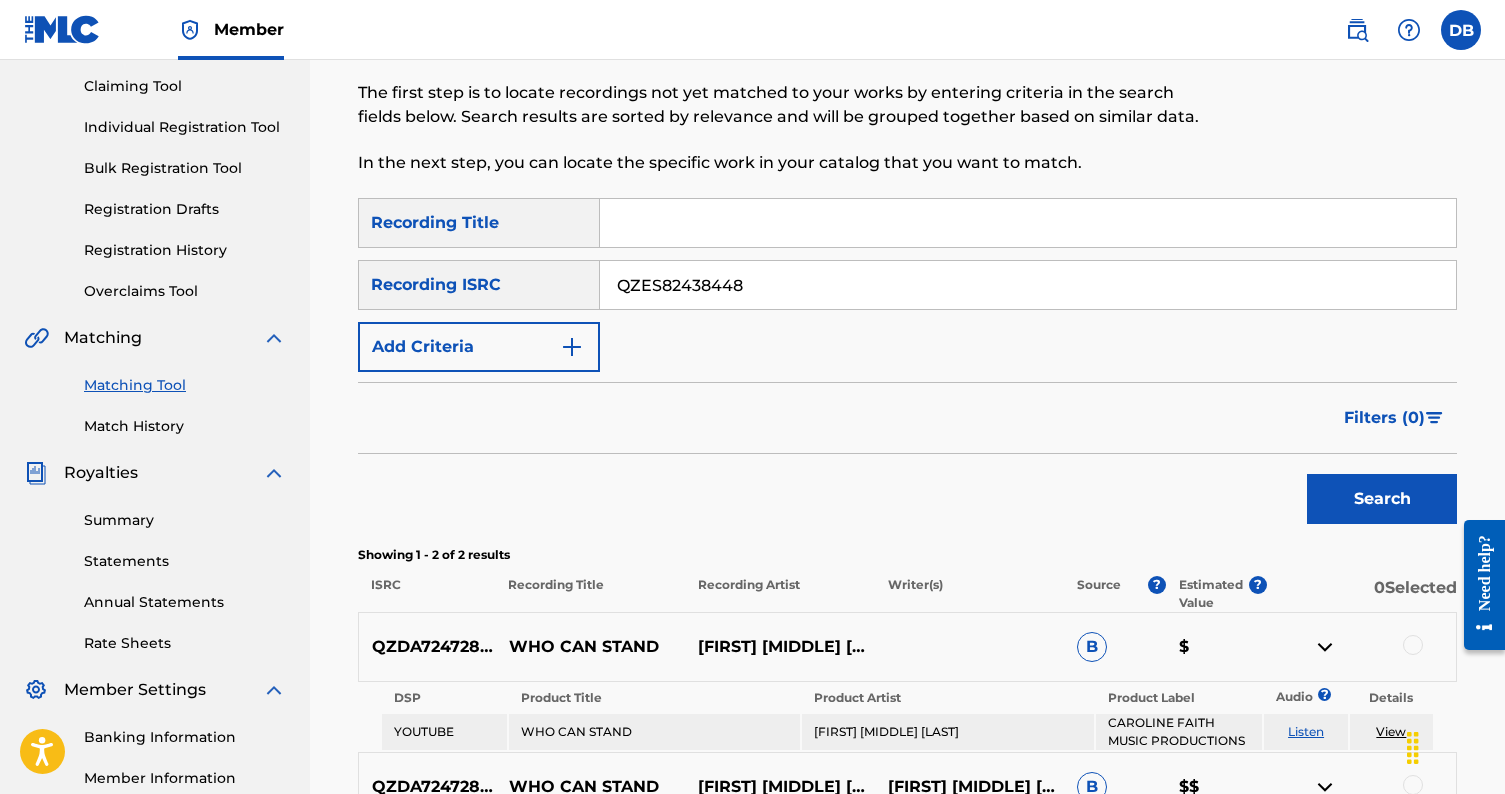 type on "QZES82438448" 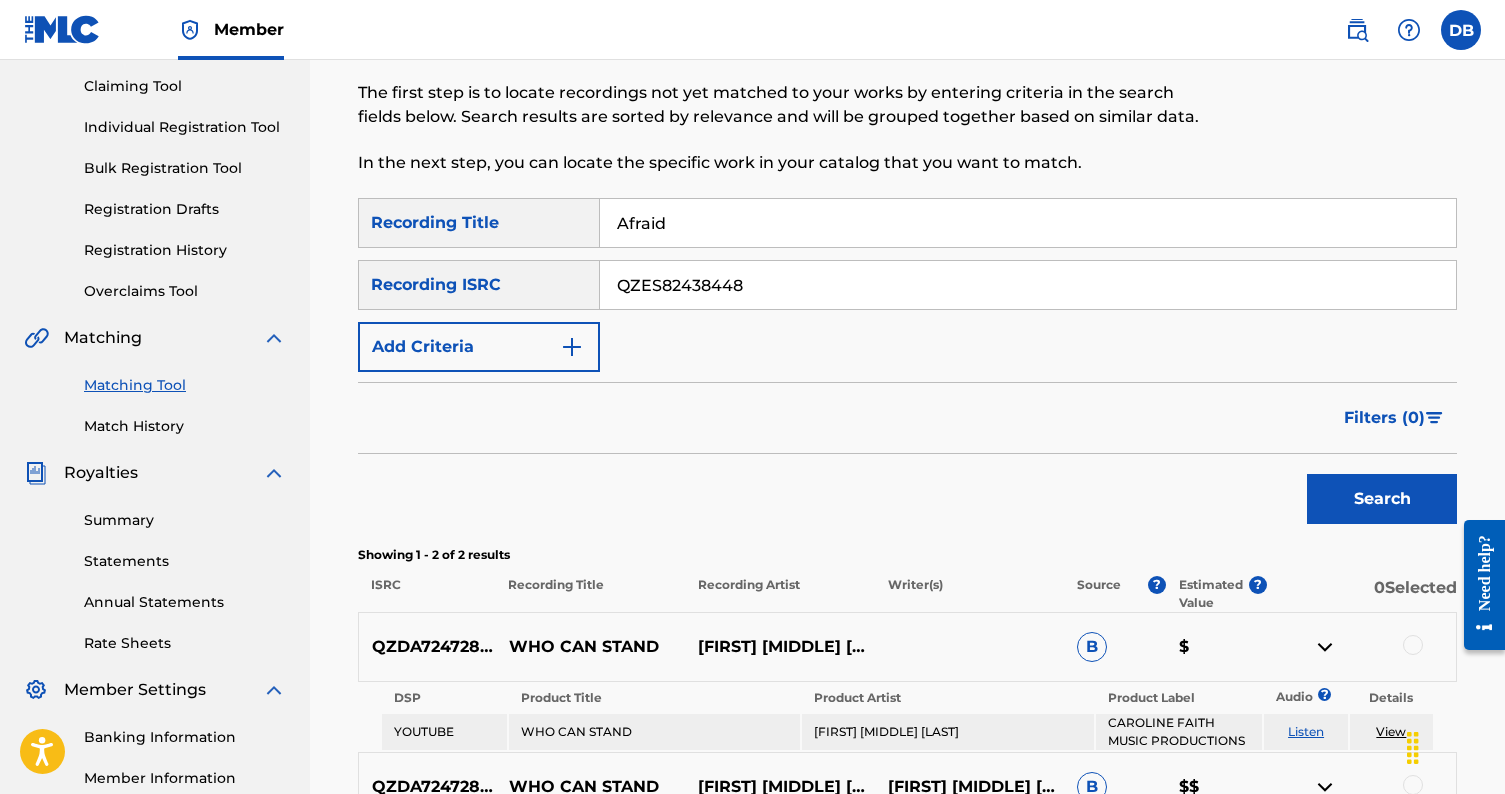 type on "Afraid" 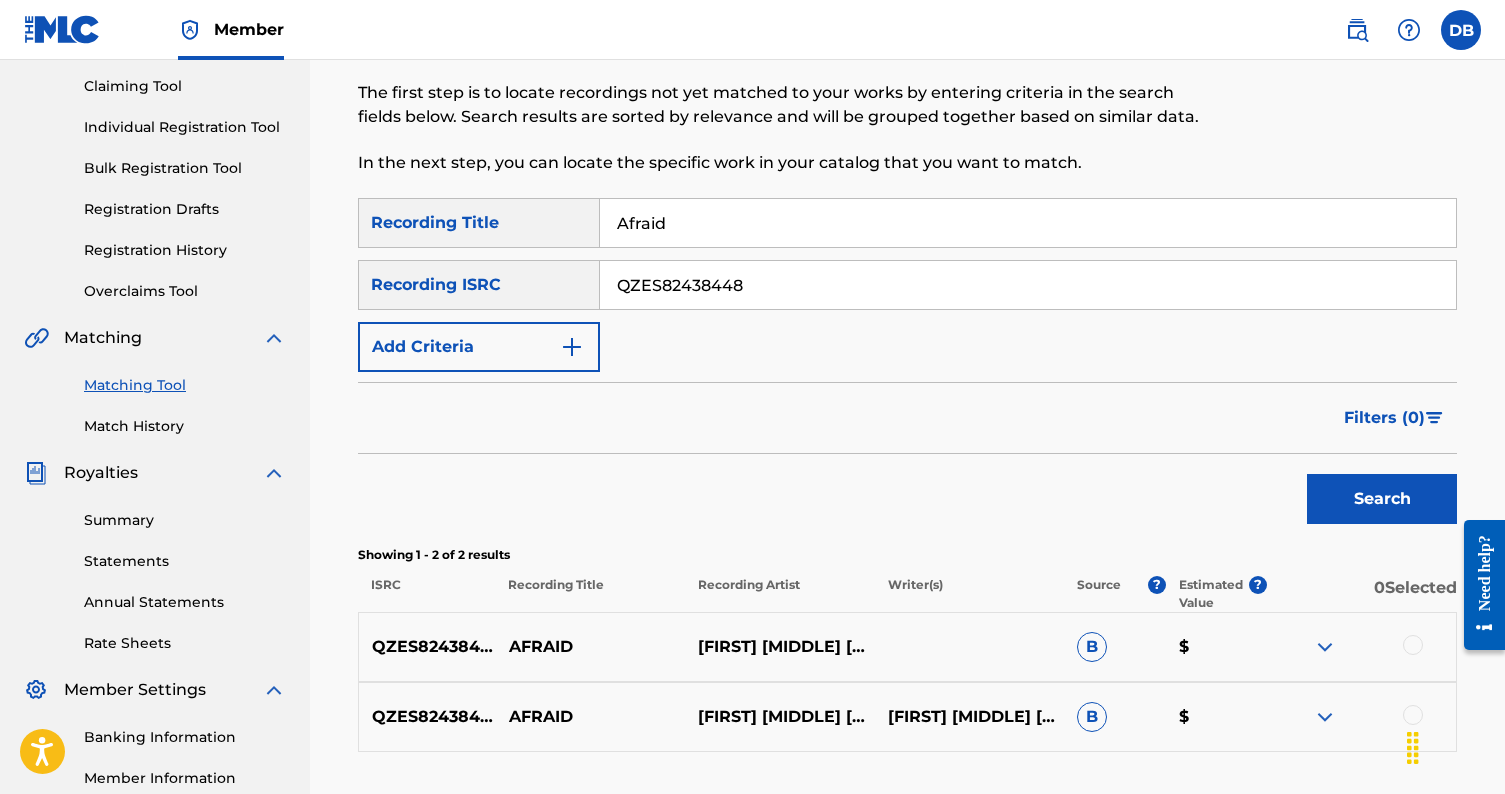 click at bounding box center (1325, 647) 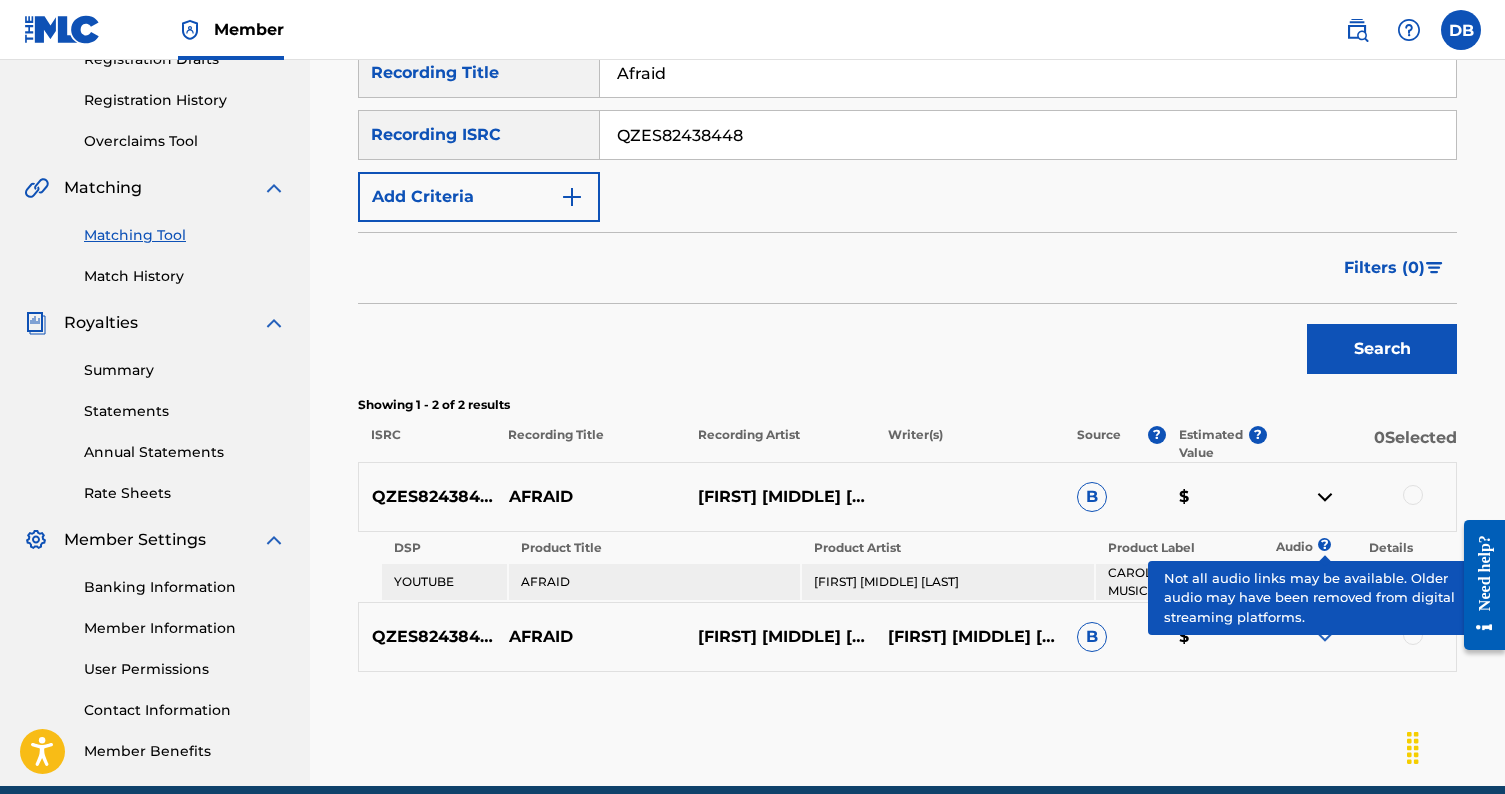 scroll, scrollTop: 381, scrollLeft: 0, axis: vertical 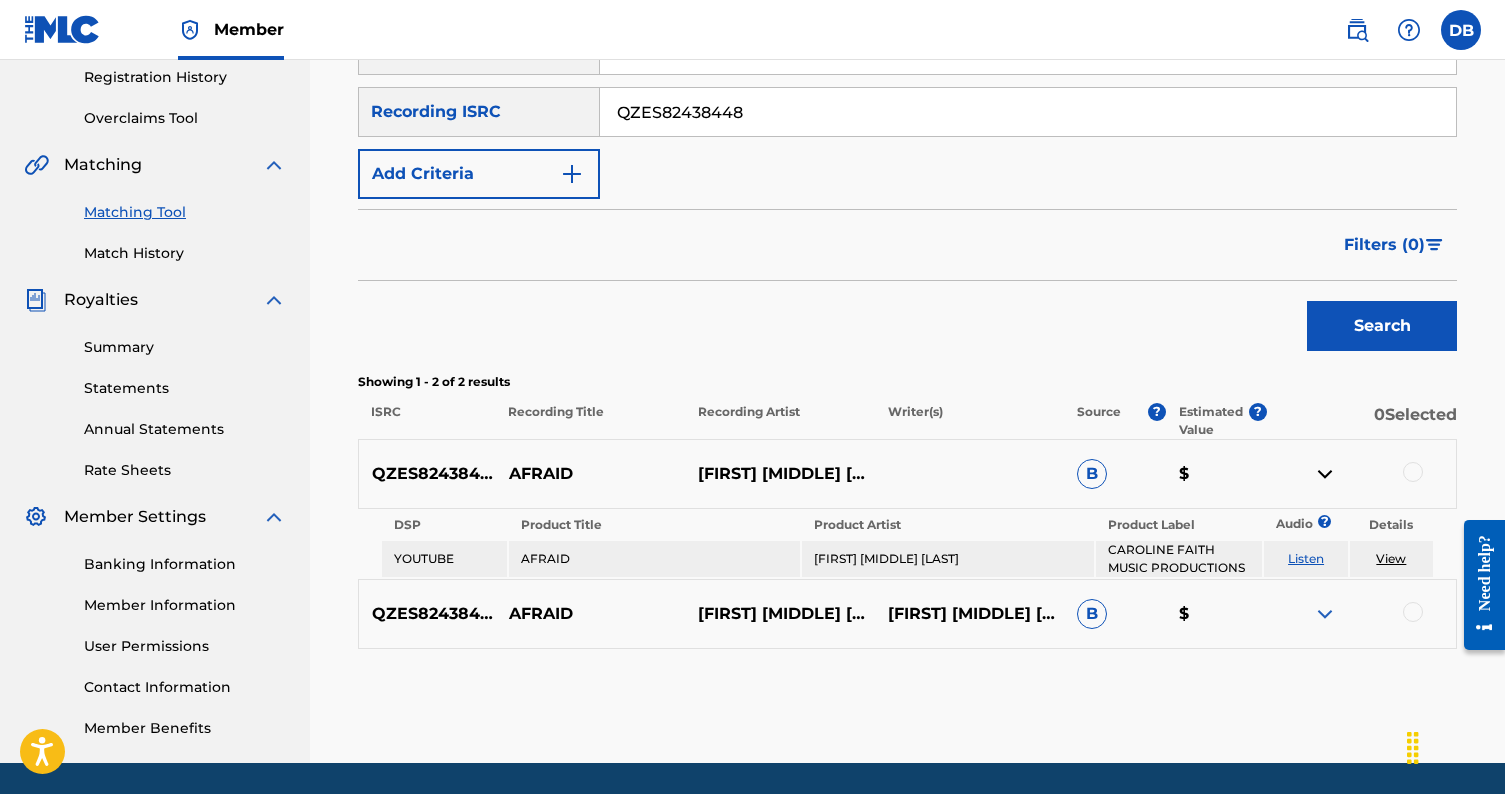 click at bounding box center (1325, 614) 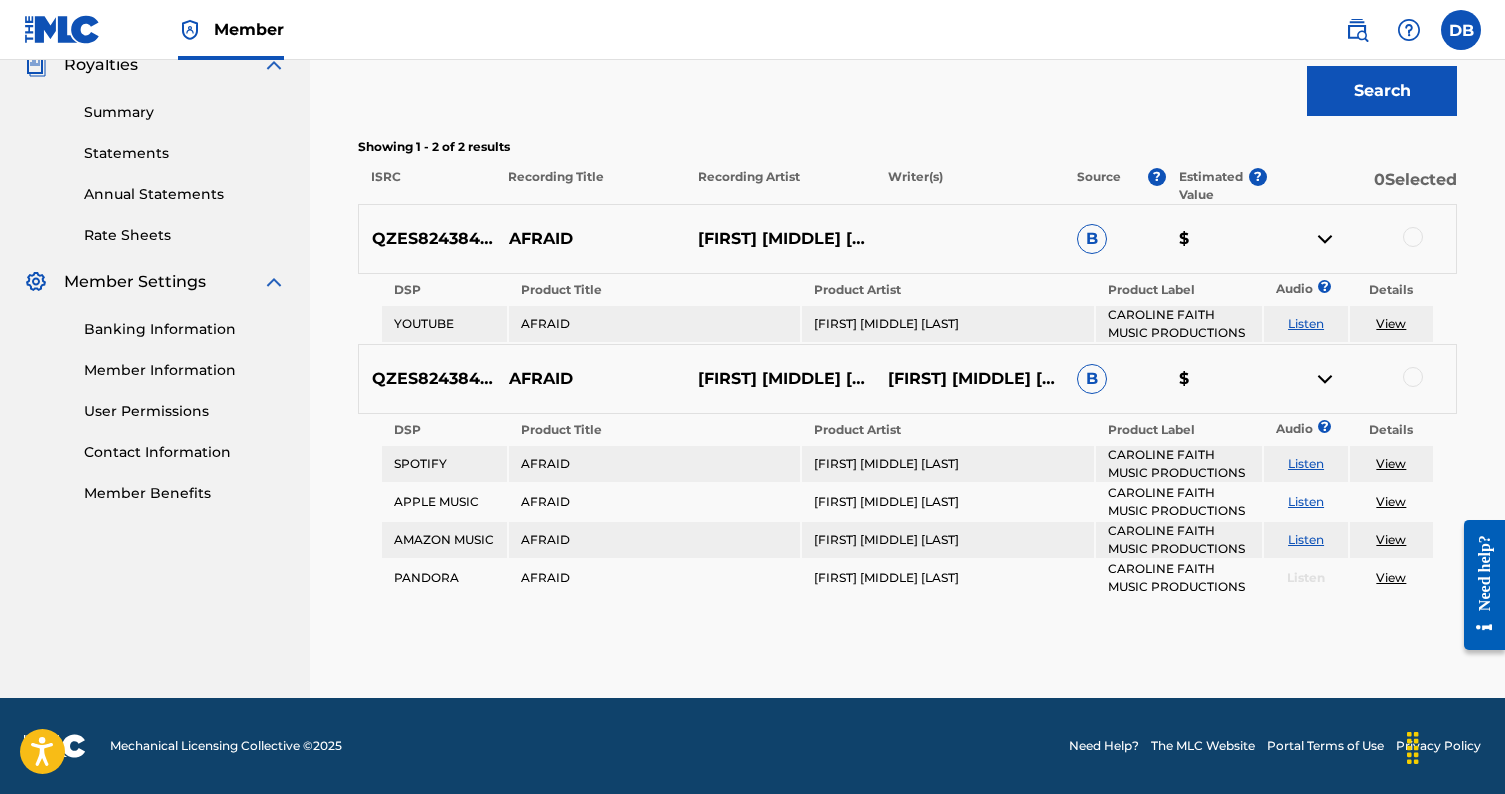scroll, scrollTop: 616, scrollLeft: 0, axis: vertical 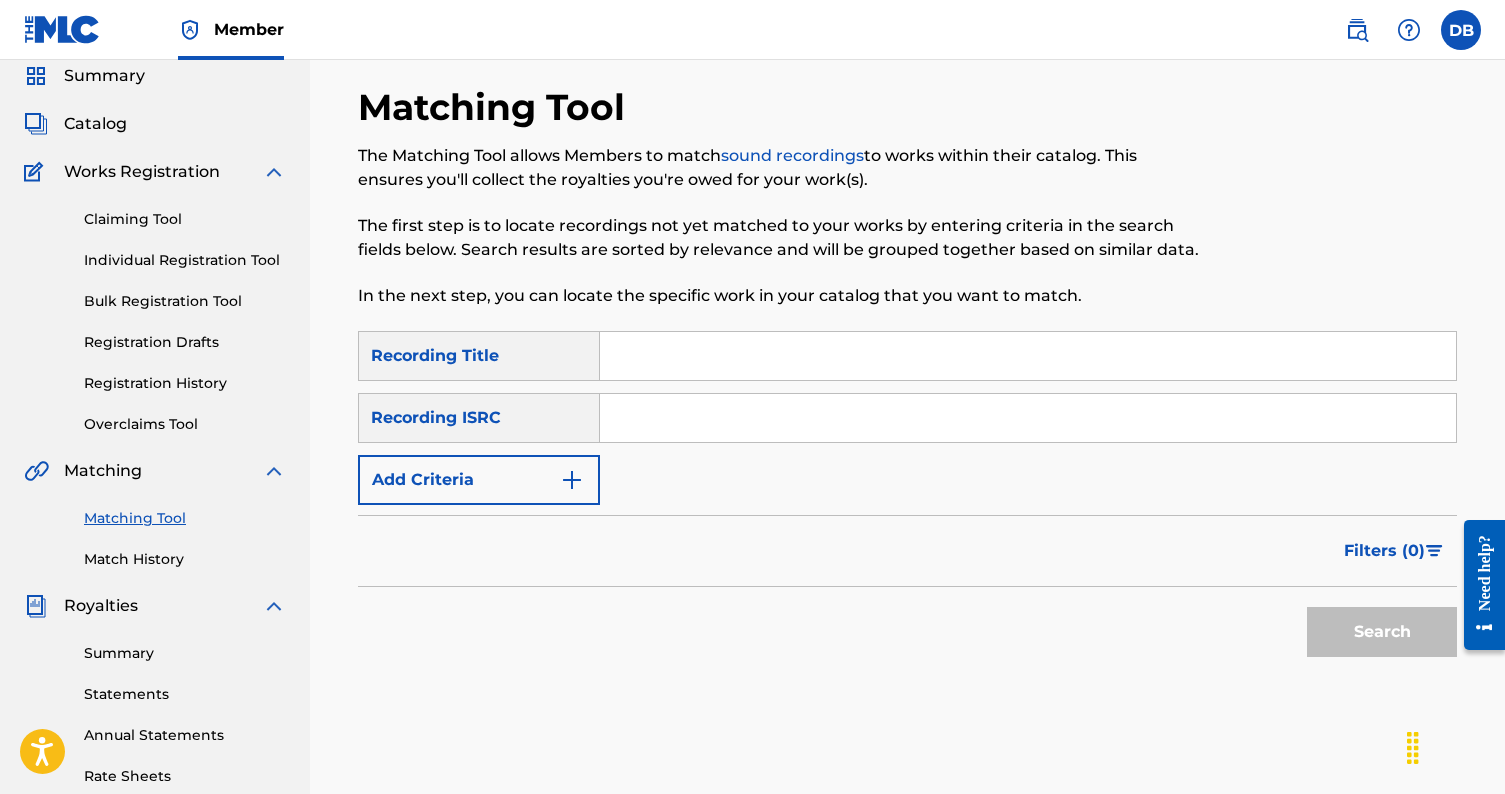 click at bounding box center (1028, 356) 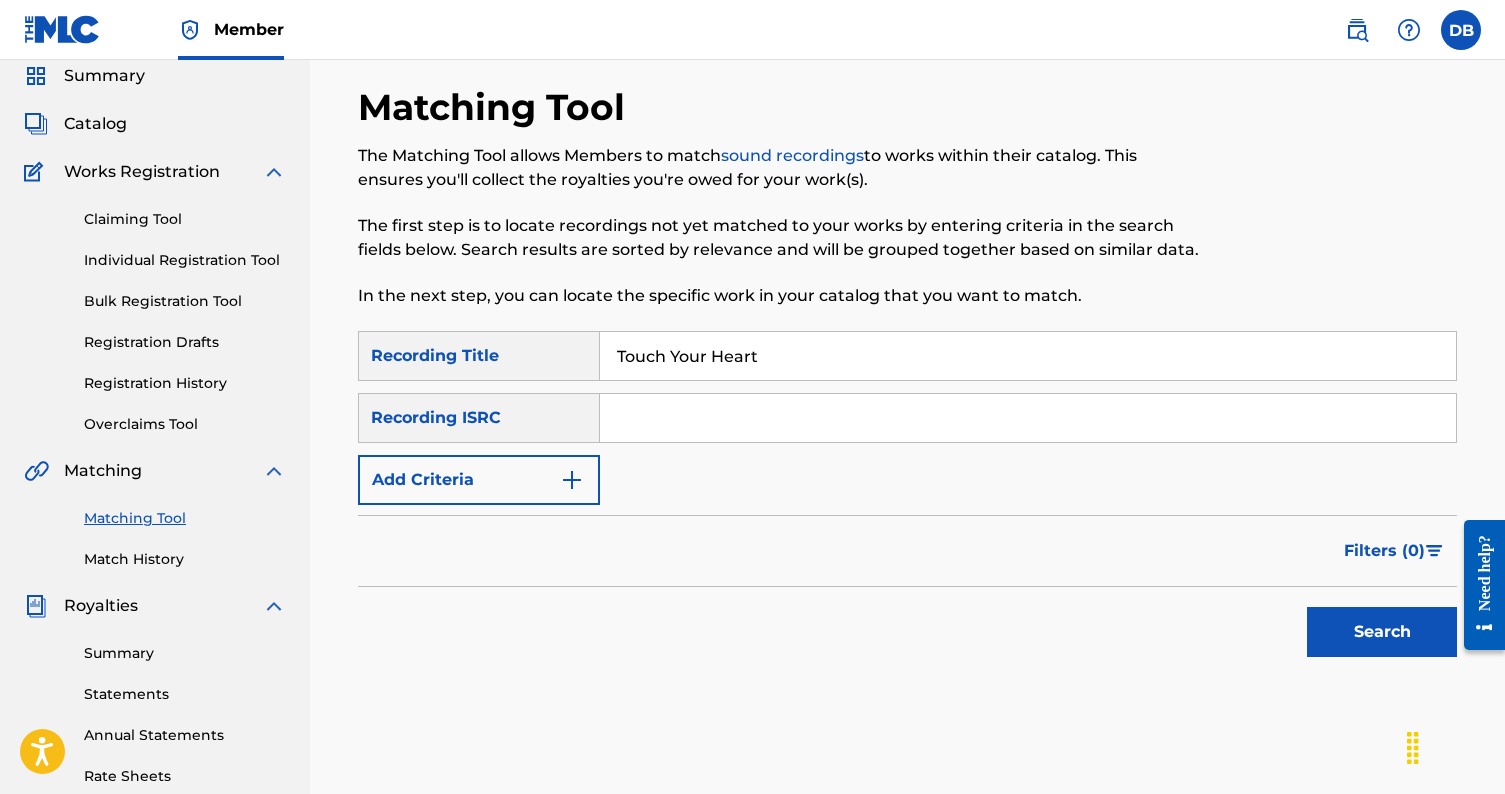 type on "Touch Your Heart" 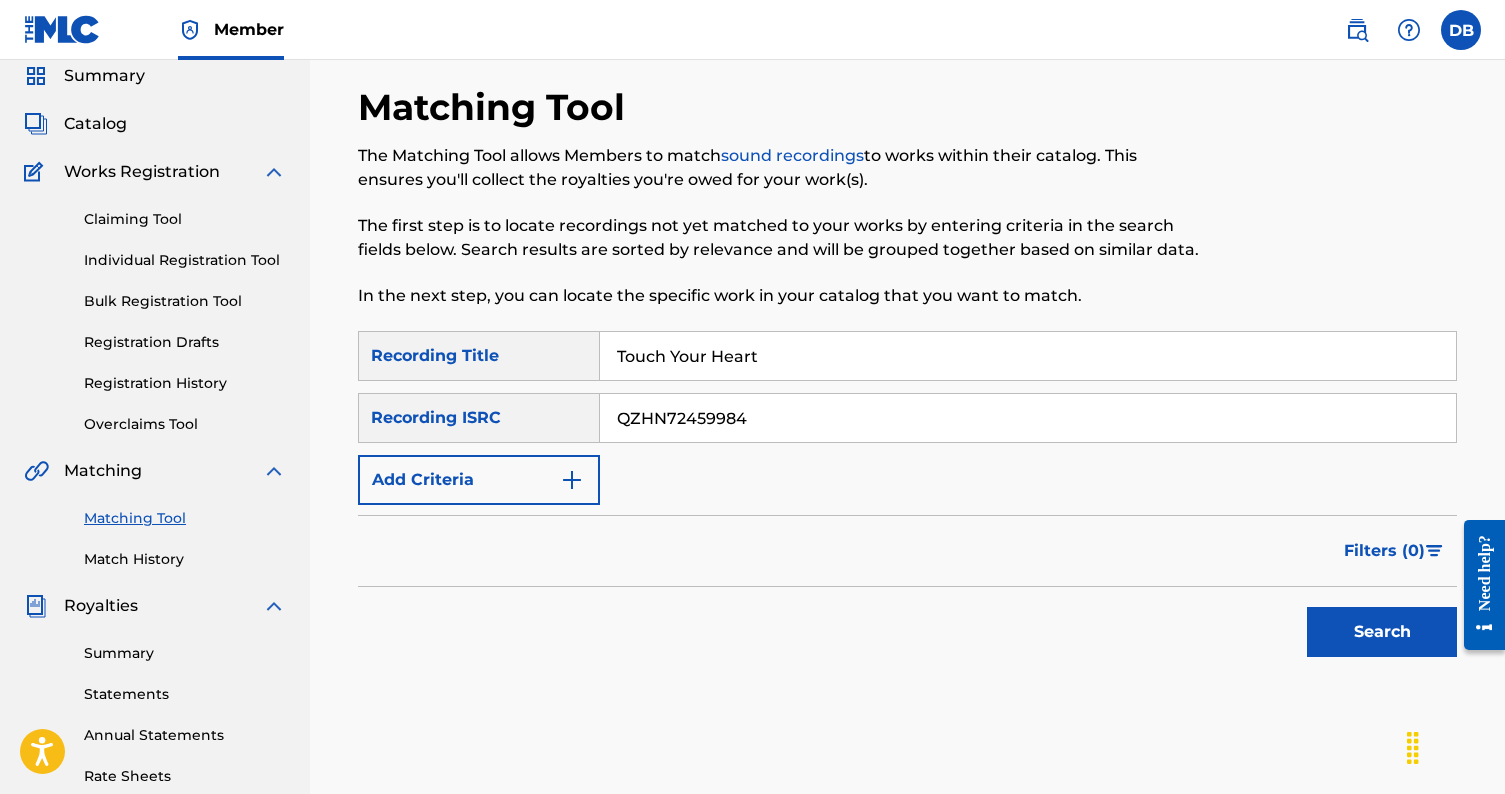 type on "QZHN72459984" 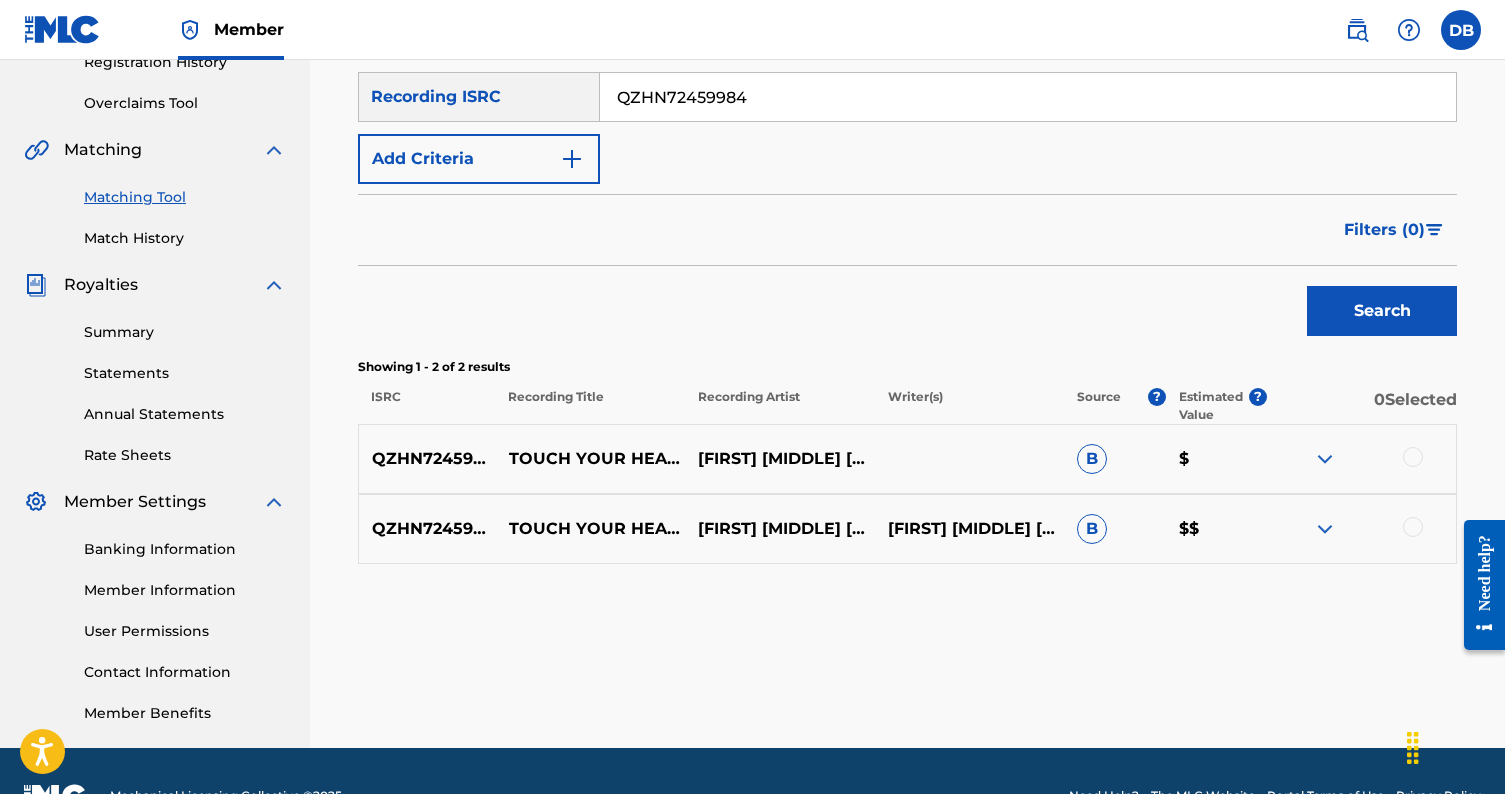 scroll, scrollTop: 403, scrollLeft: 0, axis: vertical 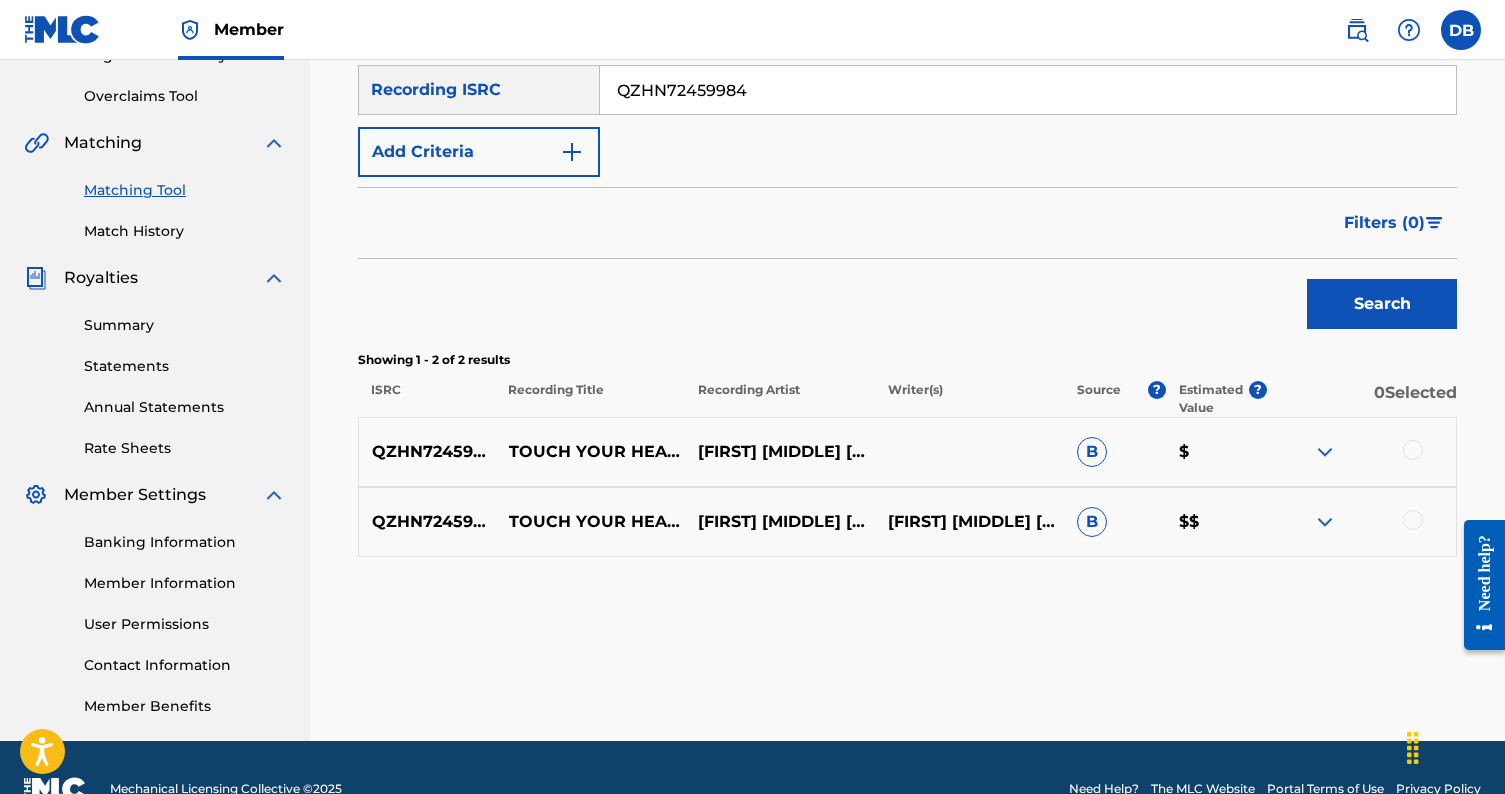 click at bounding box center (1325, 452) 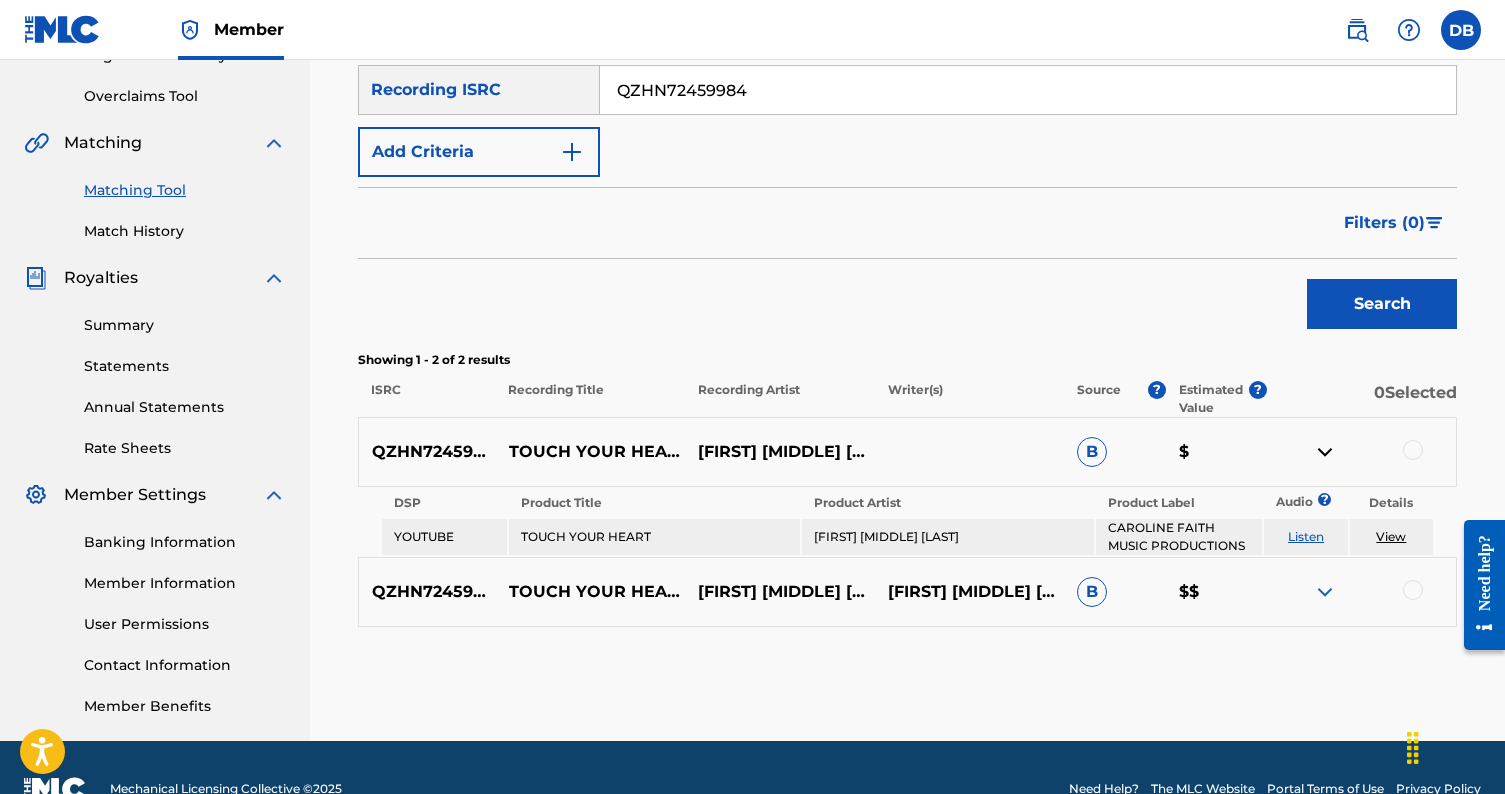 click at bounding box center [1325, 592] 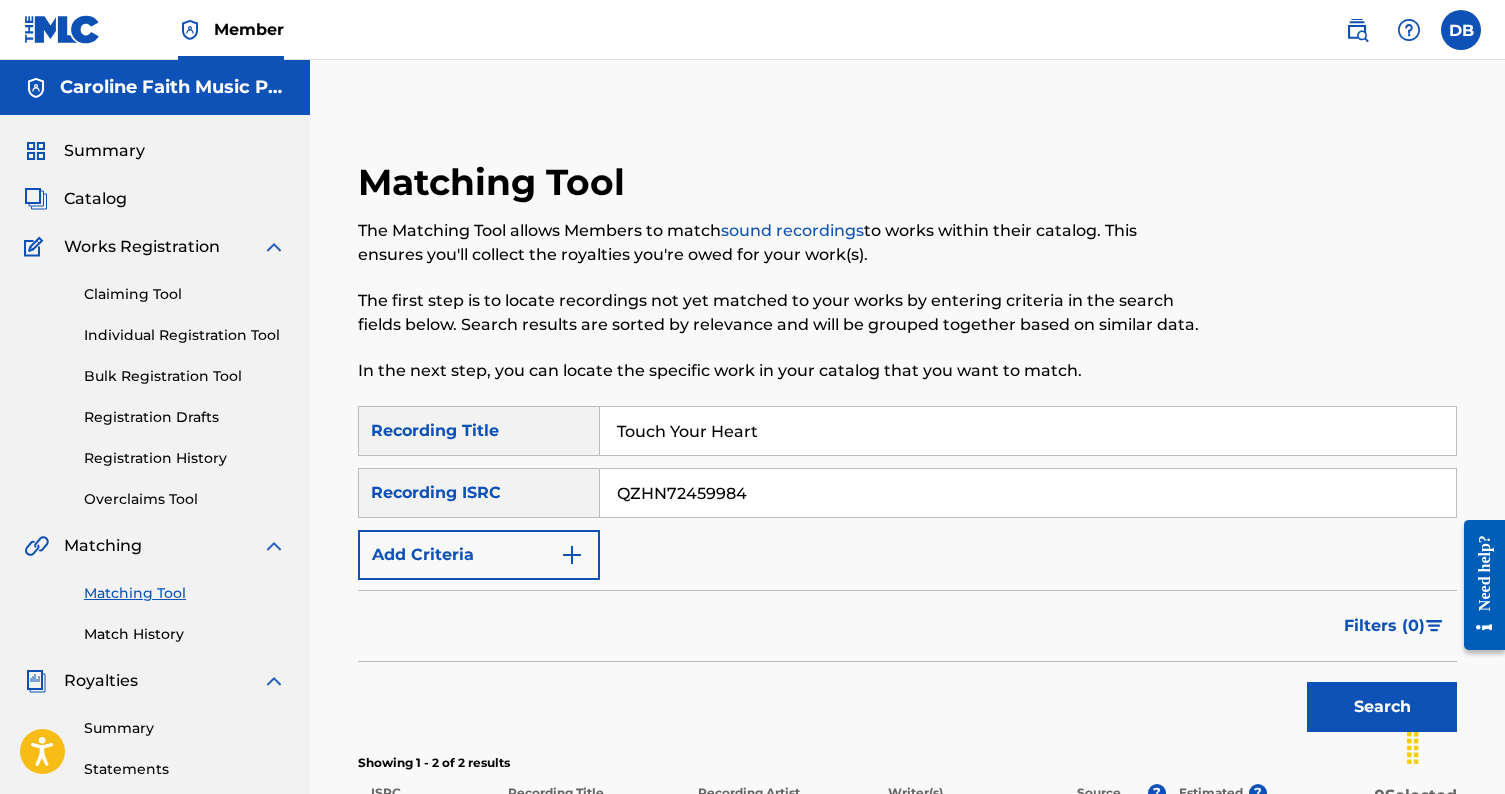 scroll, scrollTop: 0, scrollLeft: 0, axis: both 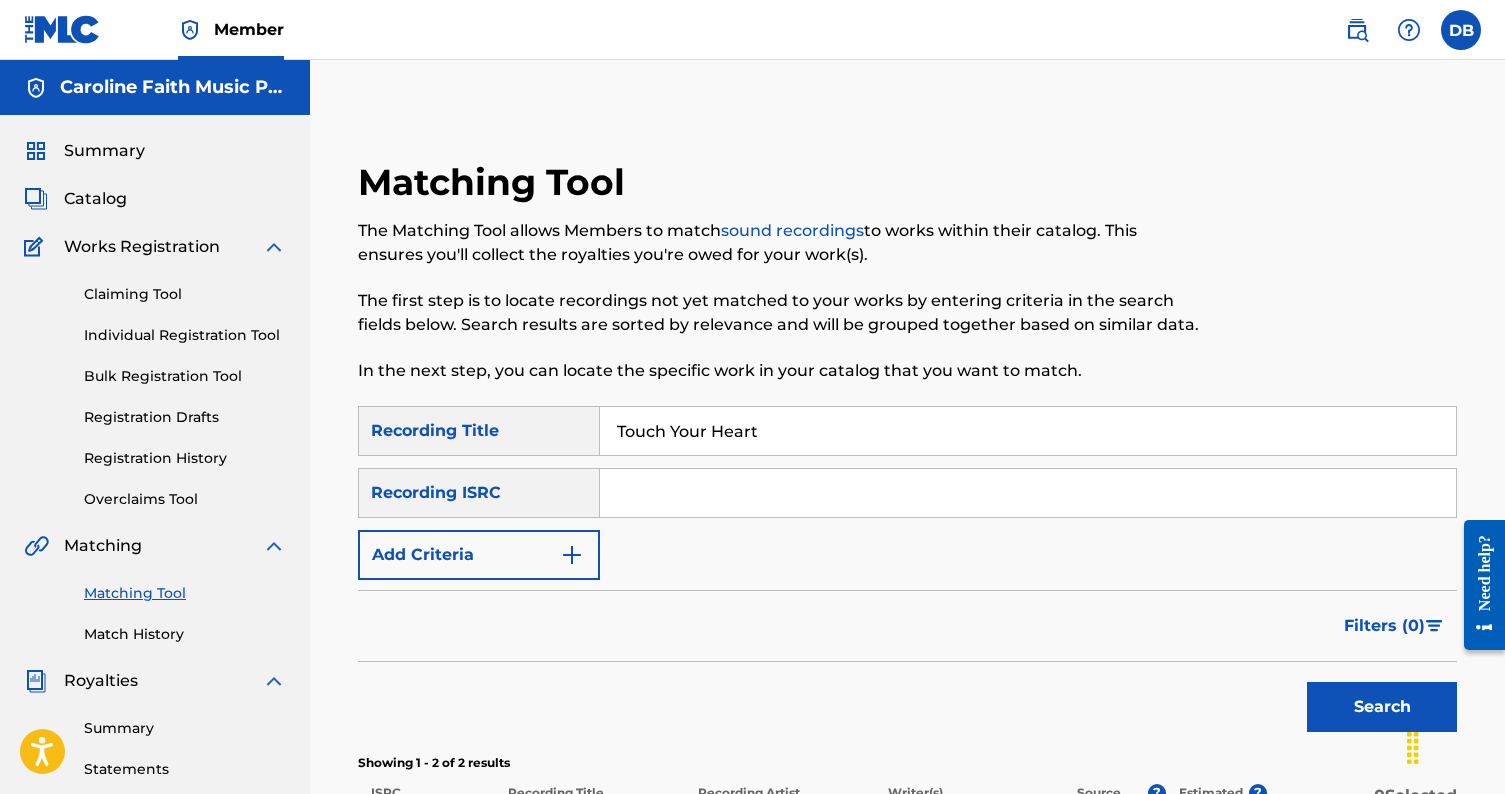 paste on "QZHN82404617" 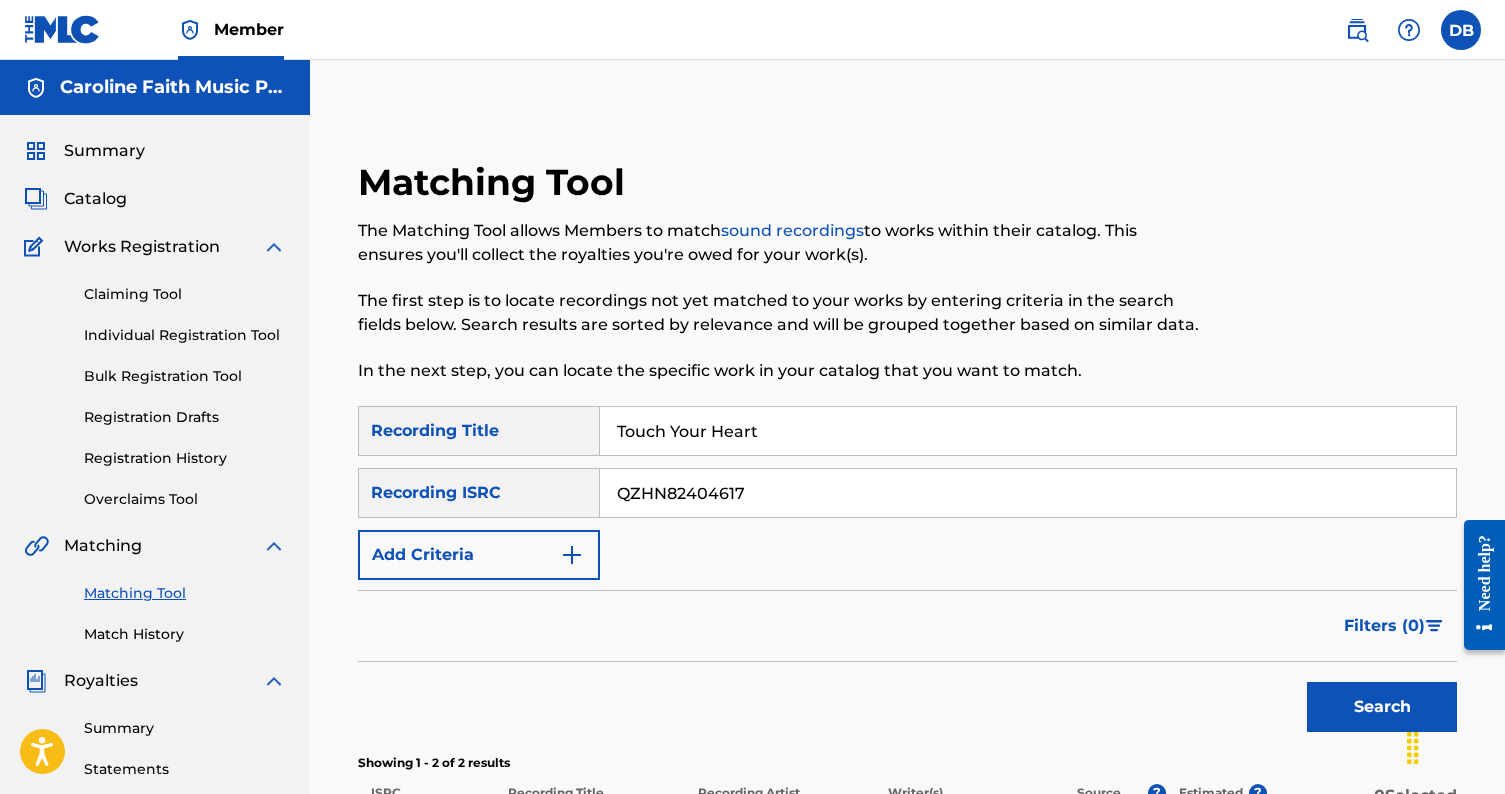 type on "QZHN82404617" 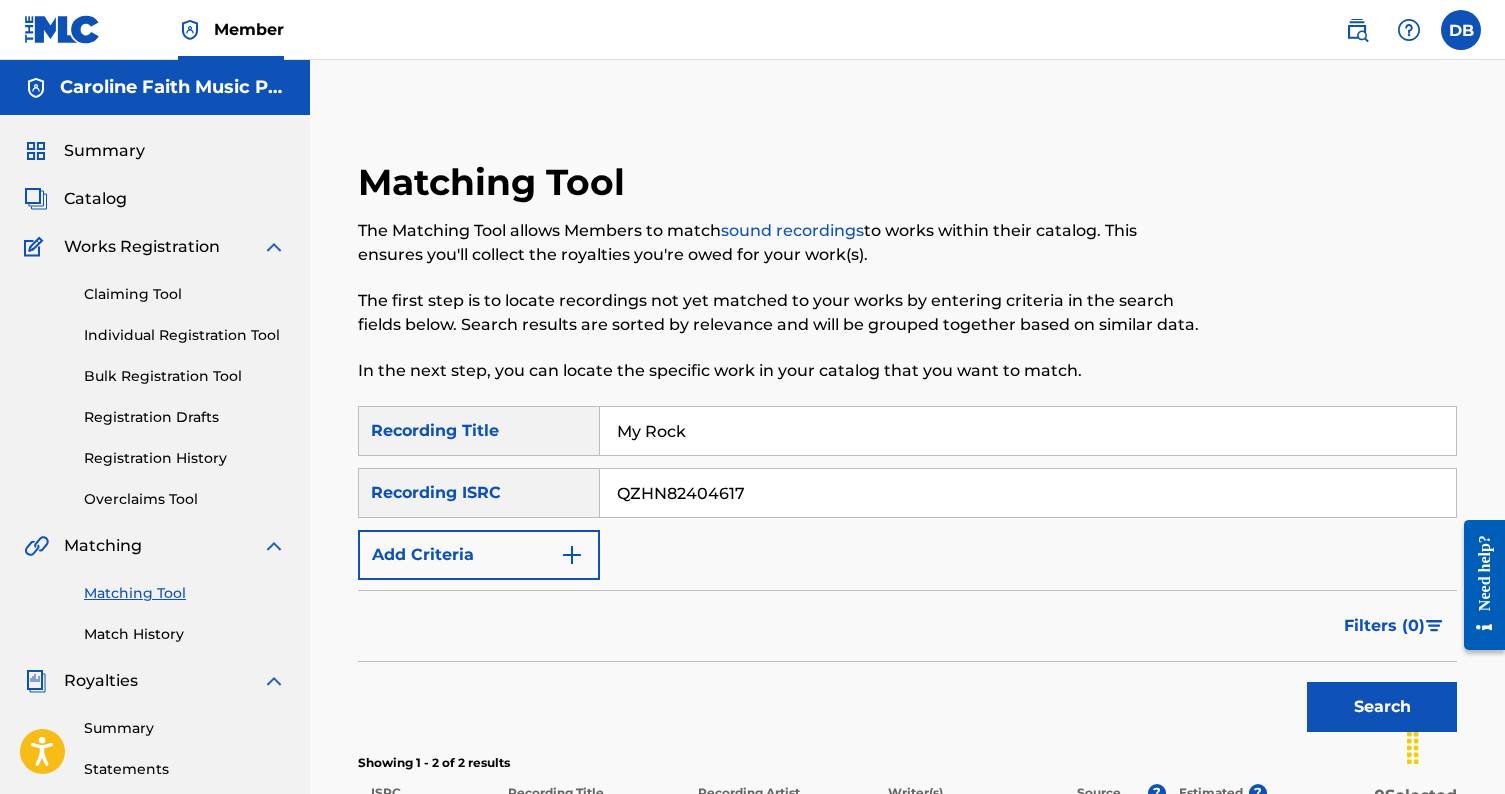 click on "Search" at bounding box center [1382, 707] 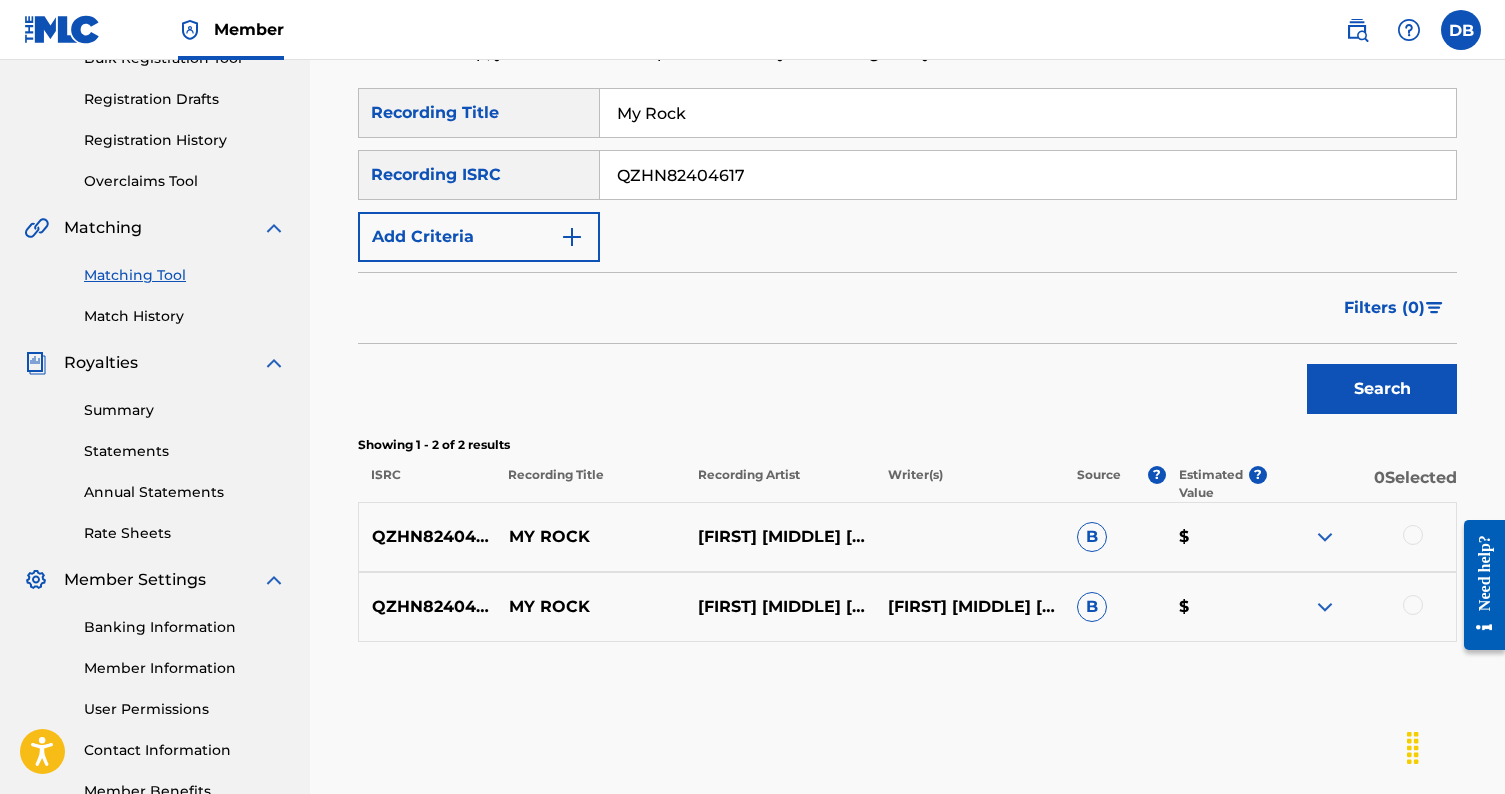 scroll, scrollTop: 324, scrollLeft: 0, axis: vertical 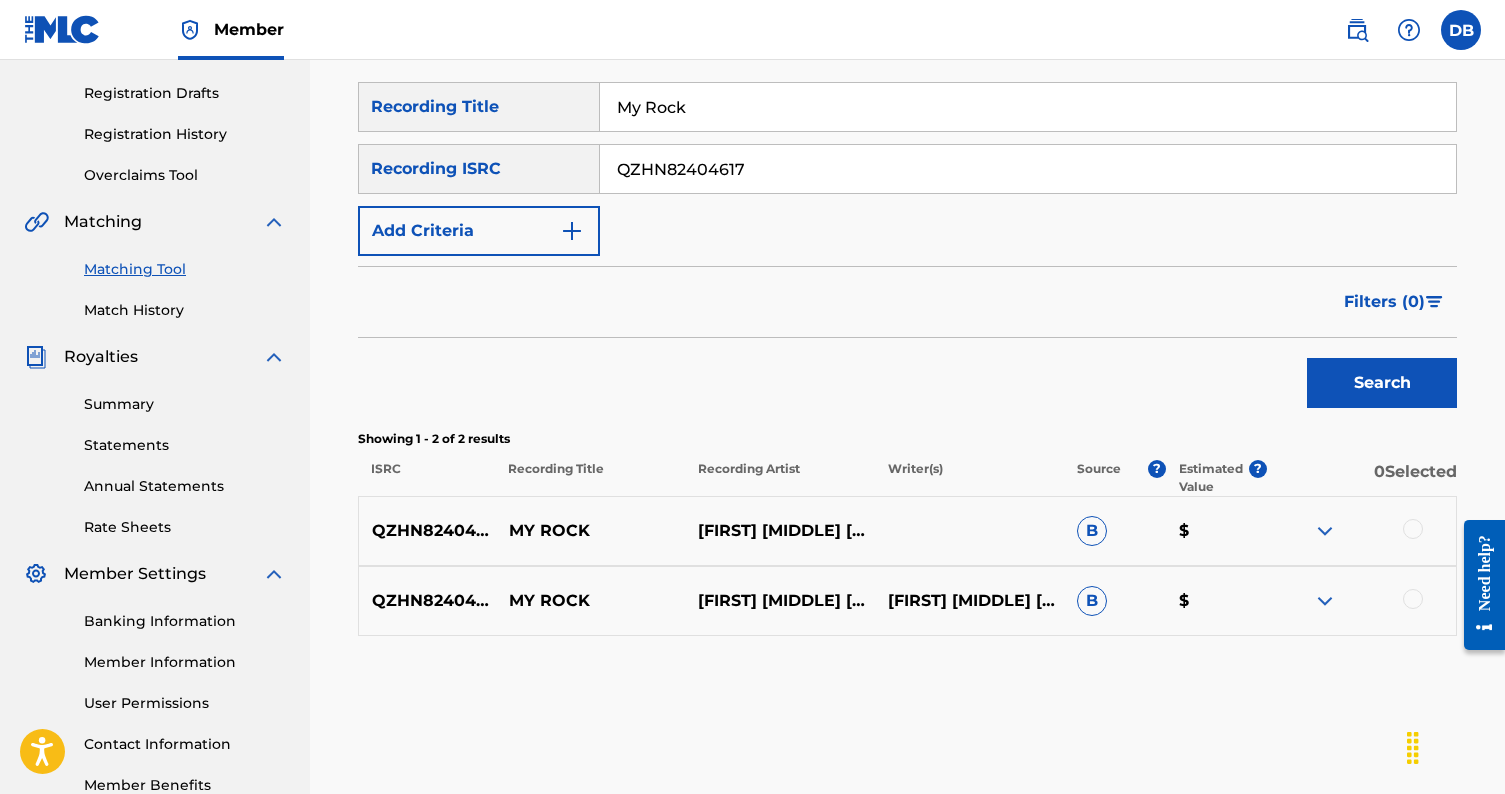 click at bounding box center [1325, 531] 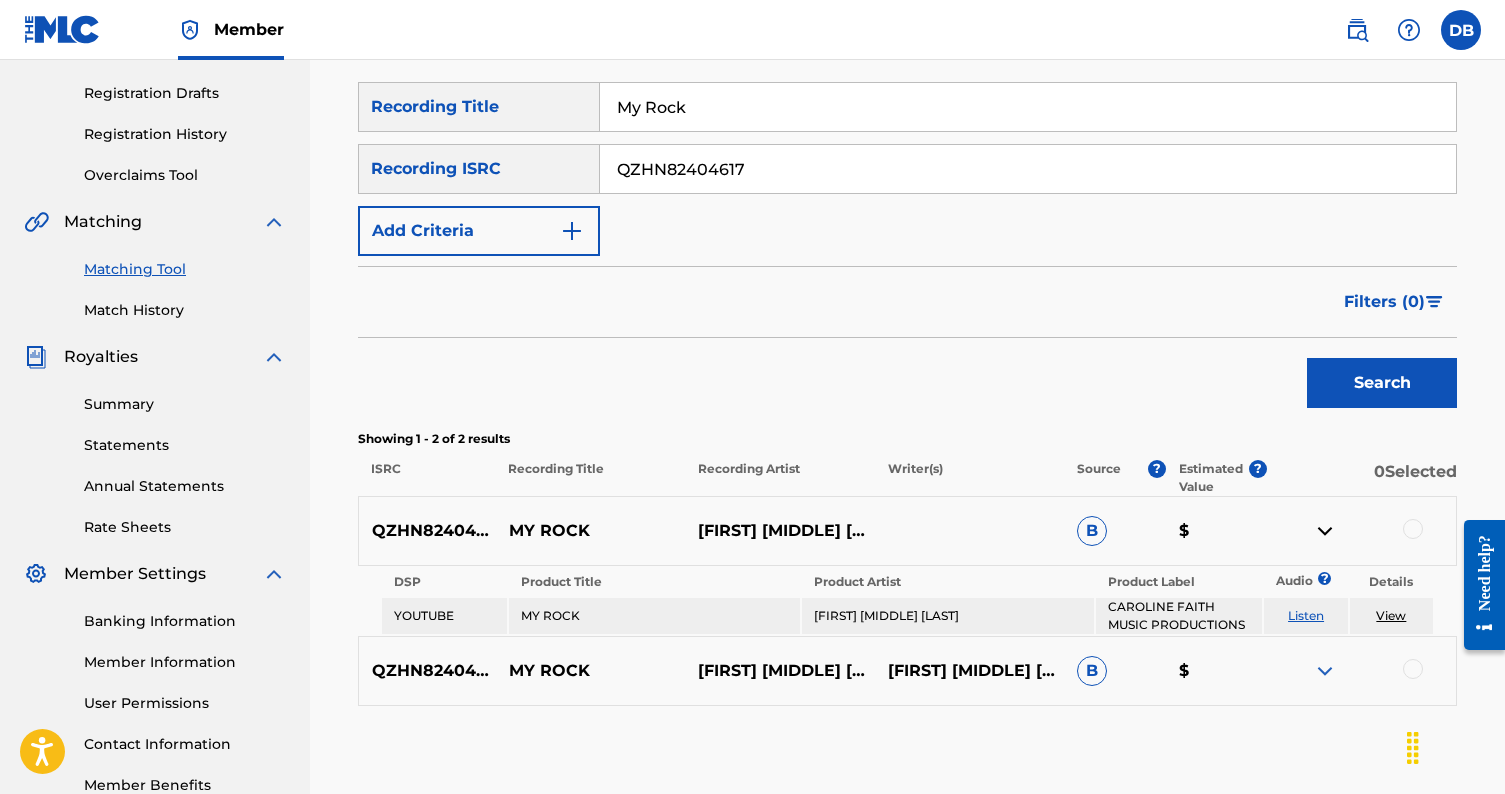 click at bounding box center (1325, 671) 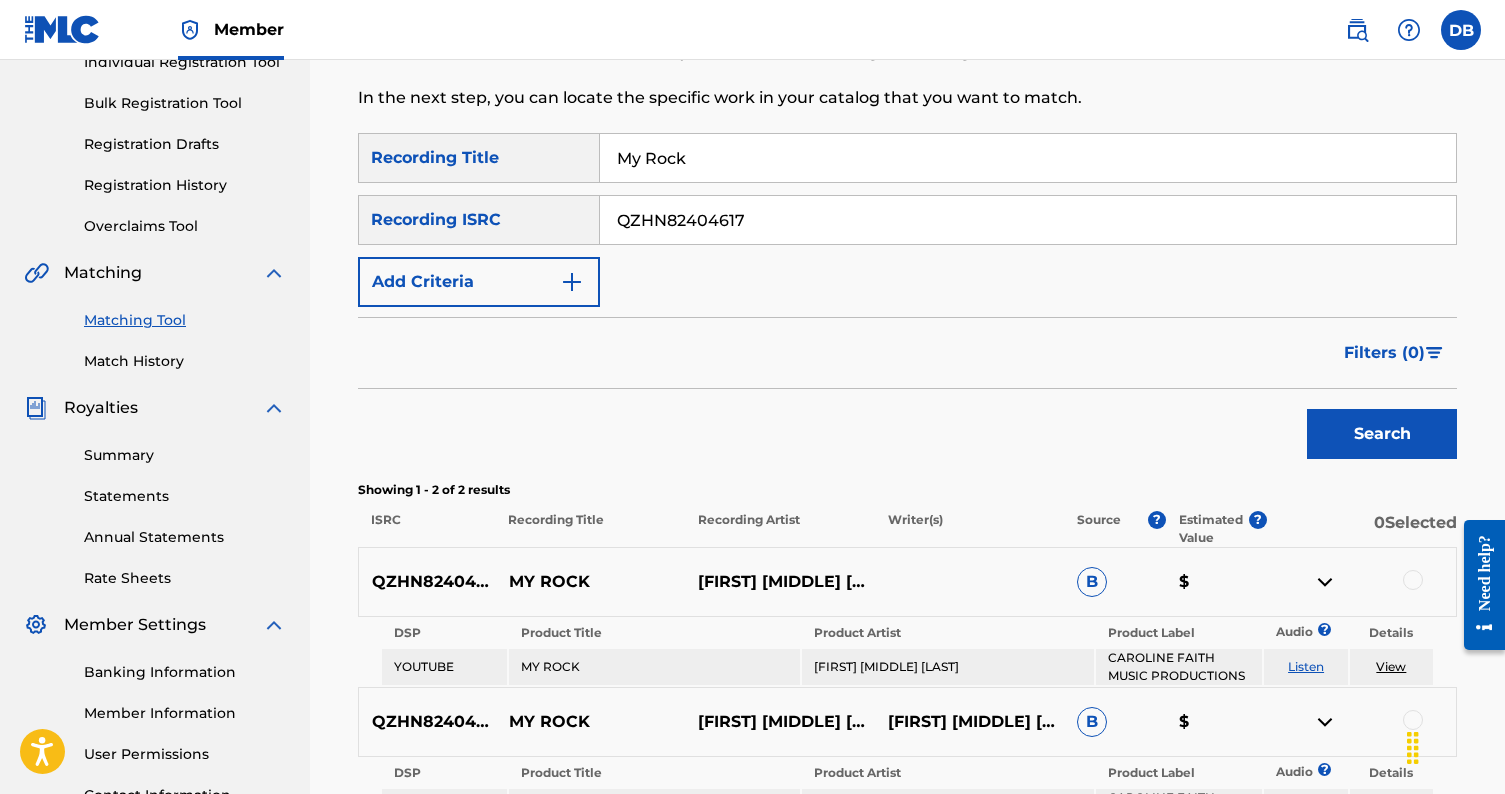 scroll, scrollTop: 105, scrollLeft: 0, axis: vertical 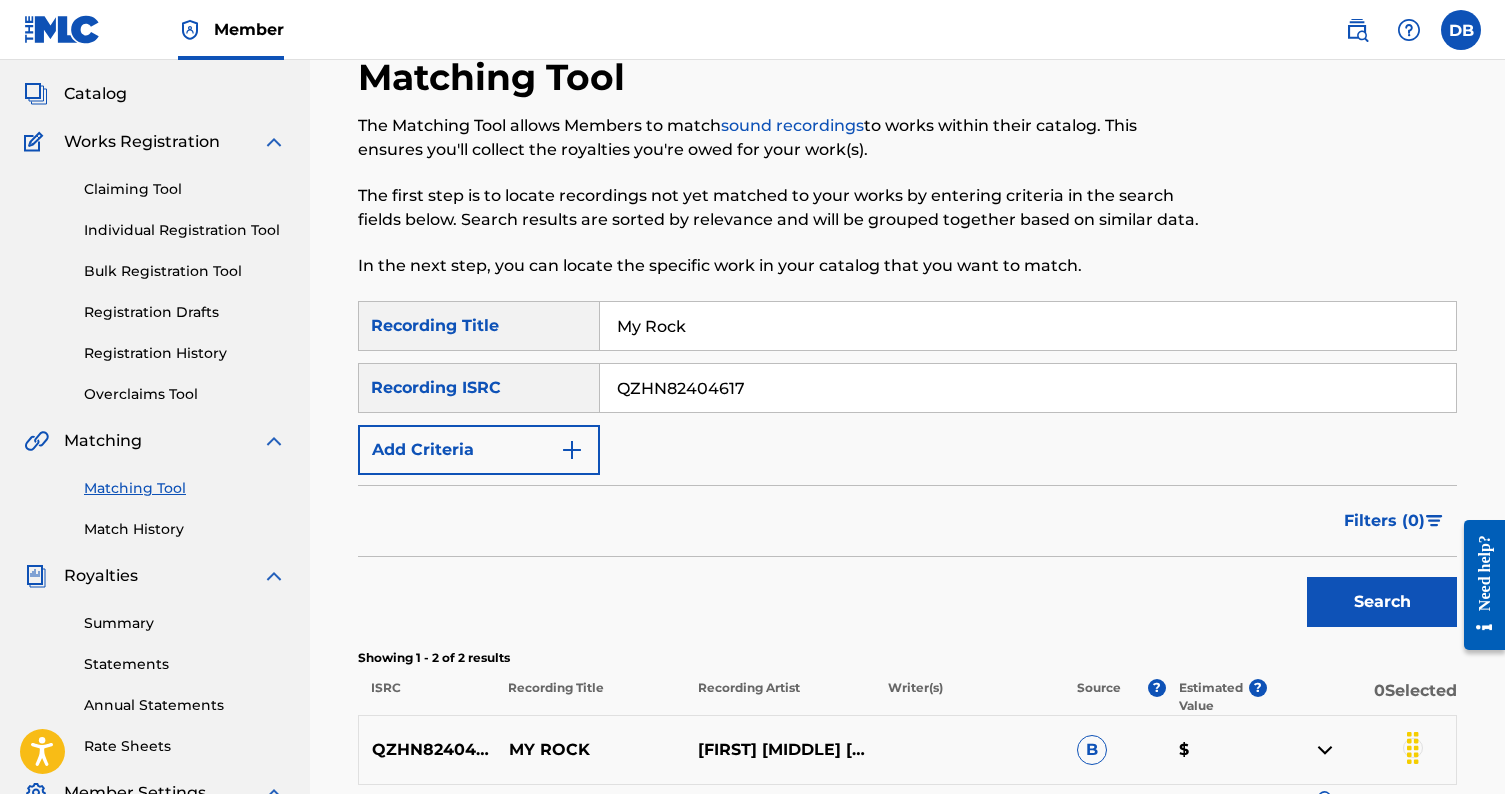 drag, startPoint x: 709, startPoint y: 334, endPoint x: 559, endPoint y: 315, distance: 151.19855 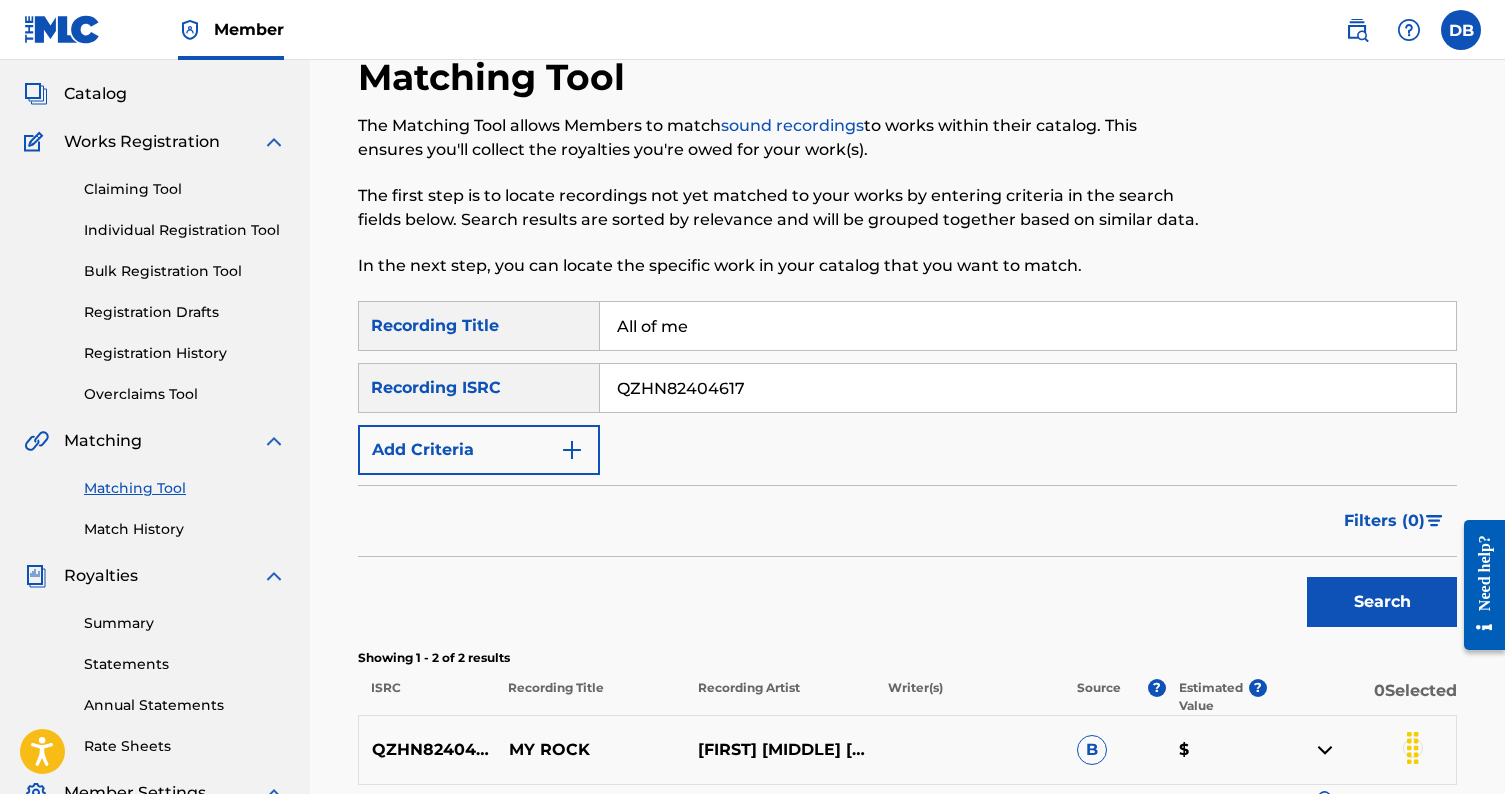 type on "All of me" 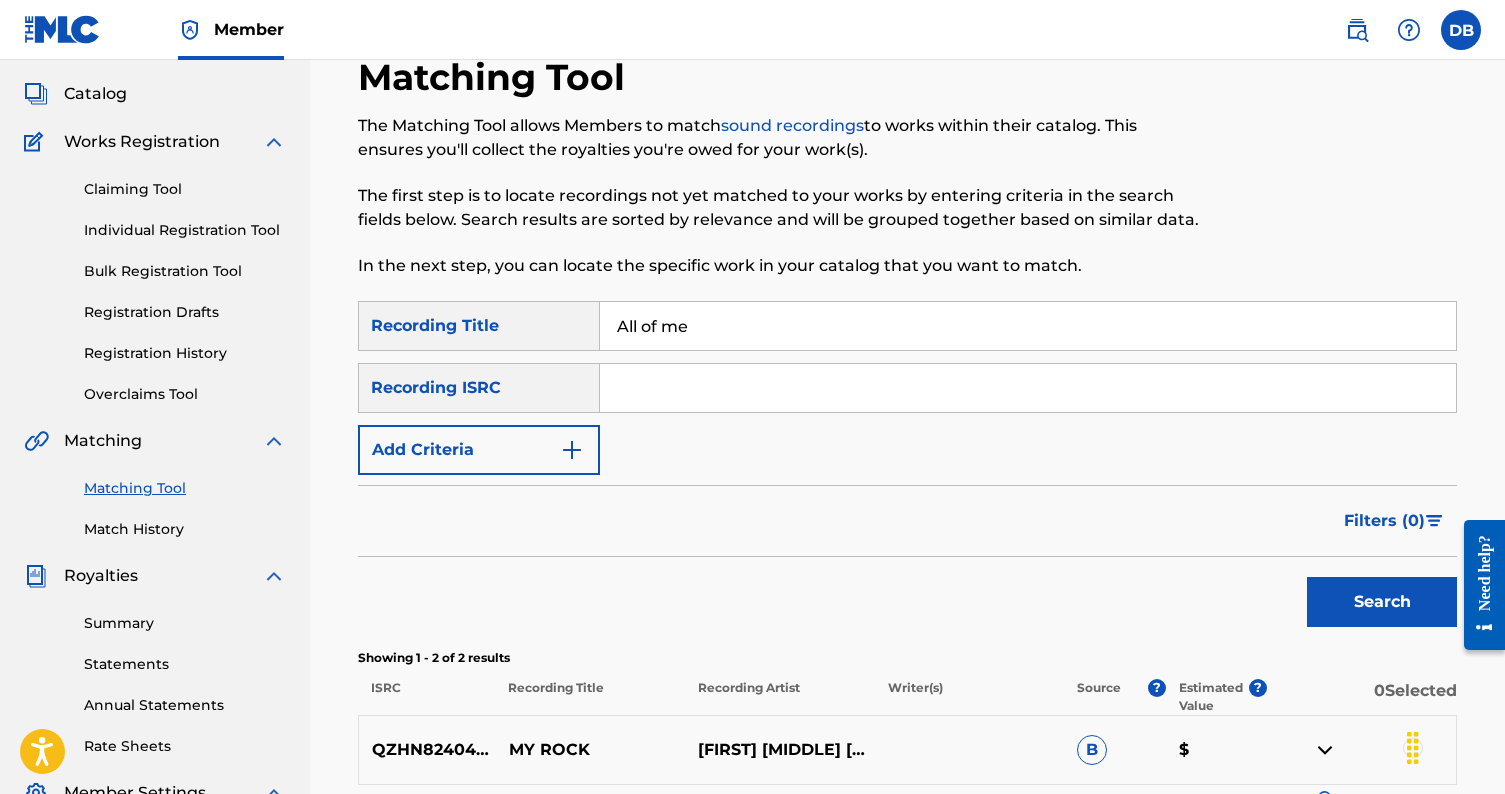 paste on "QZK6P2482239" 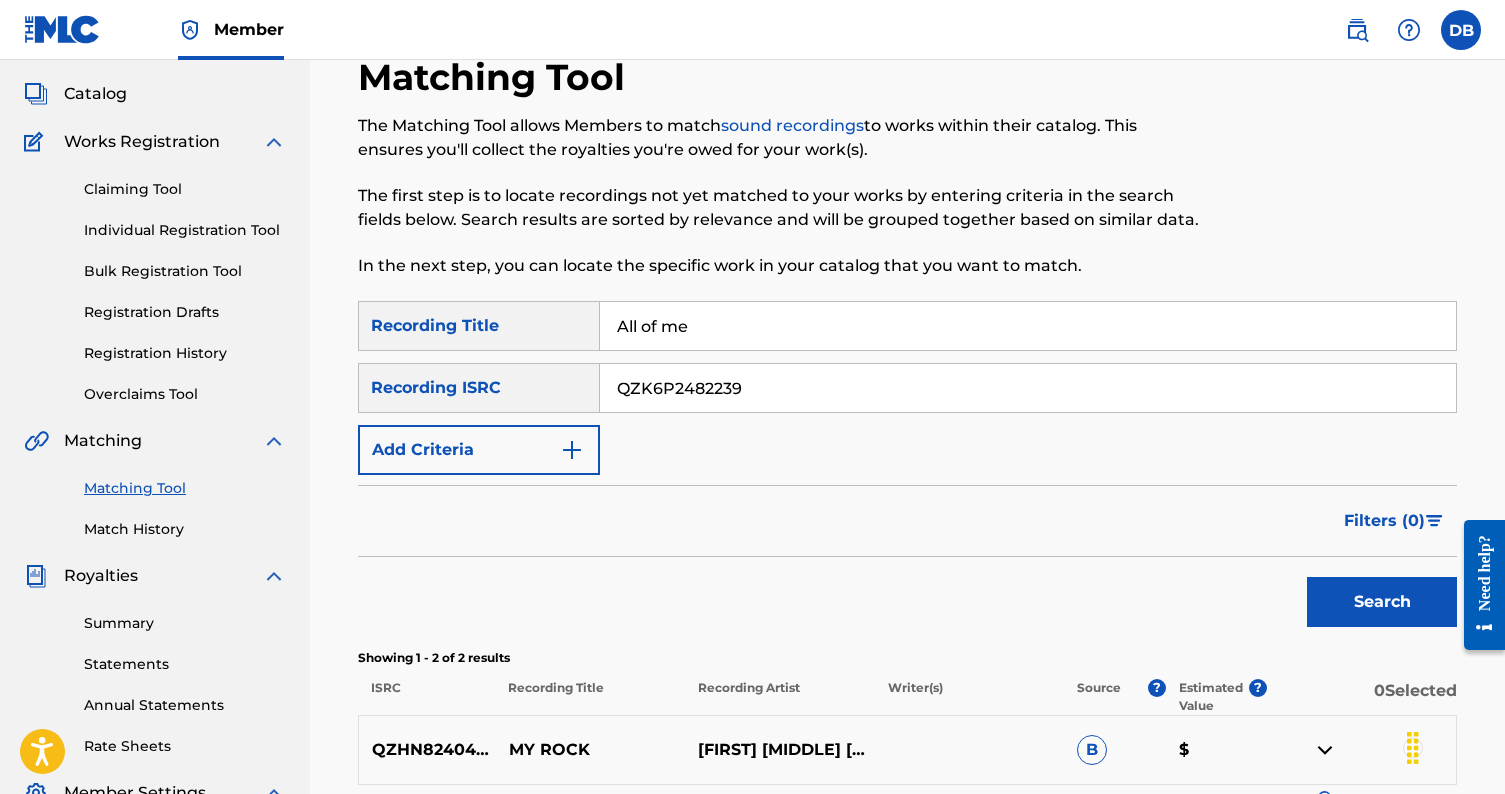 type on "QZK6P2482239" 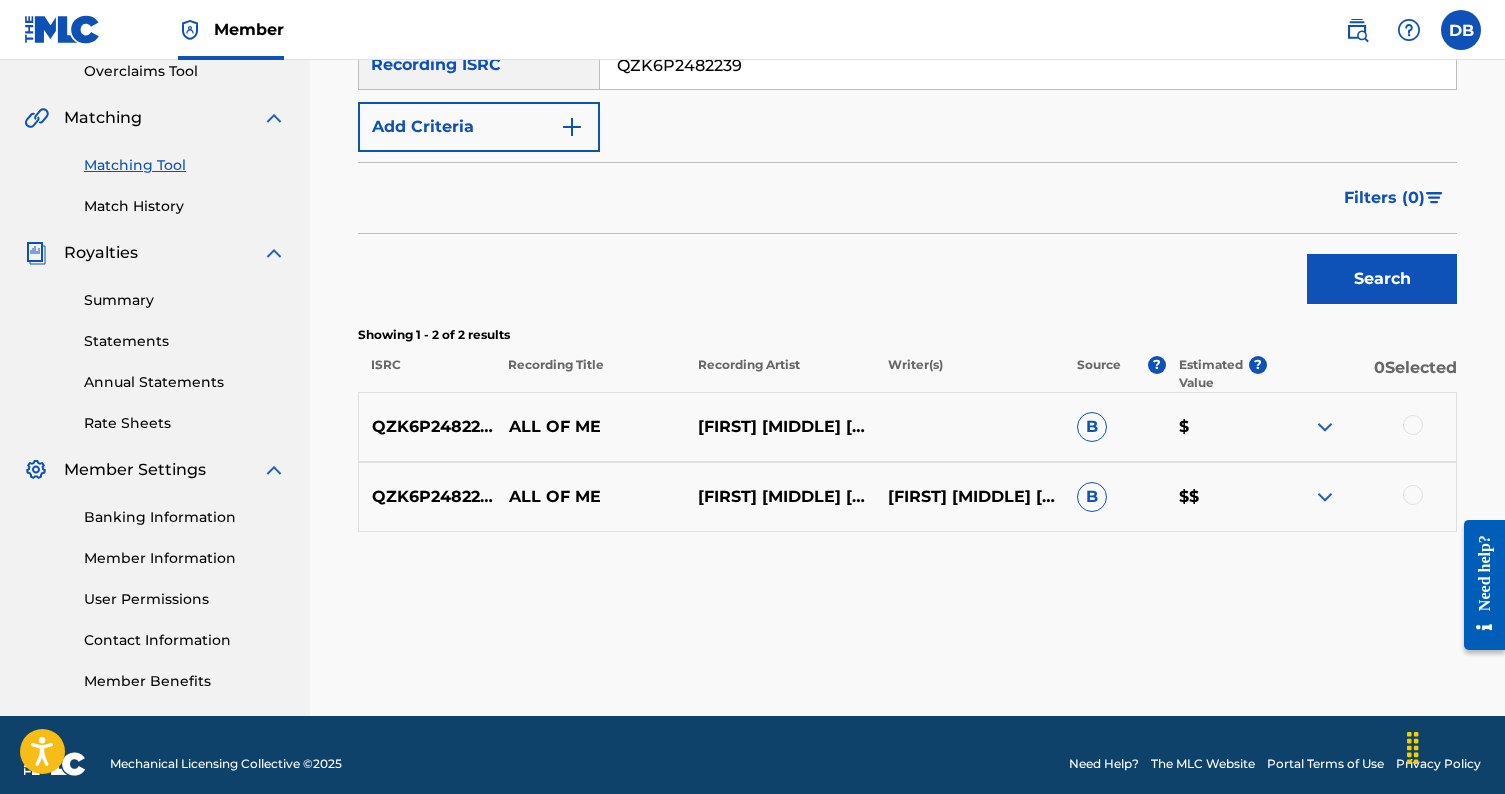 scroll, scrollTop: 432, scrollLeft: 0, axis: vertical 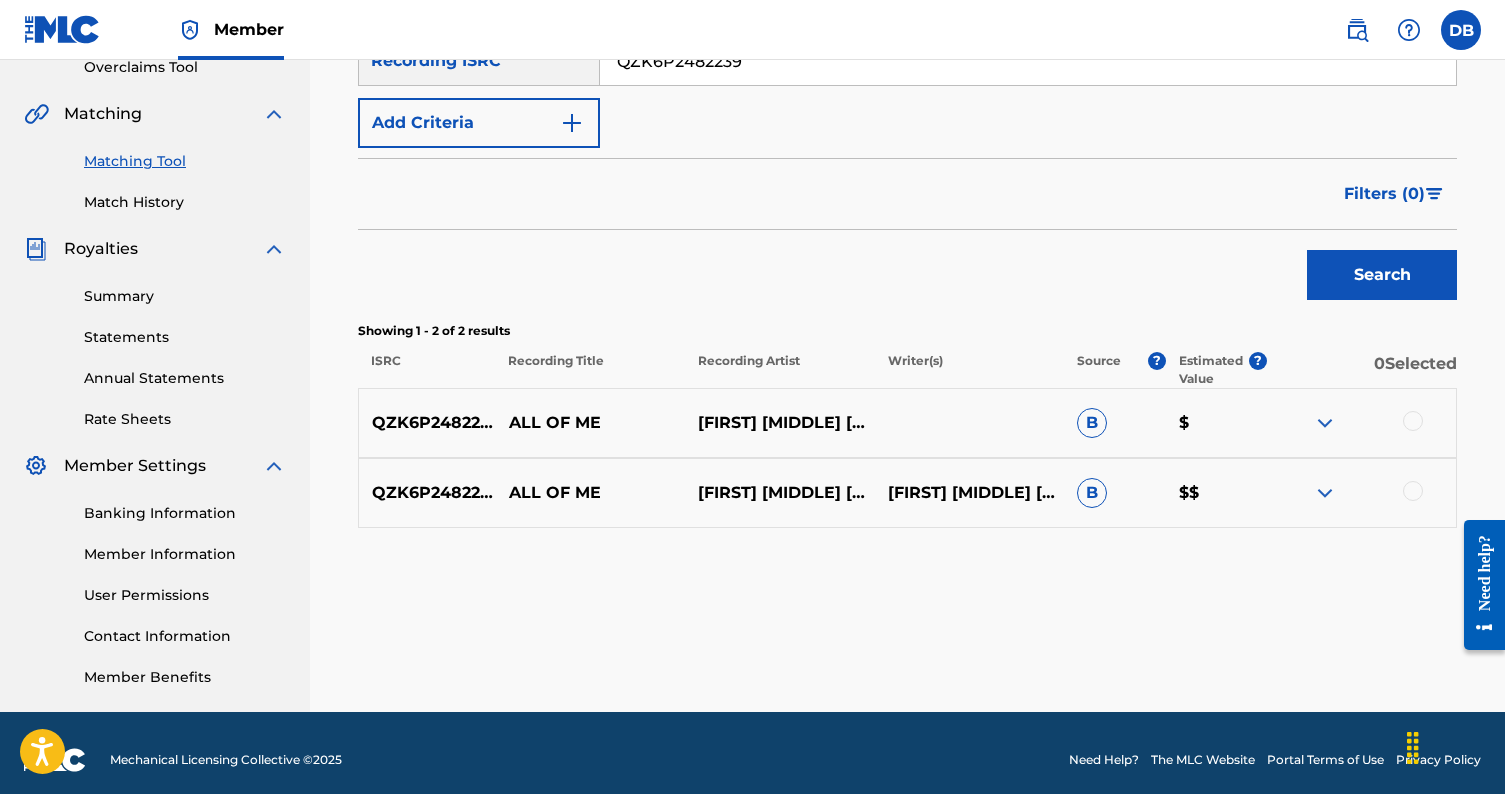 click at bounding box center (1325, 423) 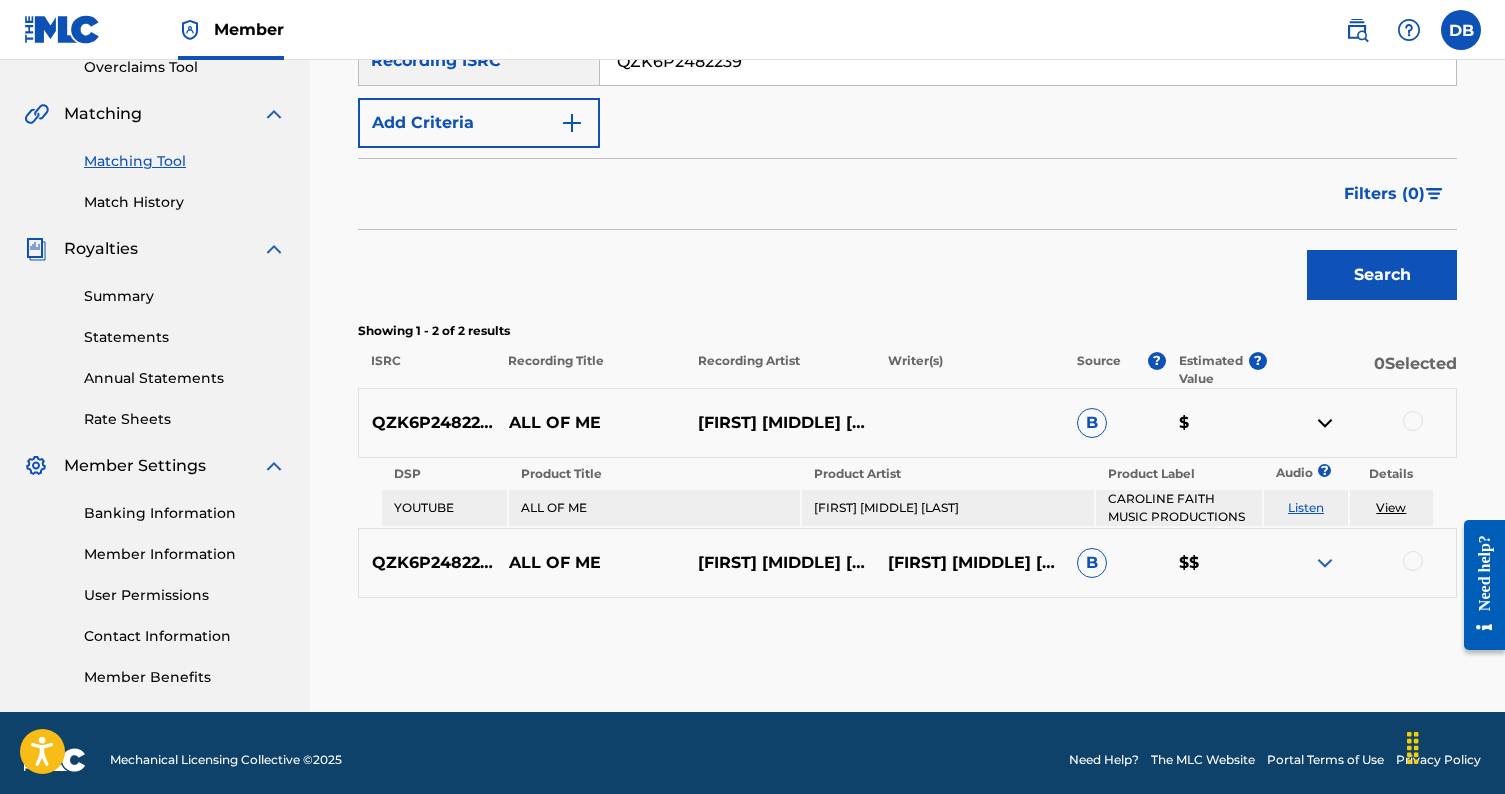 click at bounding box center [1325, 563] 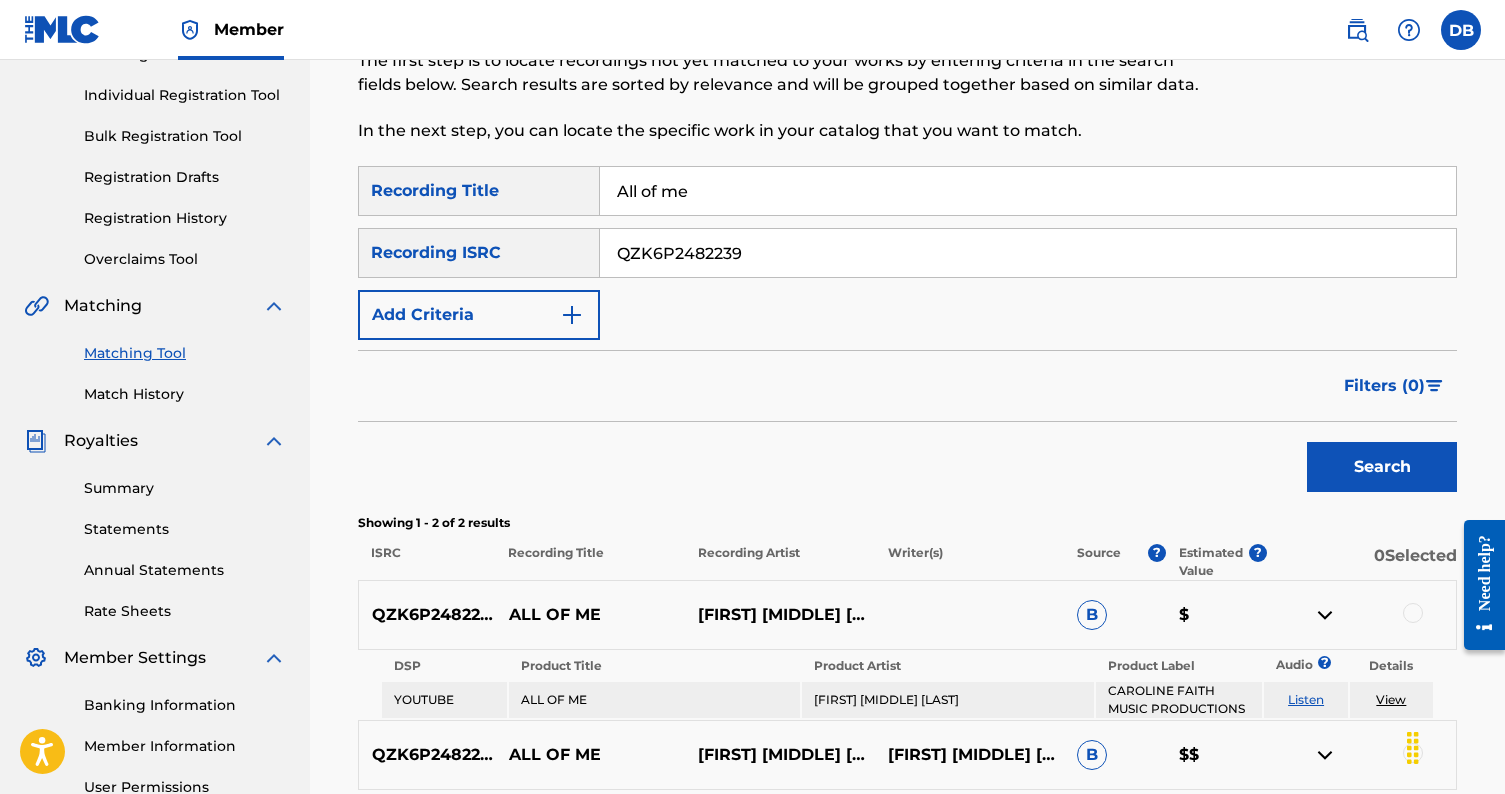 scroll, scrollTop: 221, scrollLeft: 0, axis: vertical 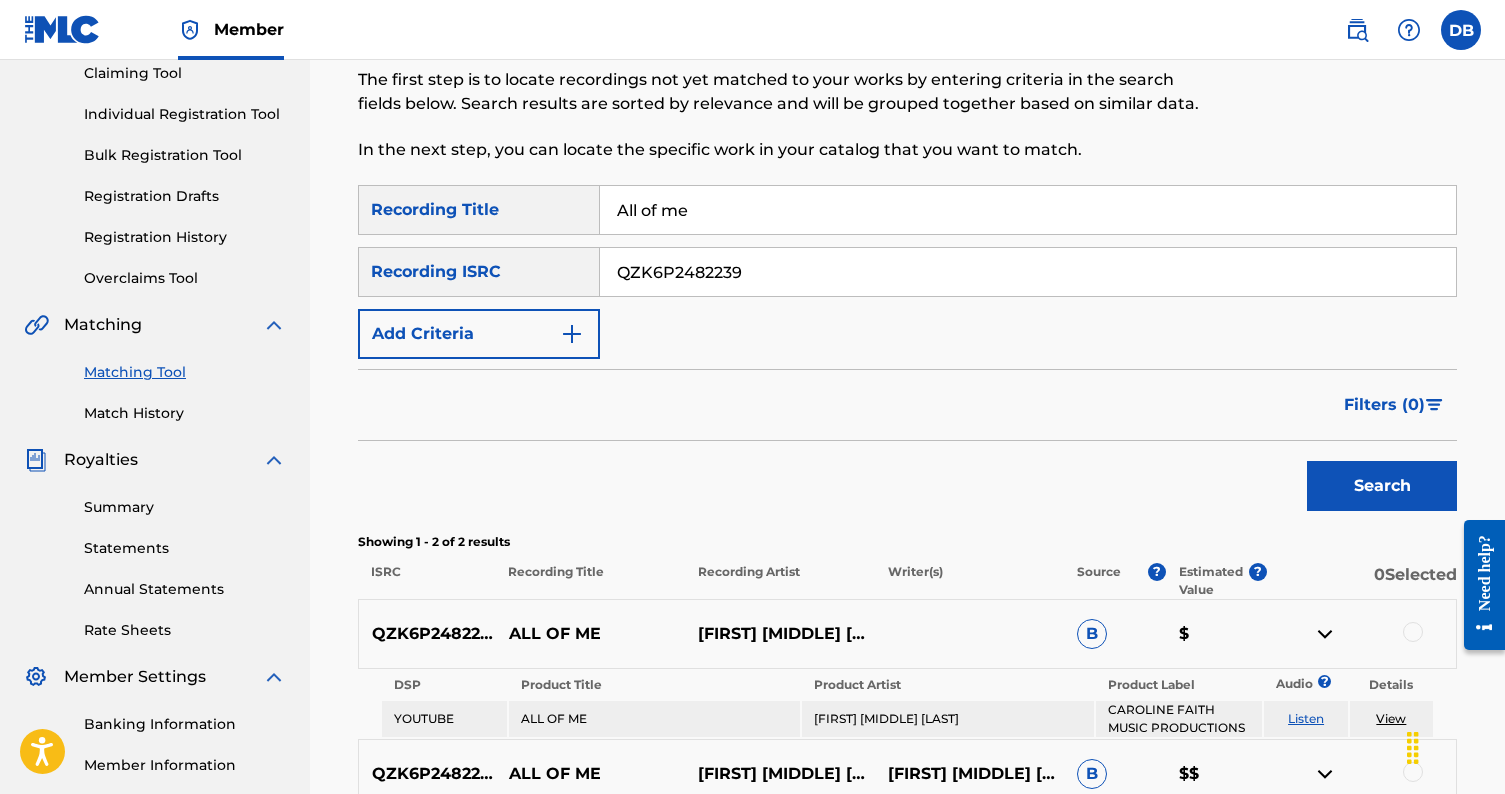 drag, startPoint x: 774, startPoint y: 281, endPoint x: 568, endPoint y: 268, distance: 206.40979 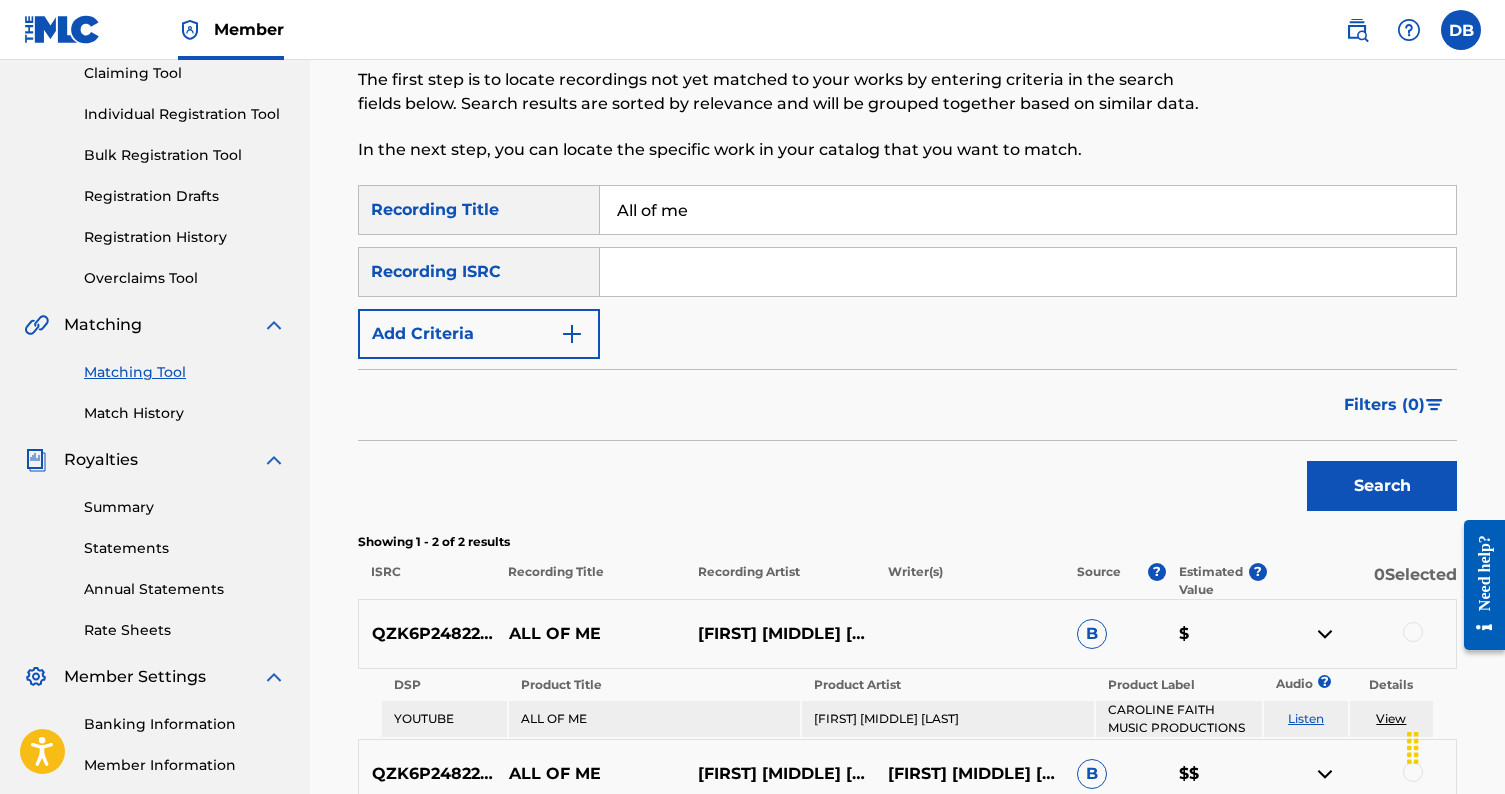 paste on "QZNWQ2464010" 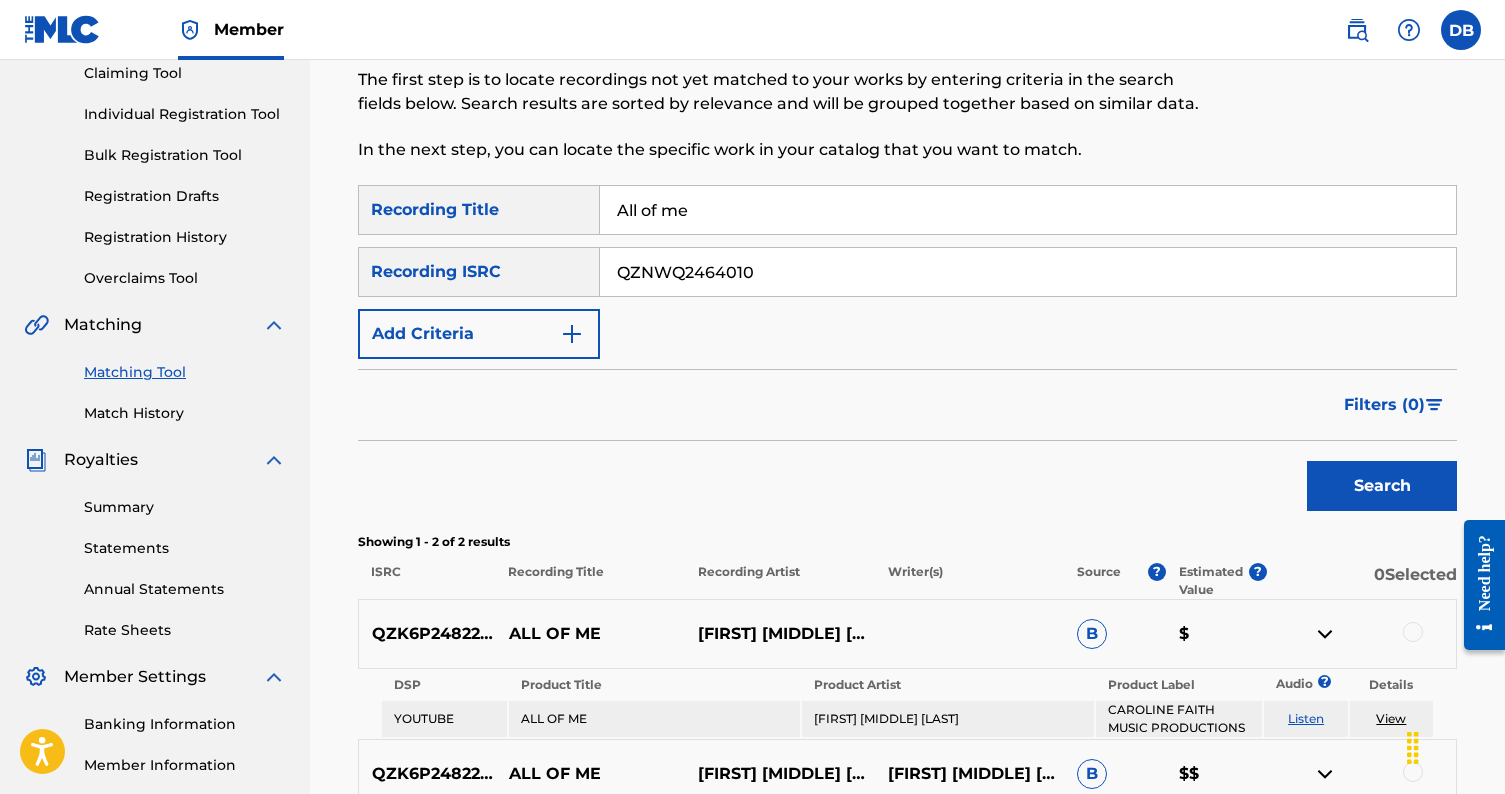 type on "QZNWQ2464010" 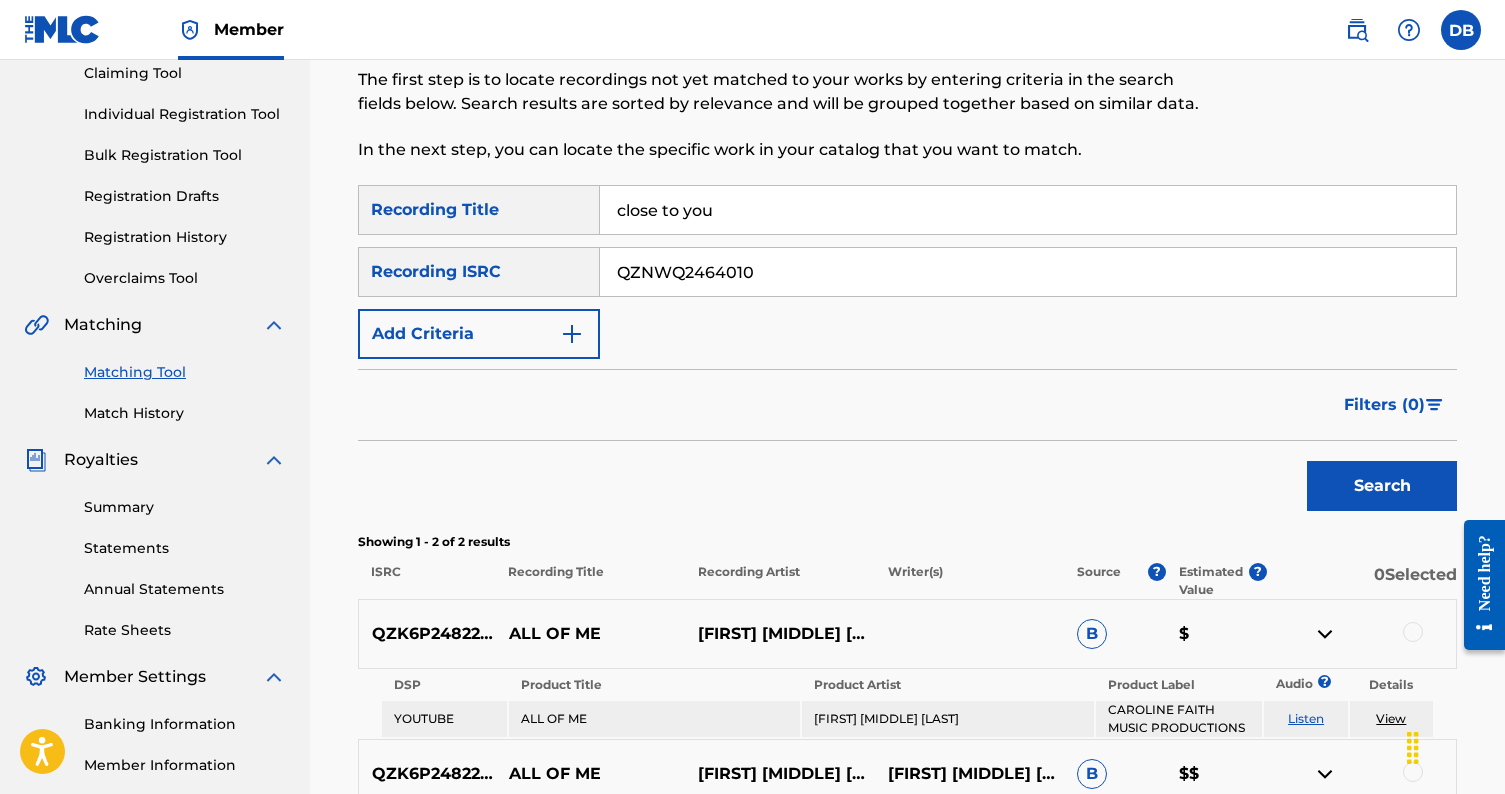 type on "close to you" 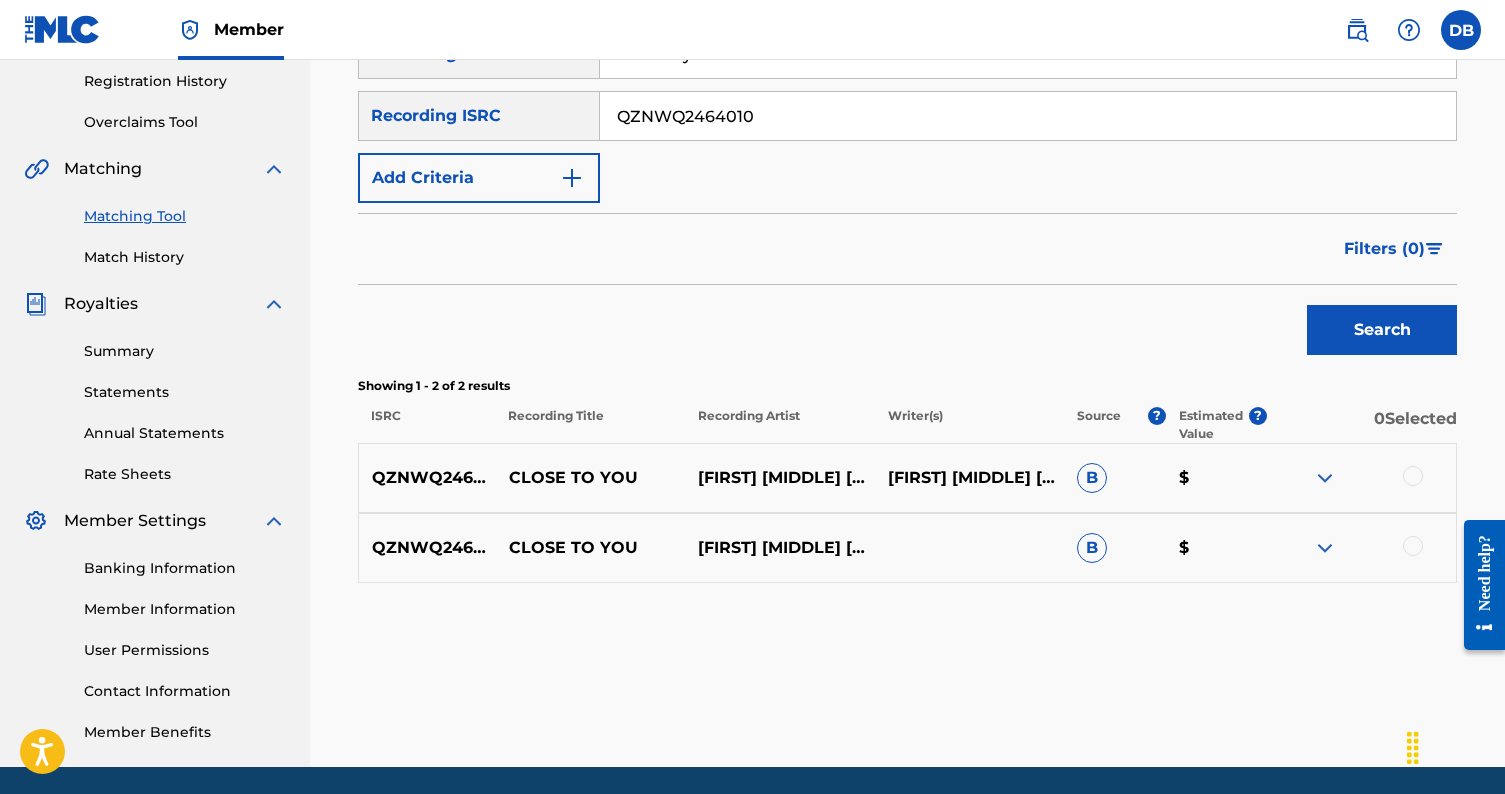 scroll, scrollTop: 378, scrollLeft: 0, axis: vertical 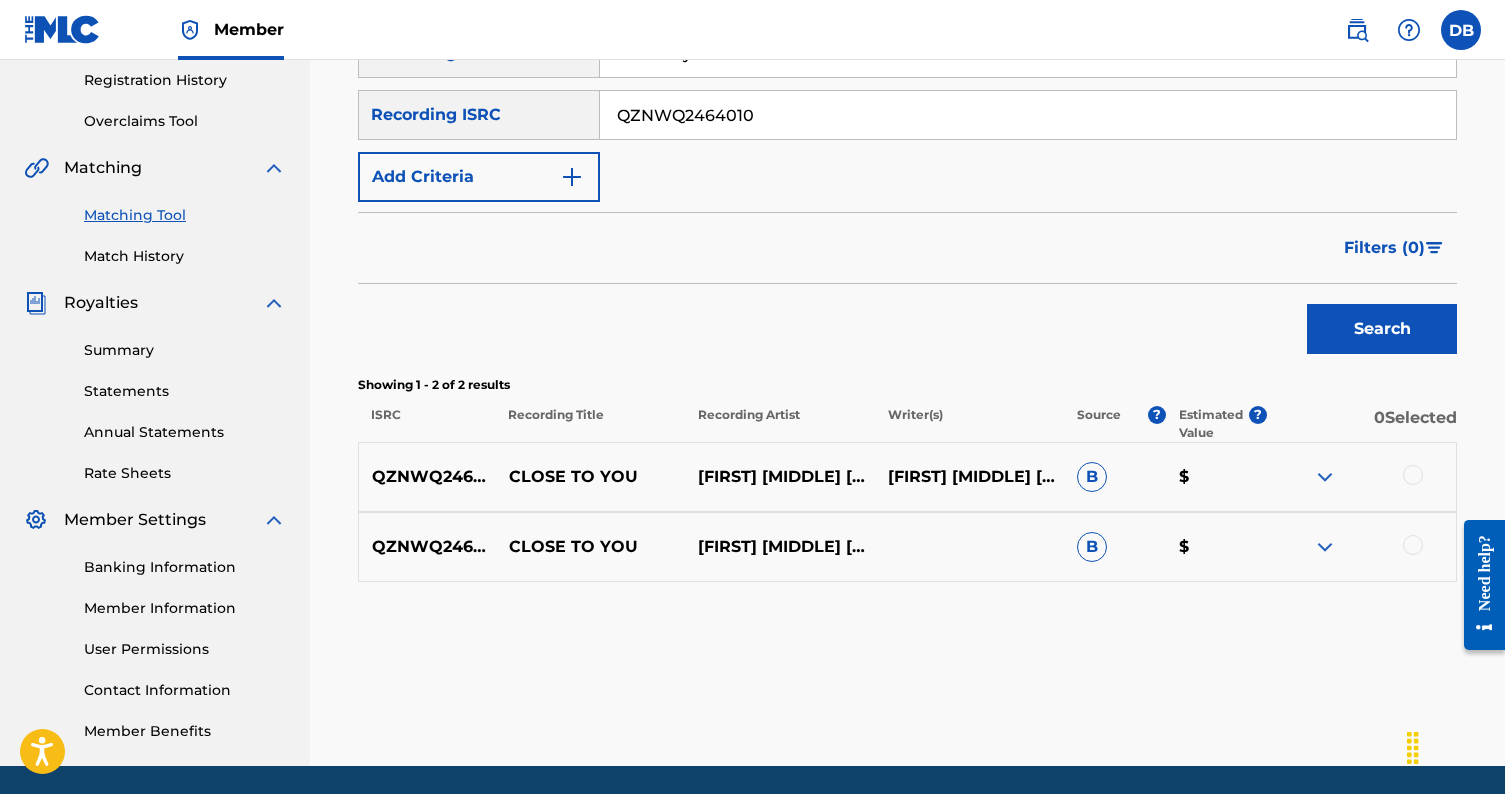 click at bounding box center [1325, 477] 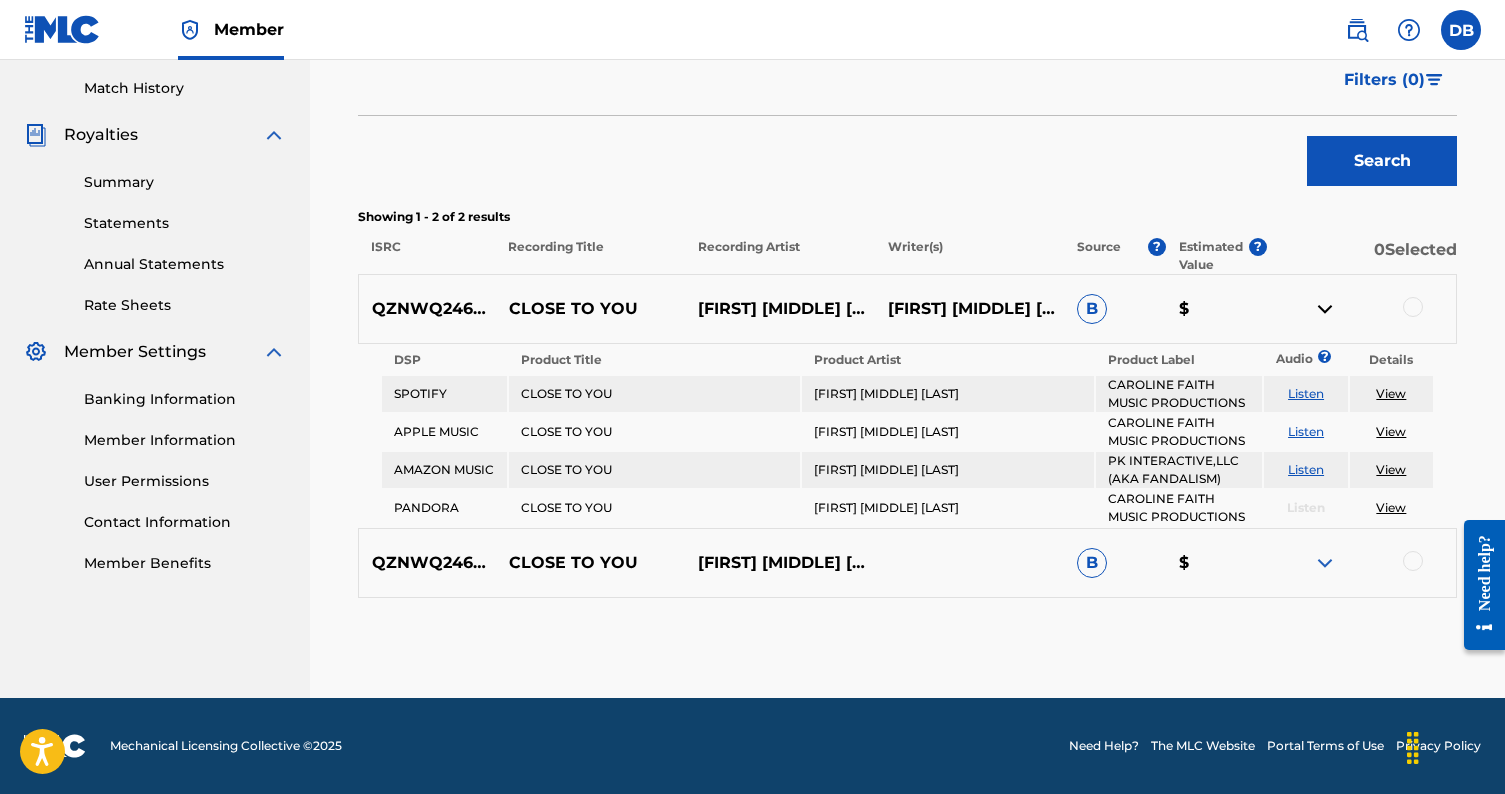 scroll, scrollTop: 546, scrollLeft: 0, axis: vertical 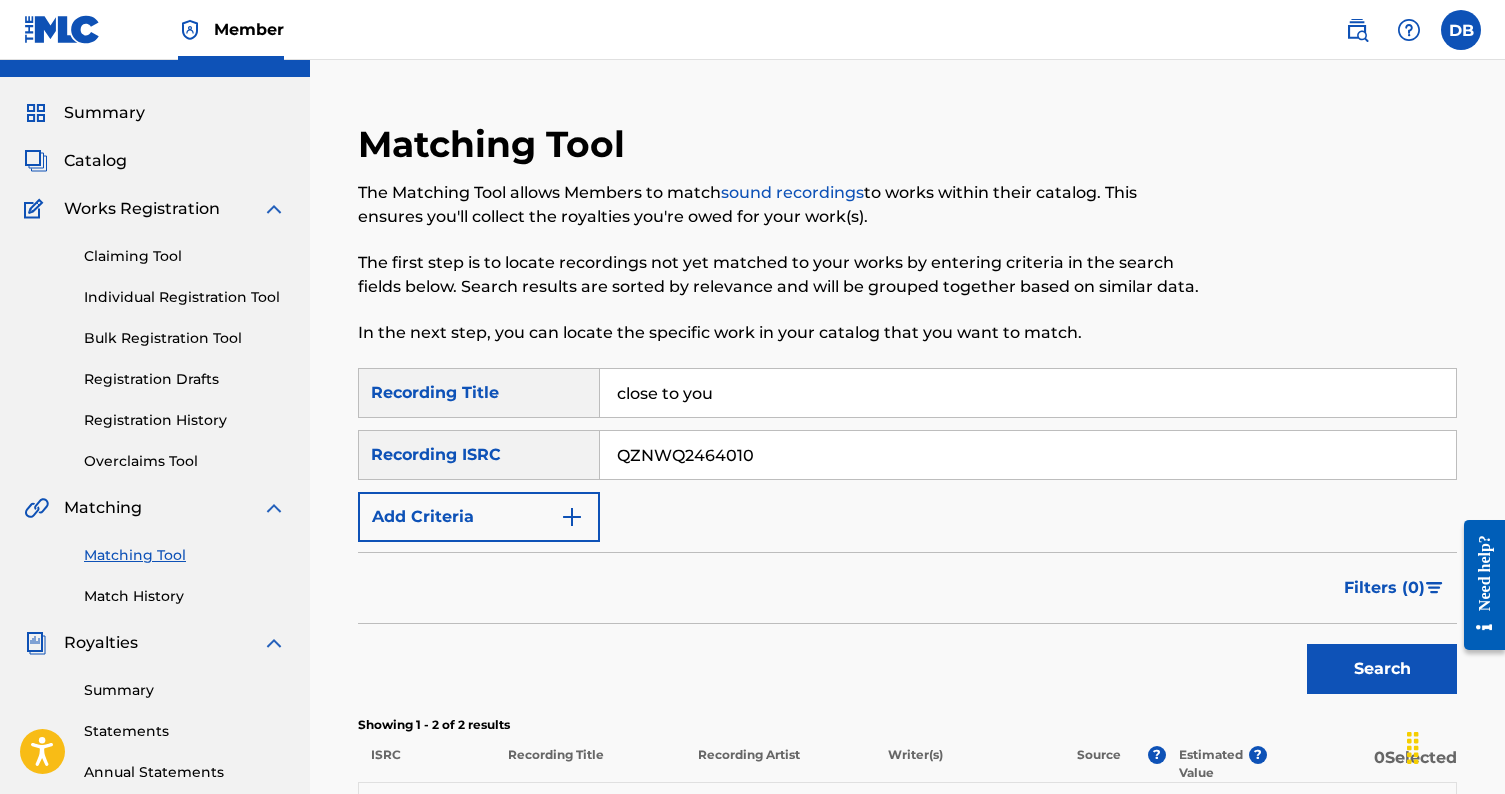 drag, startPoint x: 762, startPoint y: 466, endPoint x: 577, endPoint y: 450, distance: 185.6906 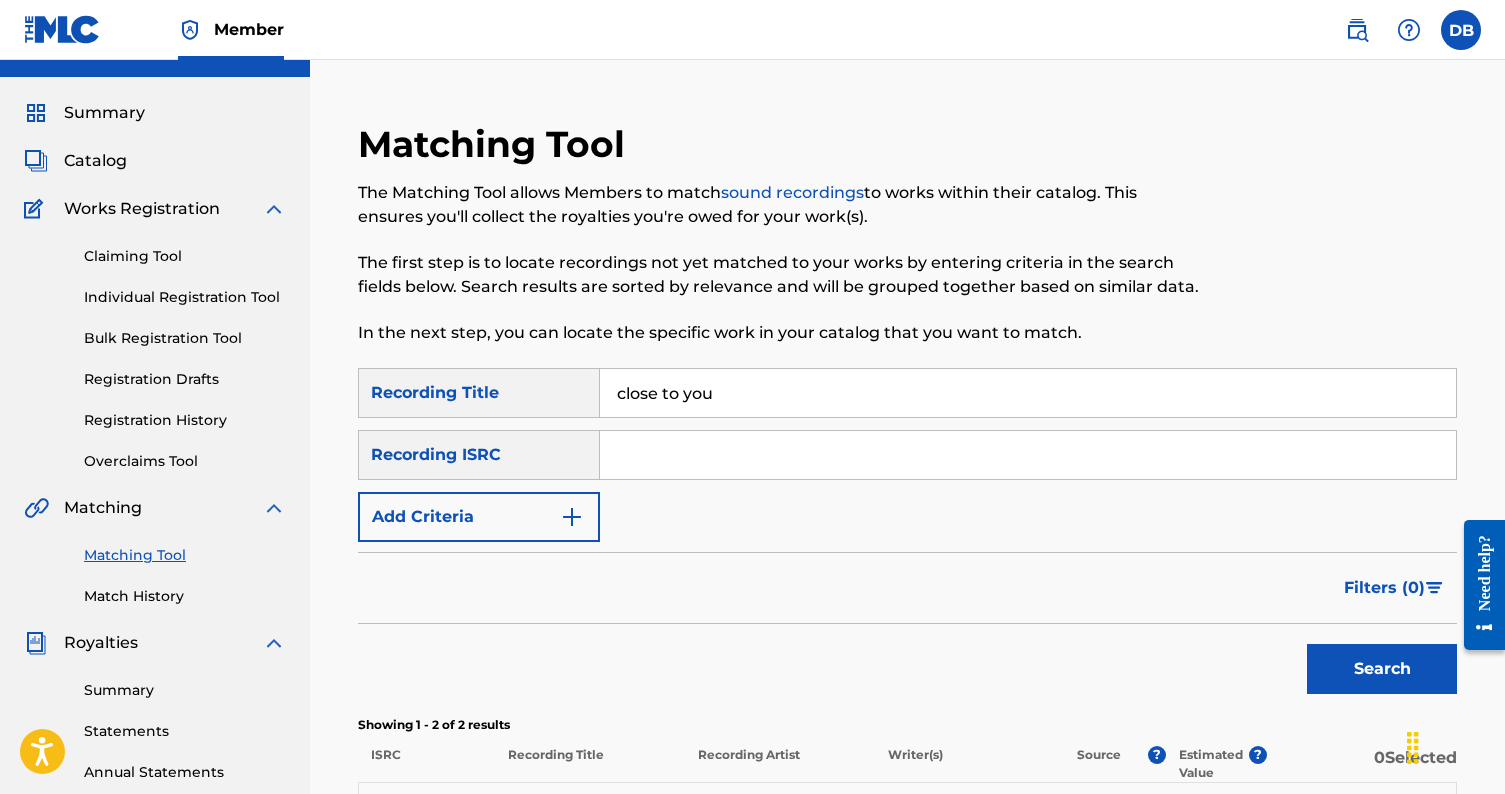 paste on "QZTAU2499140" 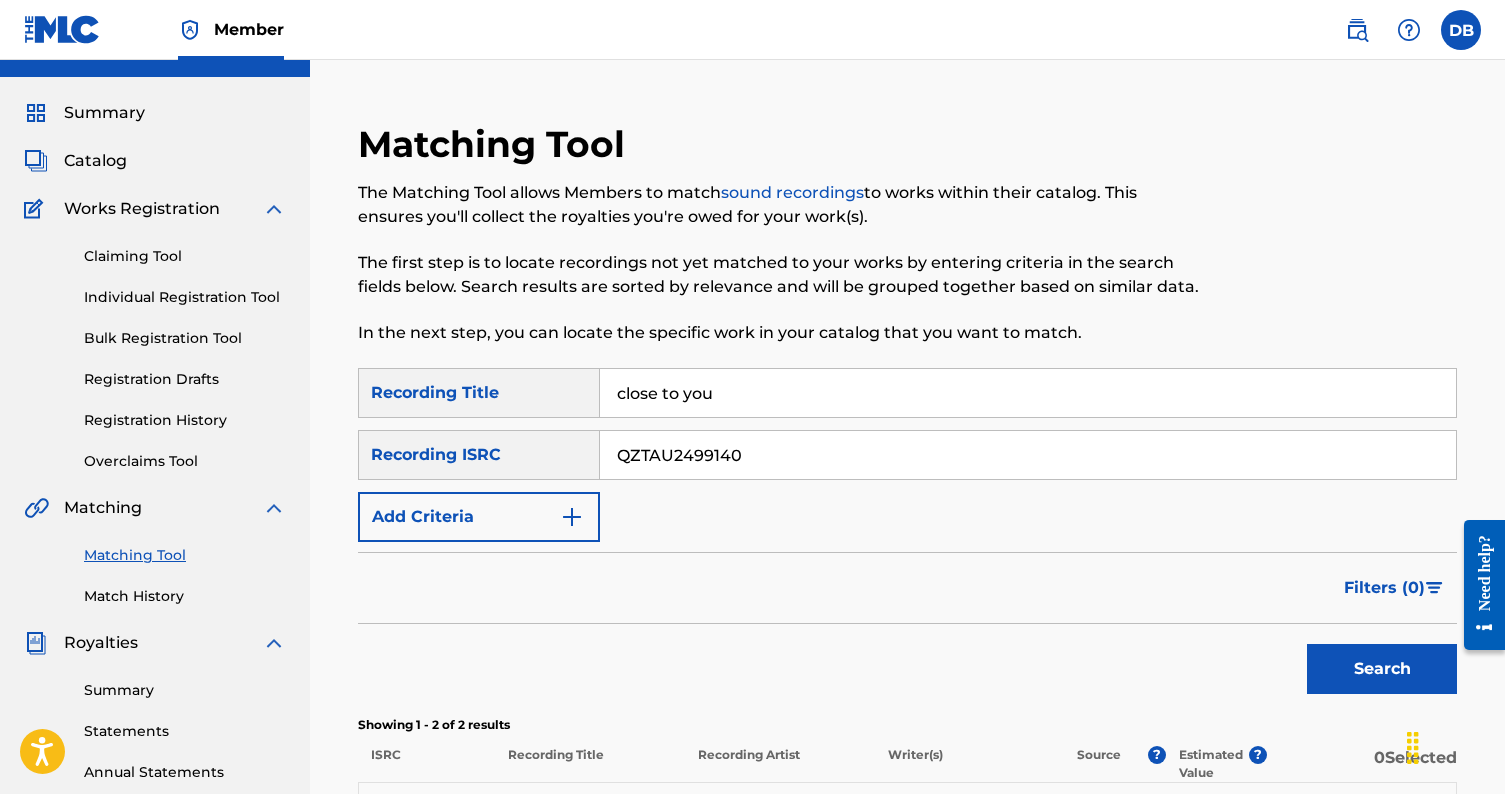 type on "QZTAU2499140" 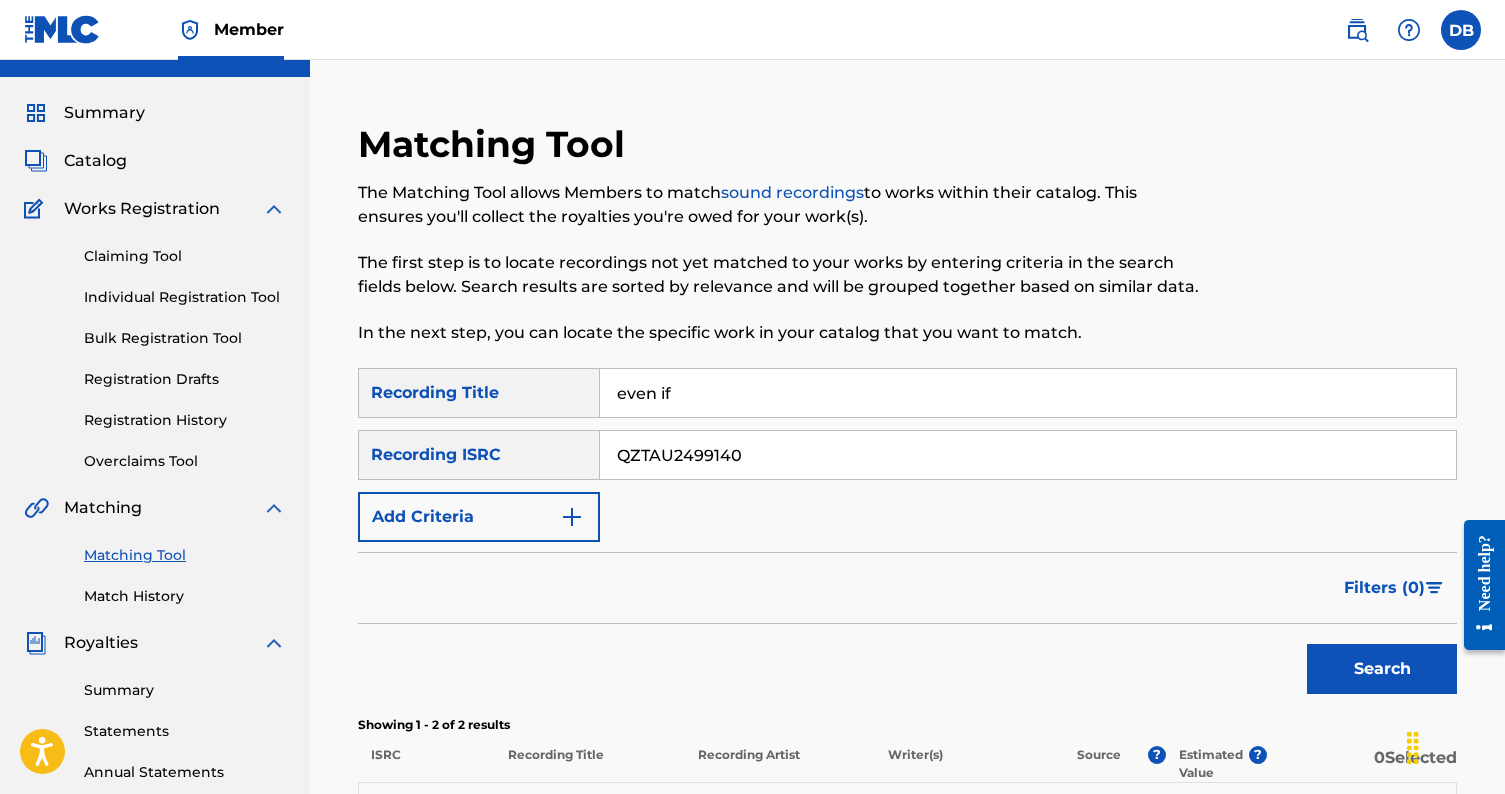 type on "even if" 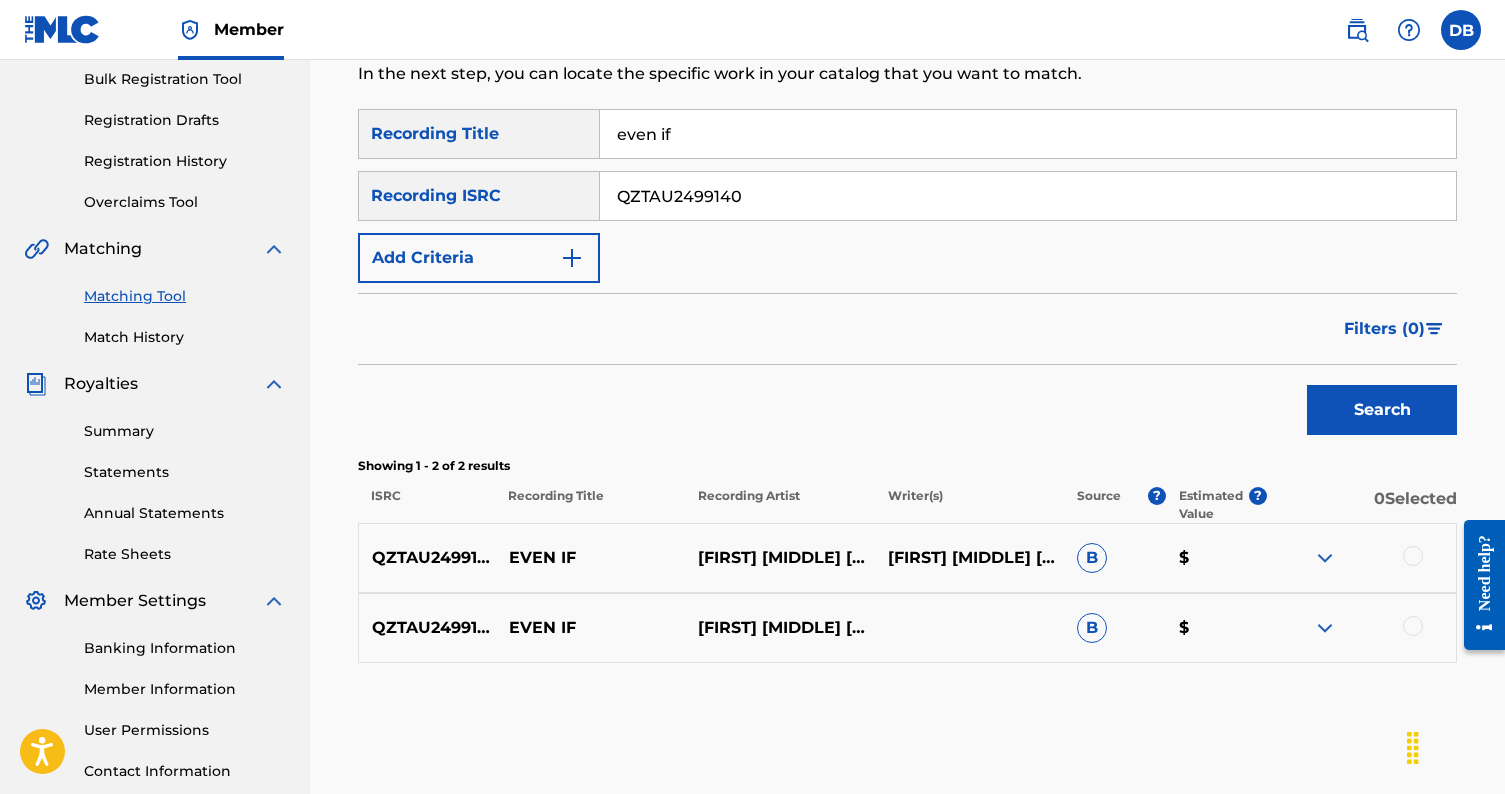 scroll, scrollTop: 299, scrollLeft: 0, axis: vertical 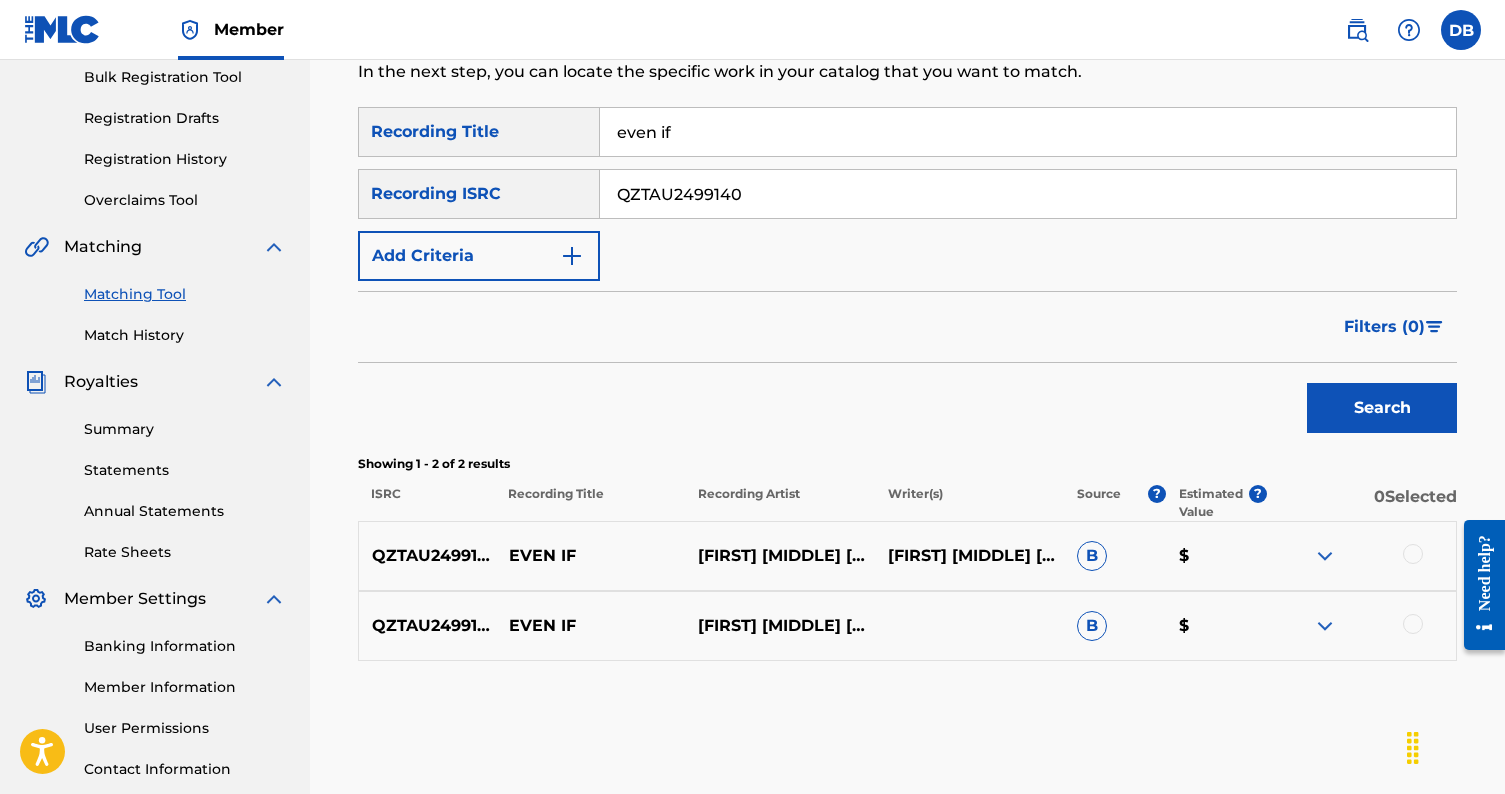 click at bounding box center [1325, 556] 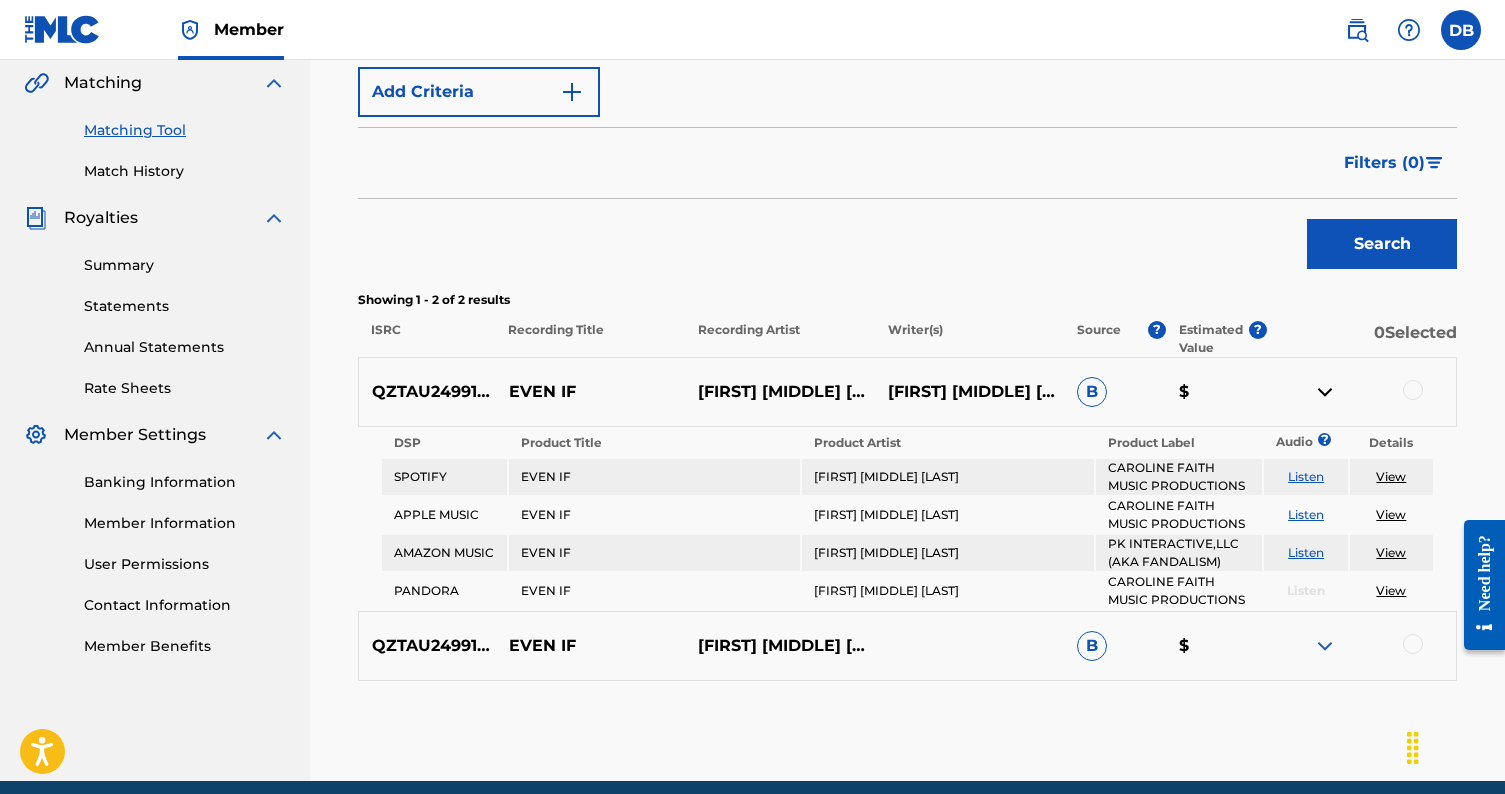 scroll, scrollTop: 465, scrollLeft: 0, axis: vertical 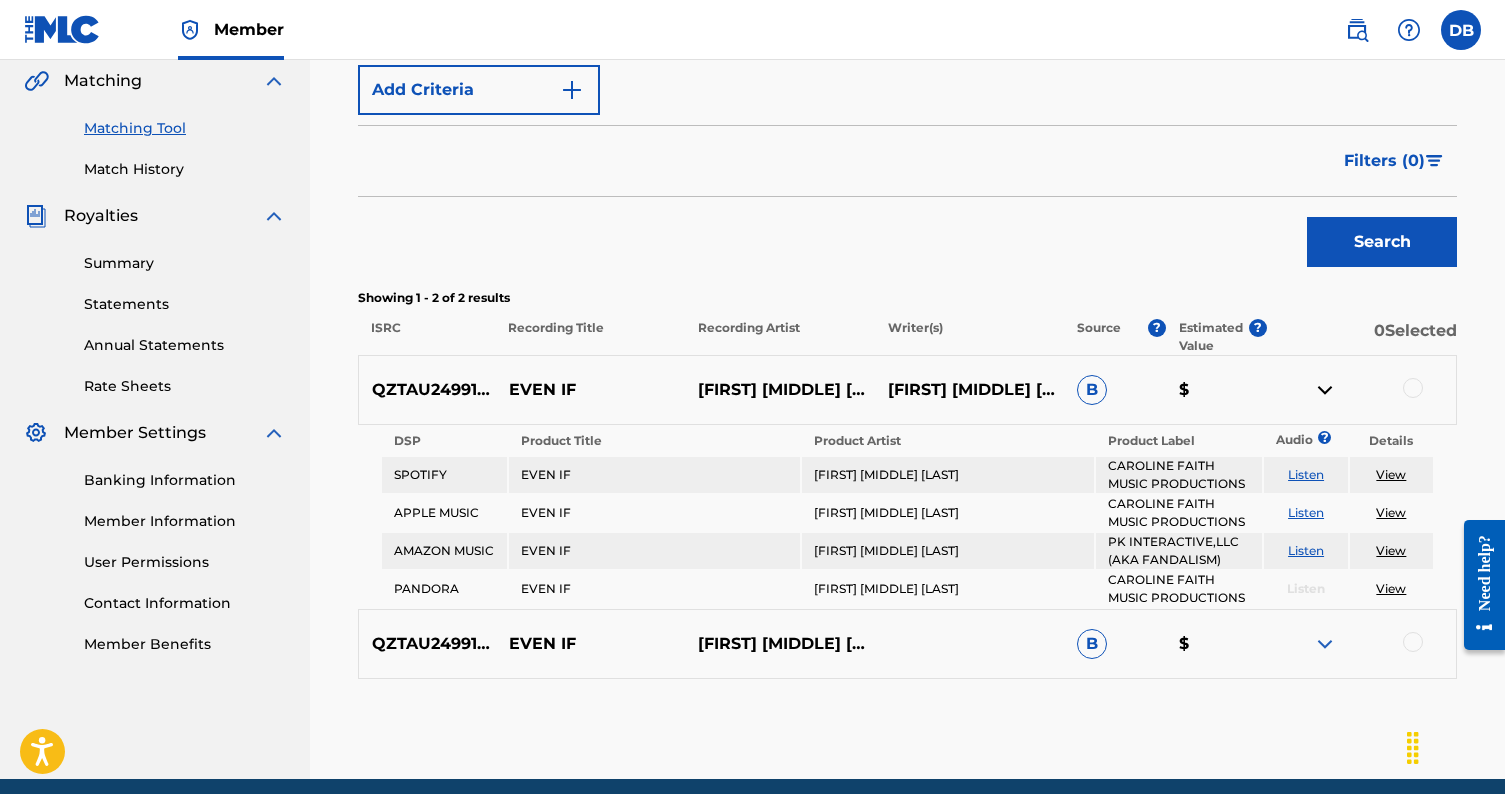 click at bounding box center [1325, 644] 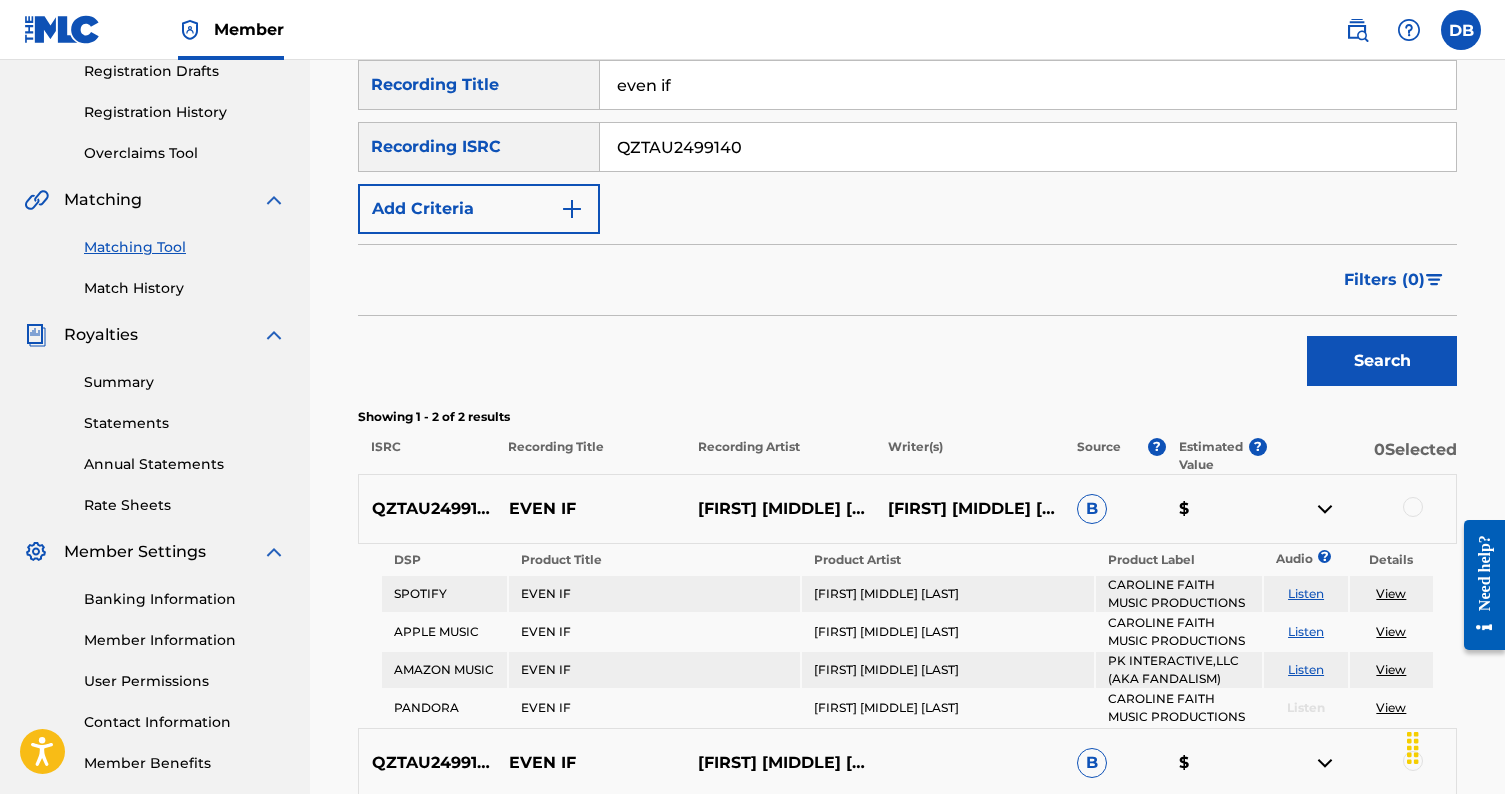 scroll, scrollTop: 343, scrollLeft: 0, axis: vertical 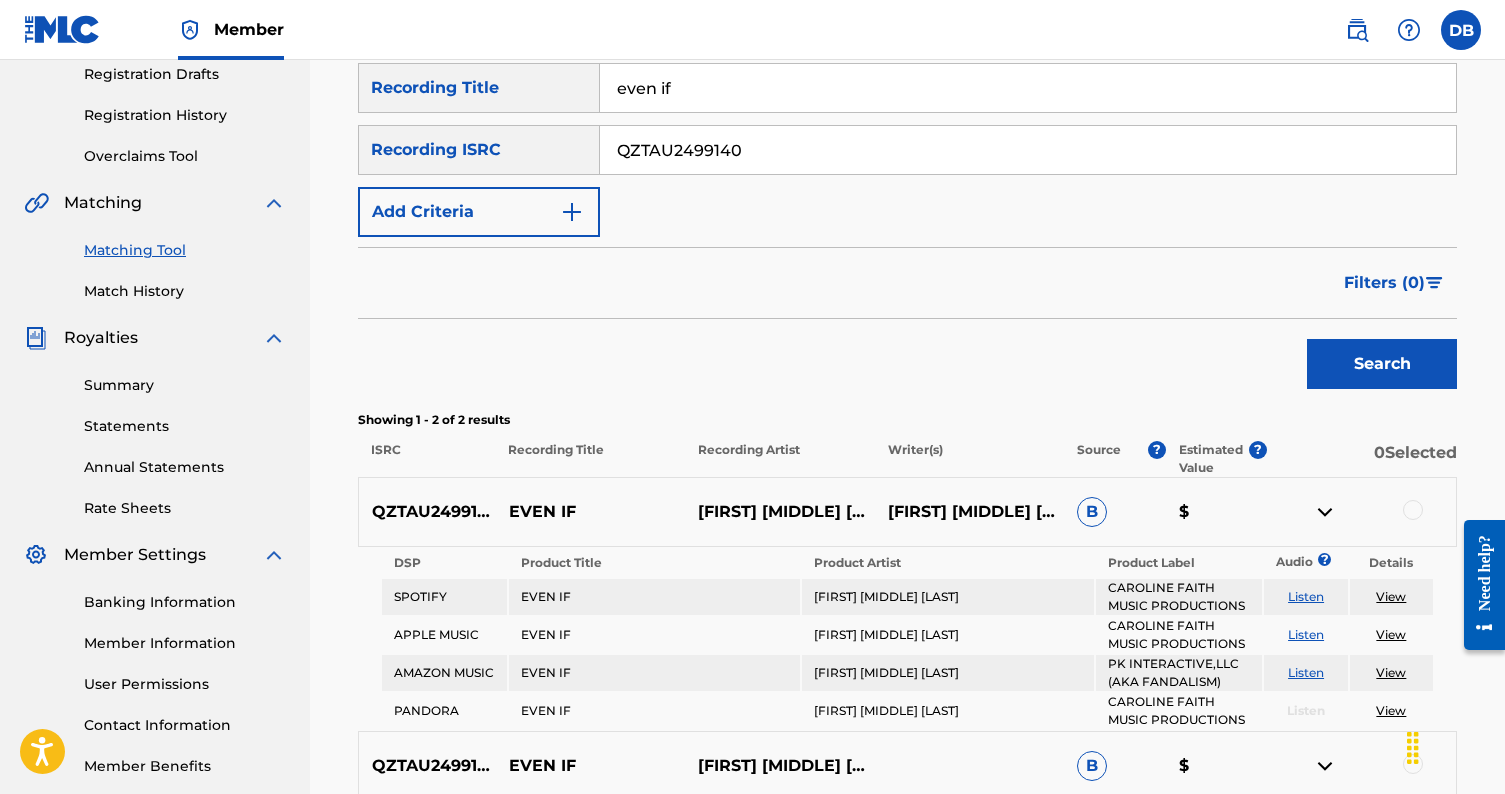 drag, startPoint x: 770, startPoint y: 146, endPoint x: 594, endPoint y: 146, distance: 176 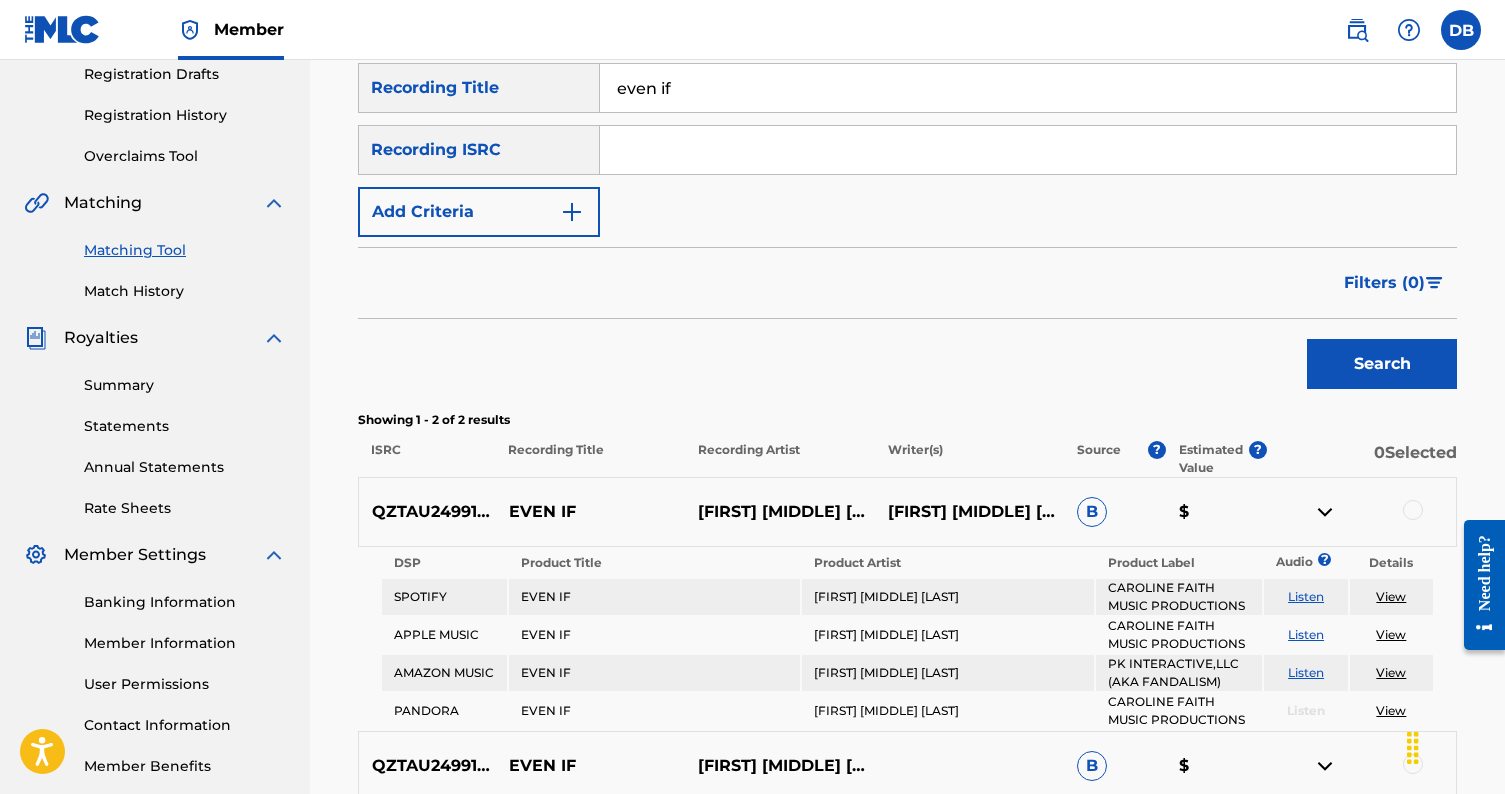 paste on "QZTBA2435082" 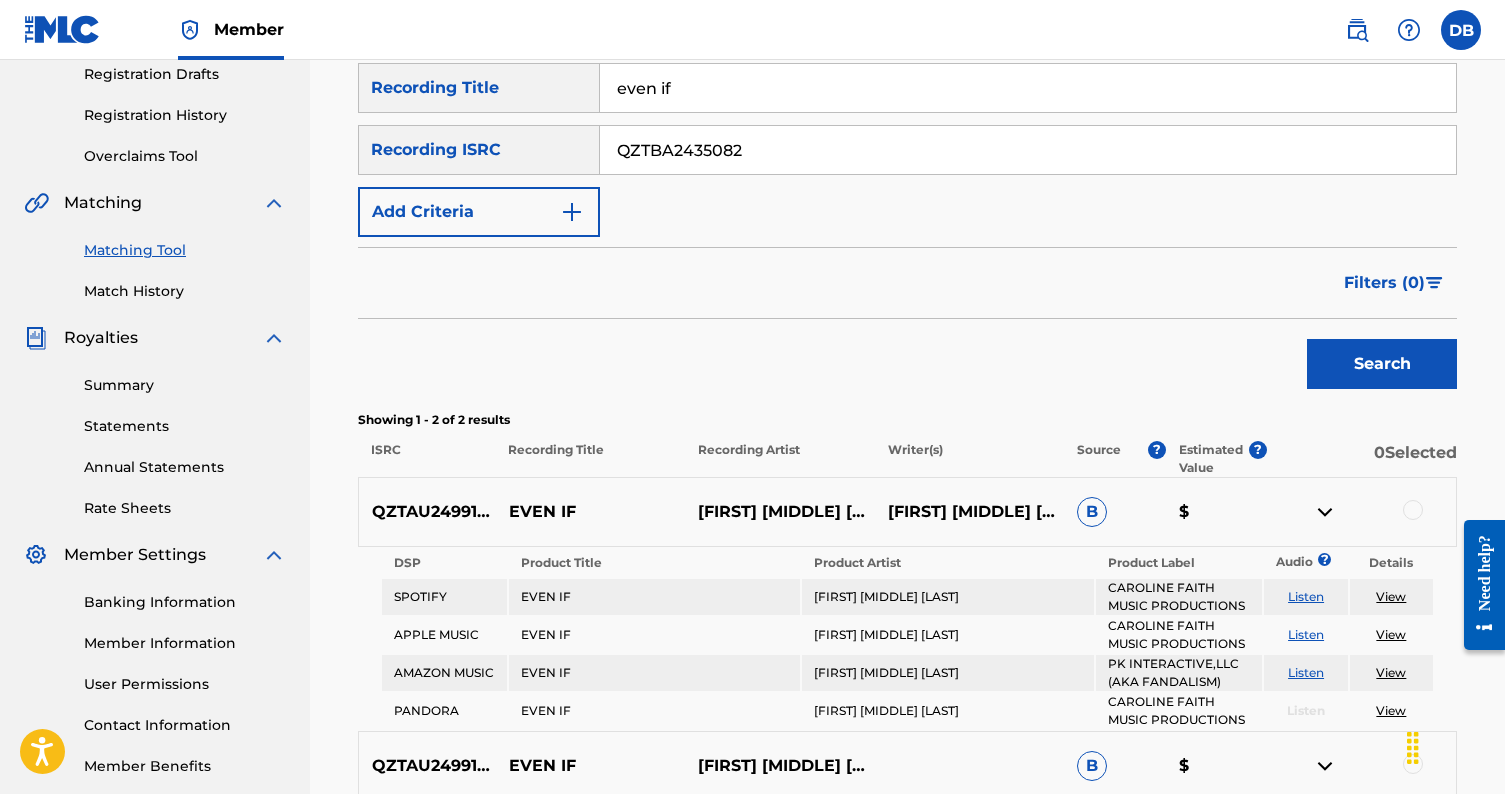 type on "QZTBA2435082" 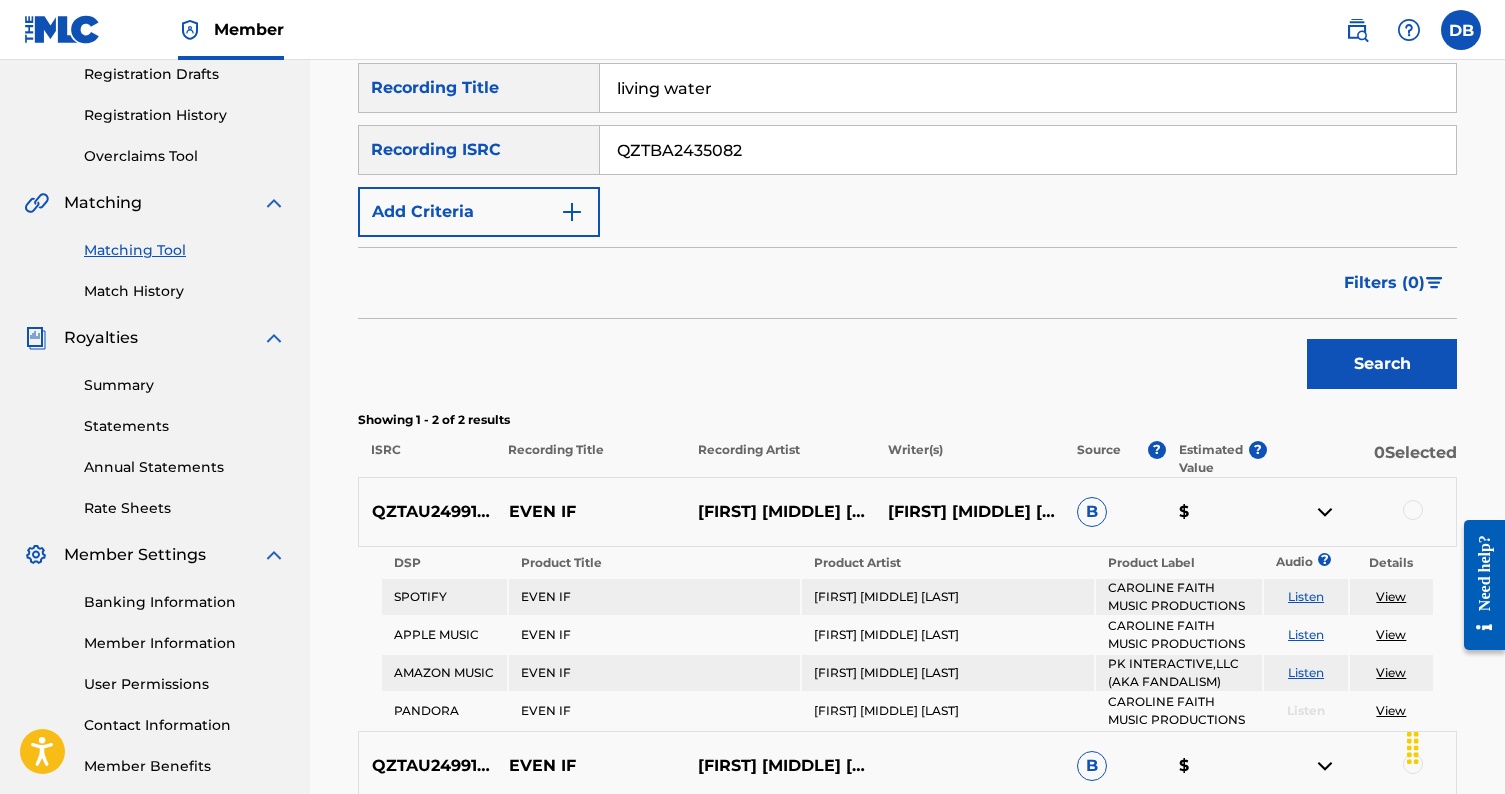 type on "living water" 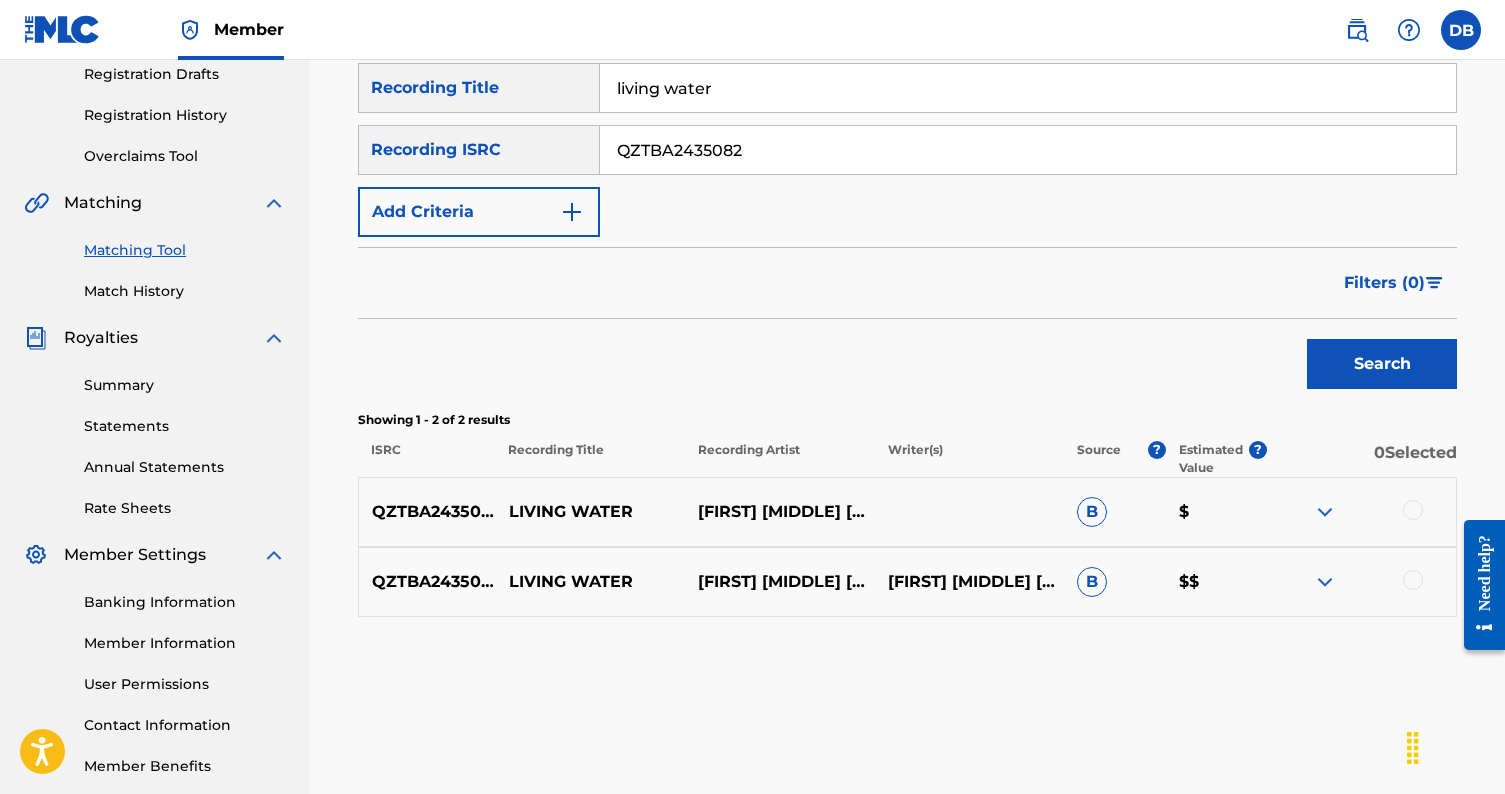 click at bounding box center [1325, 512] 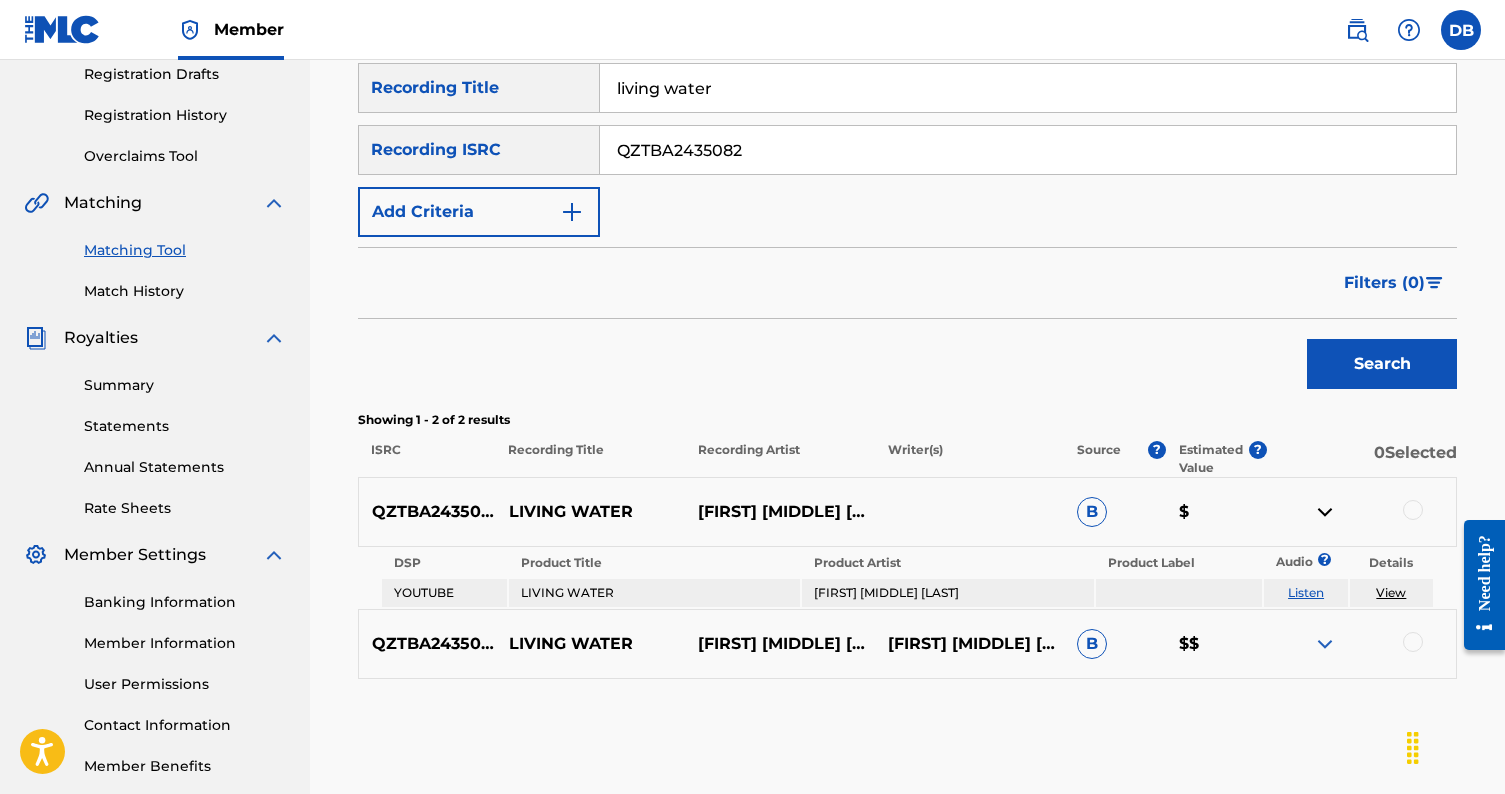 click at bounding box center (1325, 644) 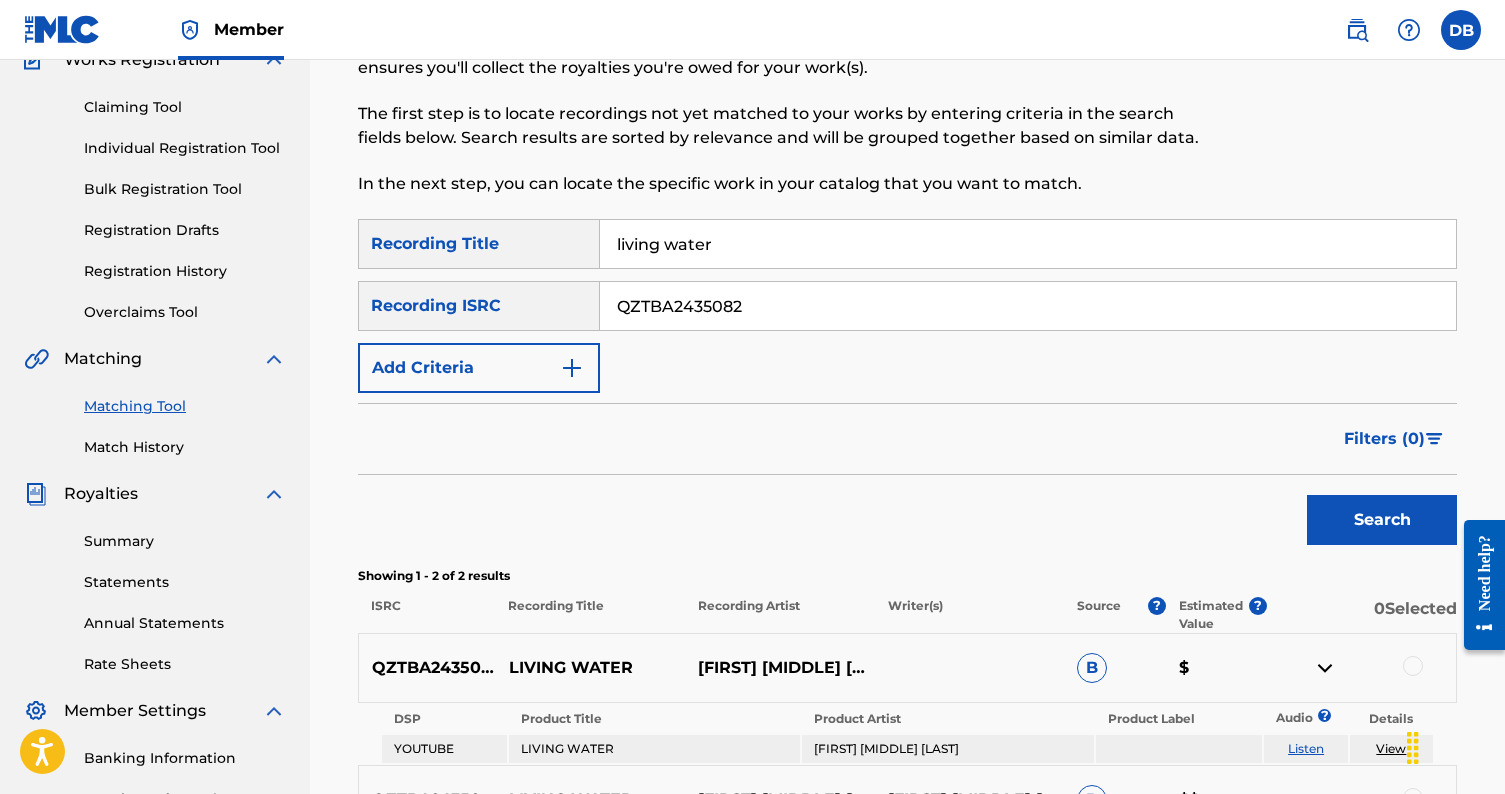 scroll, scrollTop: 114, scrollLeft: 0, axis: vertical 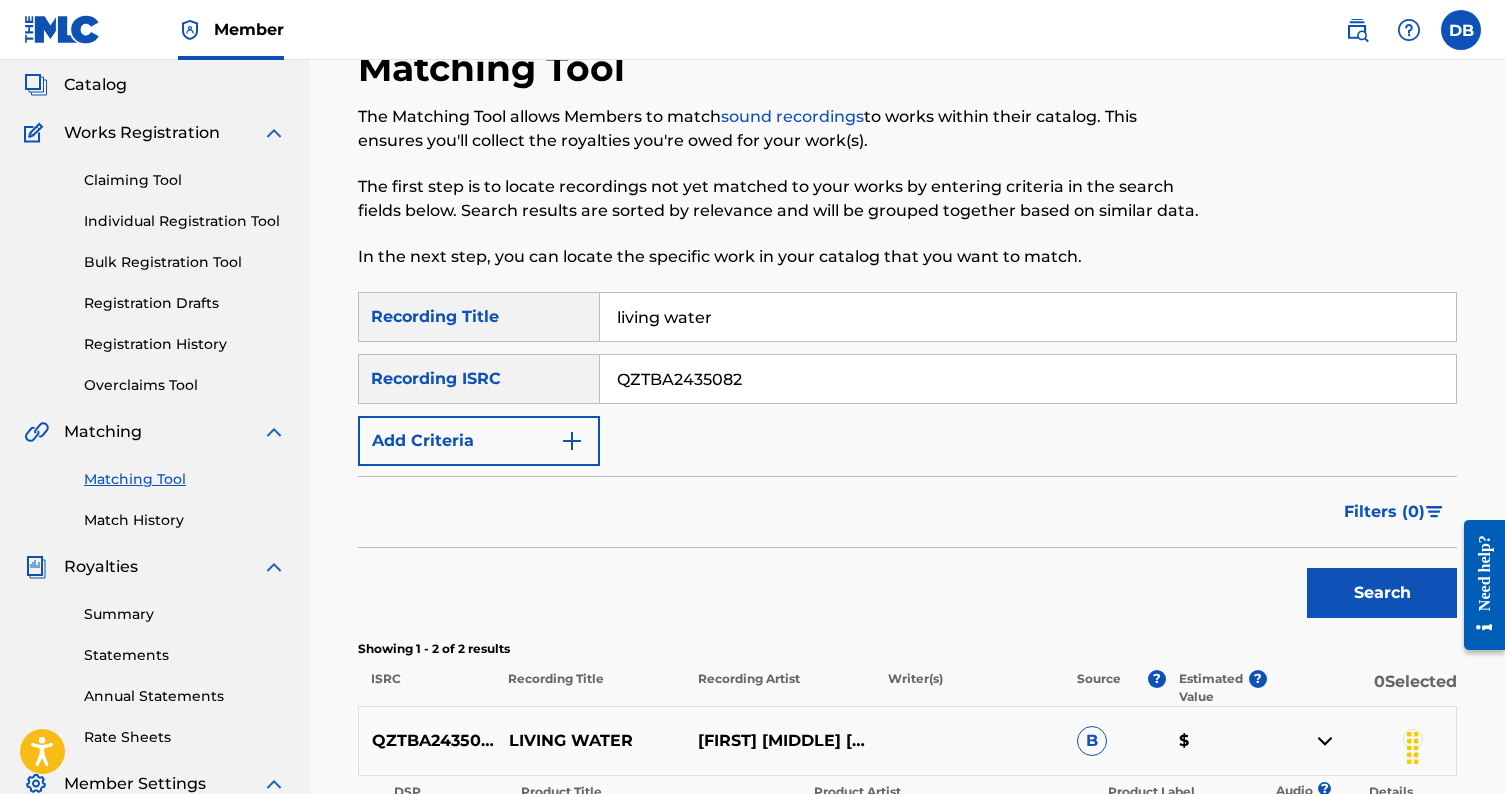 drag, startPoint x: 734, startPoint y: 329, endPoint x: 588, endPoint y: 306, distance: 147.80054 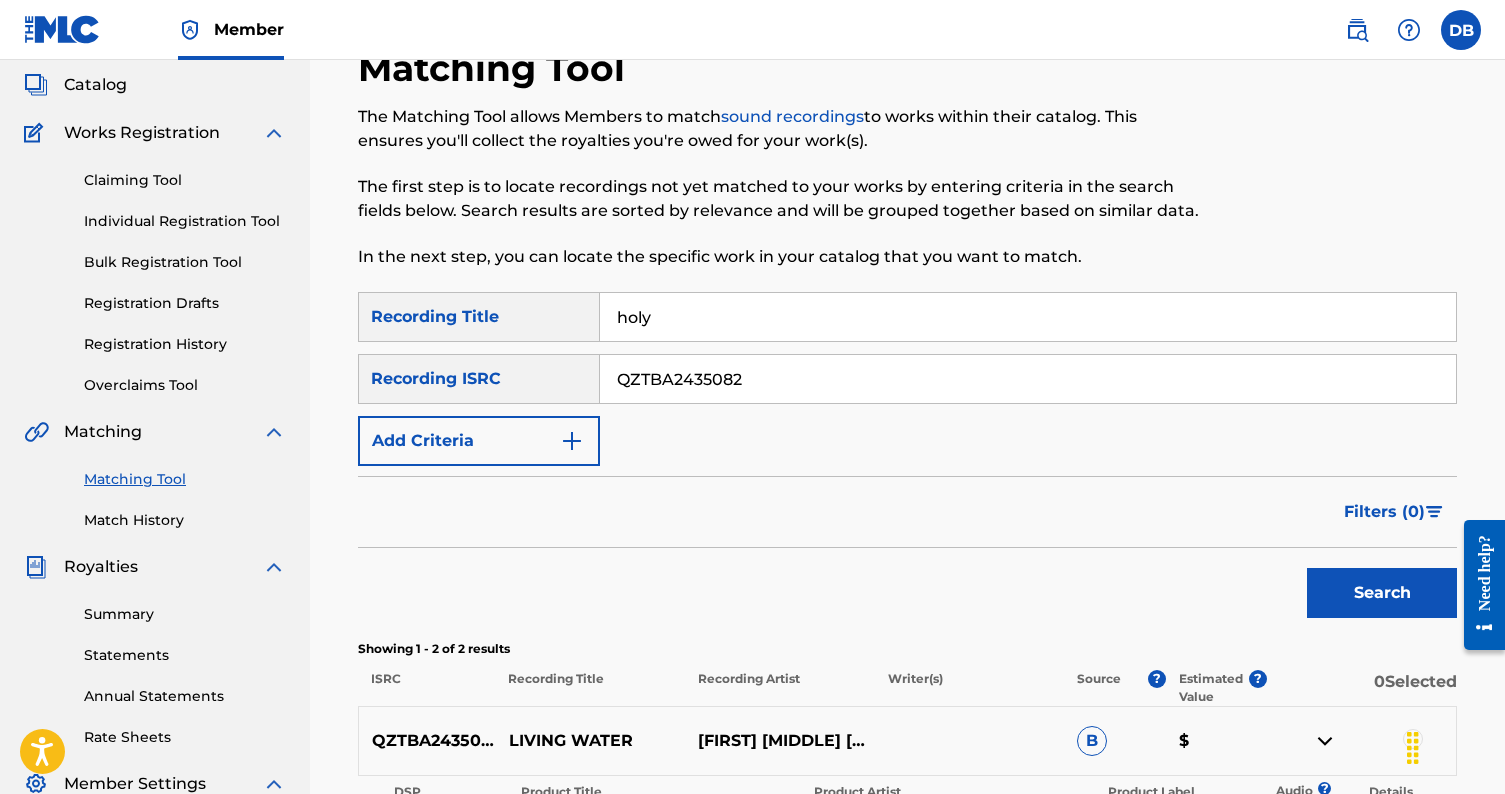 type on "holy" 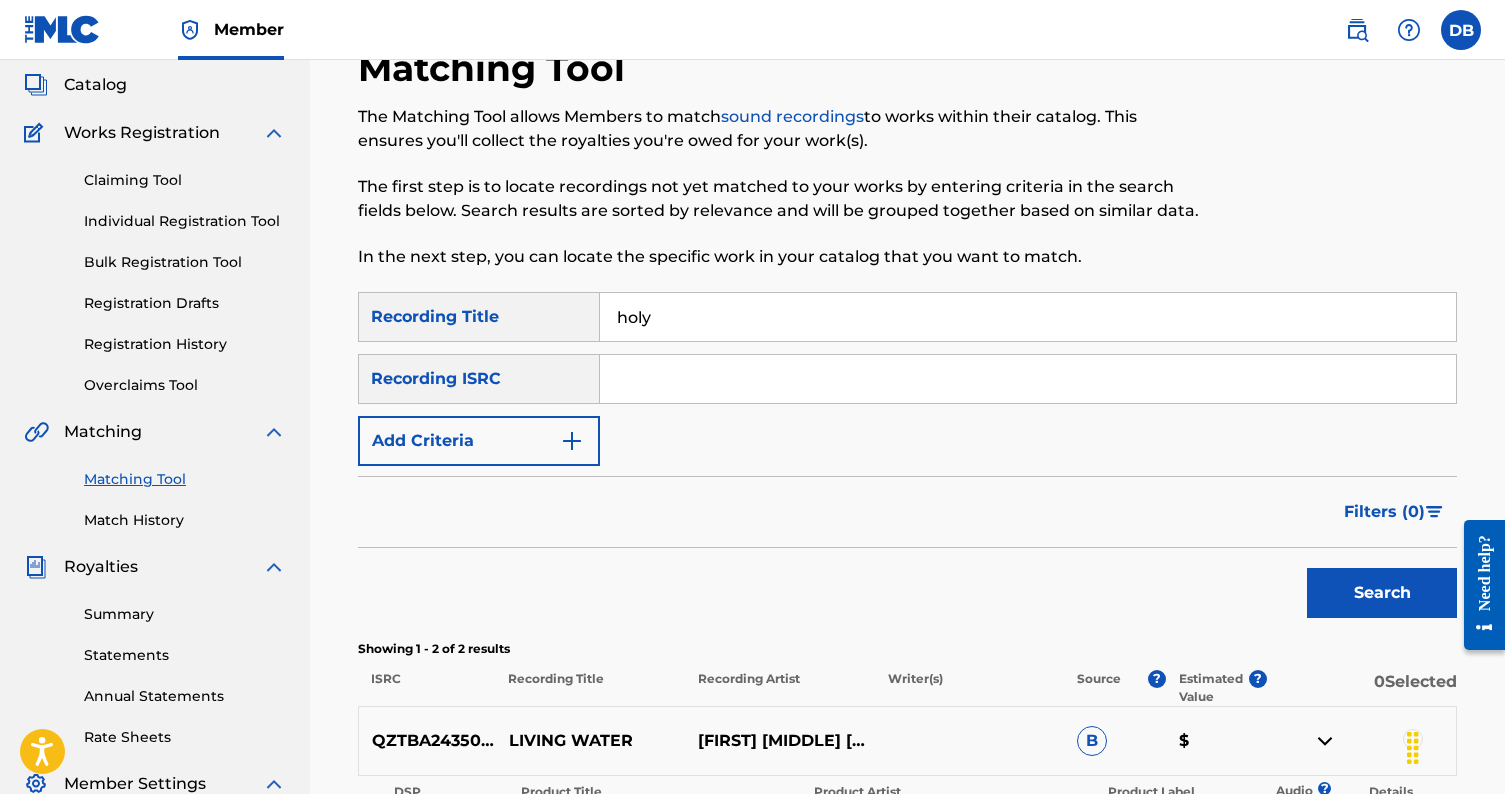 paste on "QZTBA2440391" 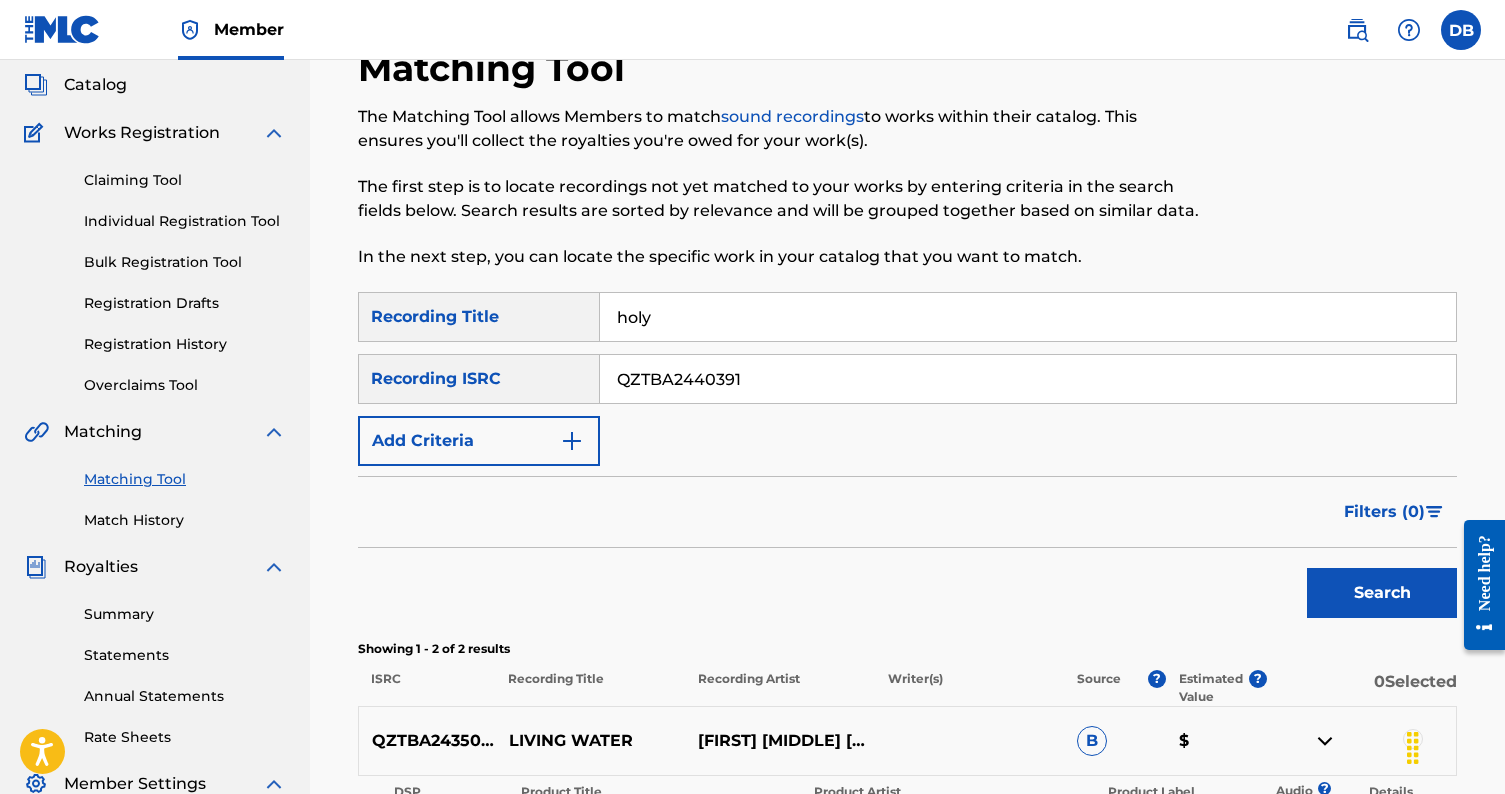 type on "QZTBA2440391" 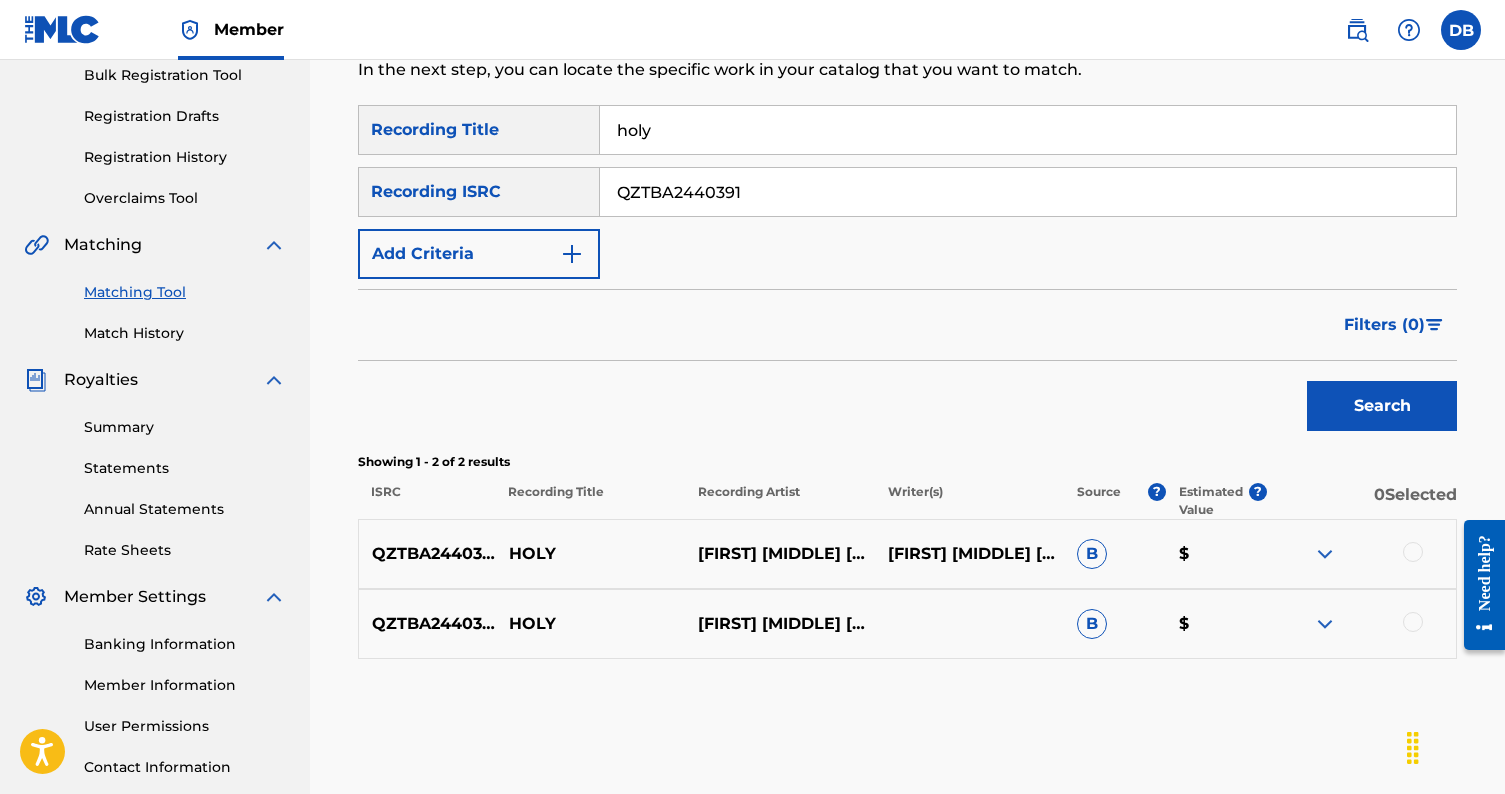 scroll, scrollTop: 331, scrollLeft: 0, axis: vertical 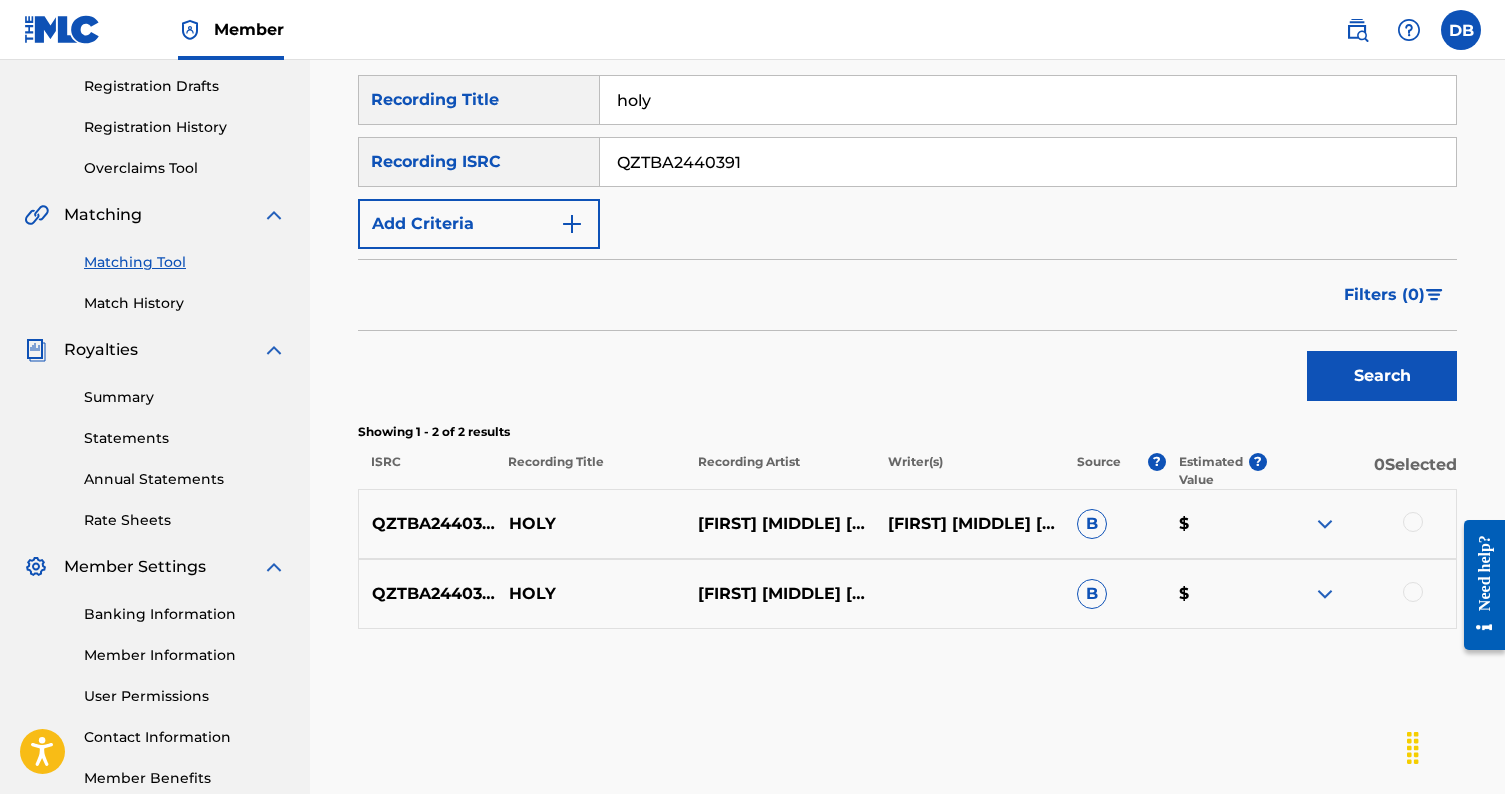 click at bounding box center [1325, 524] 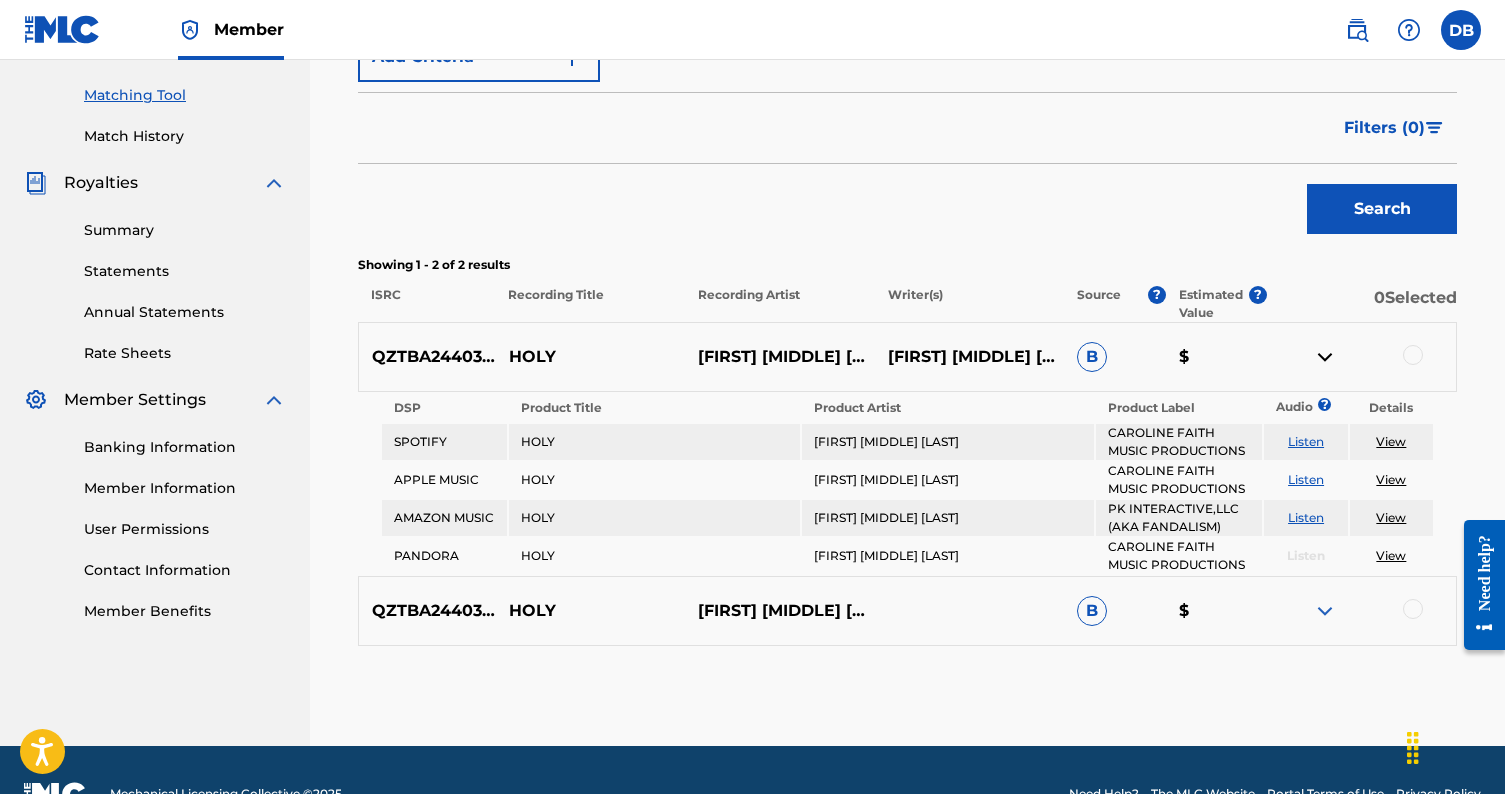 scroll, scrollTop: 517, scrollLeft: 0, axis: vertical 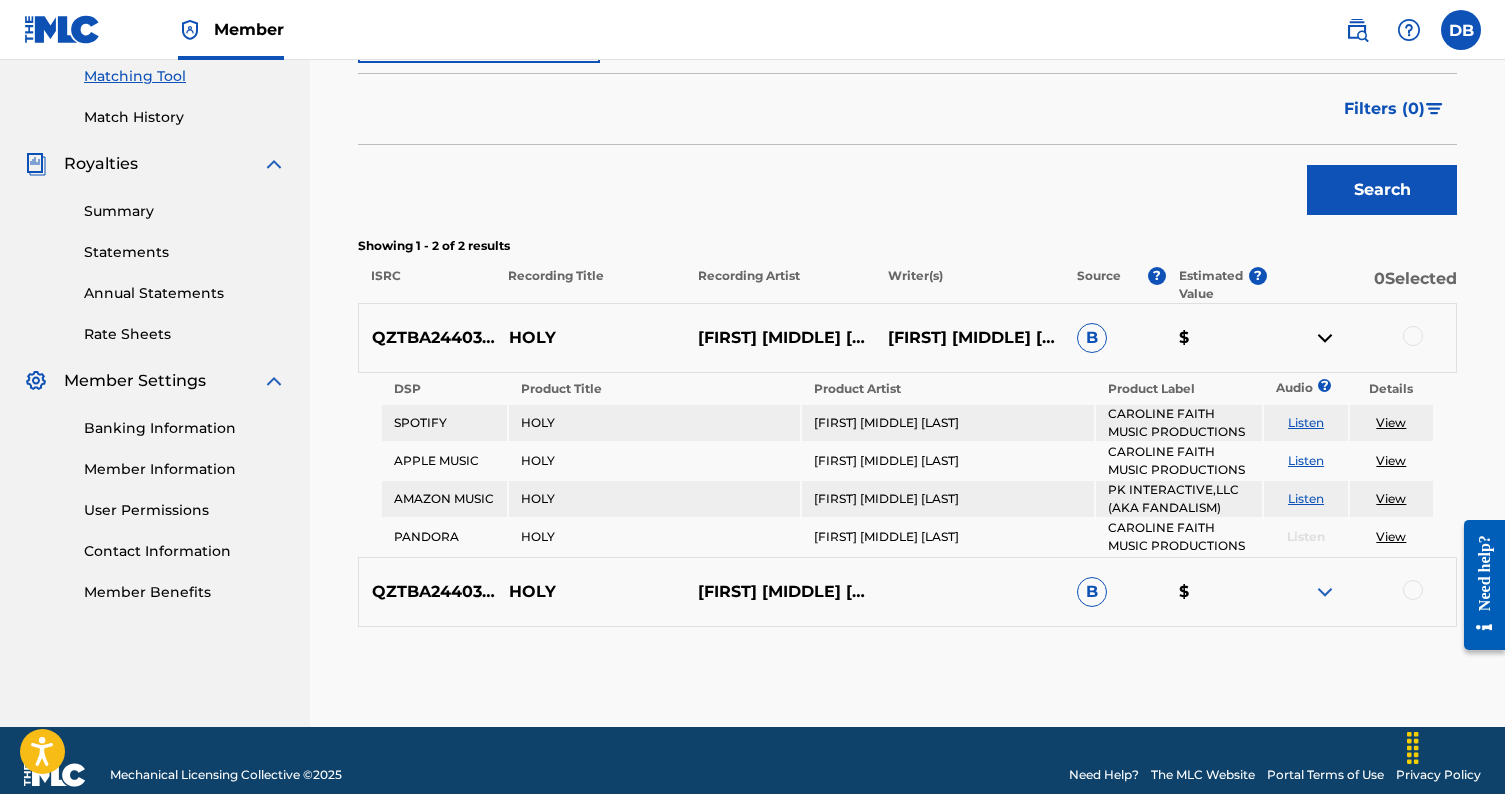 click at bounding box center [1325, 592] 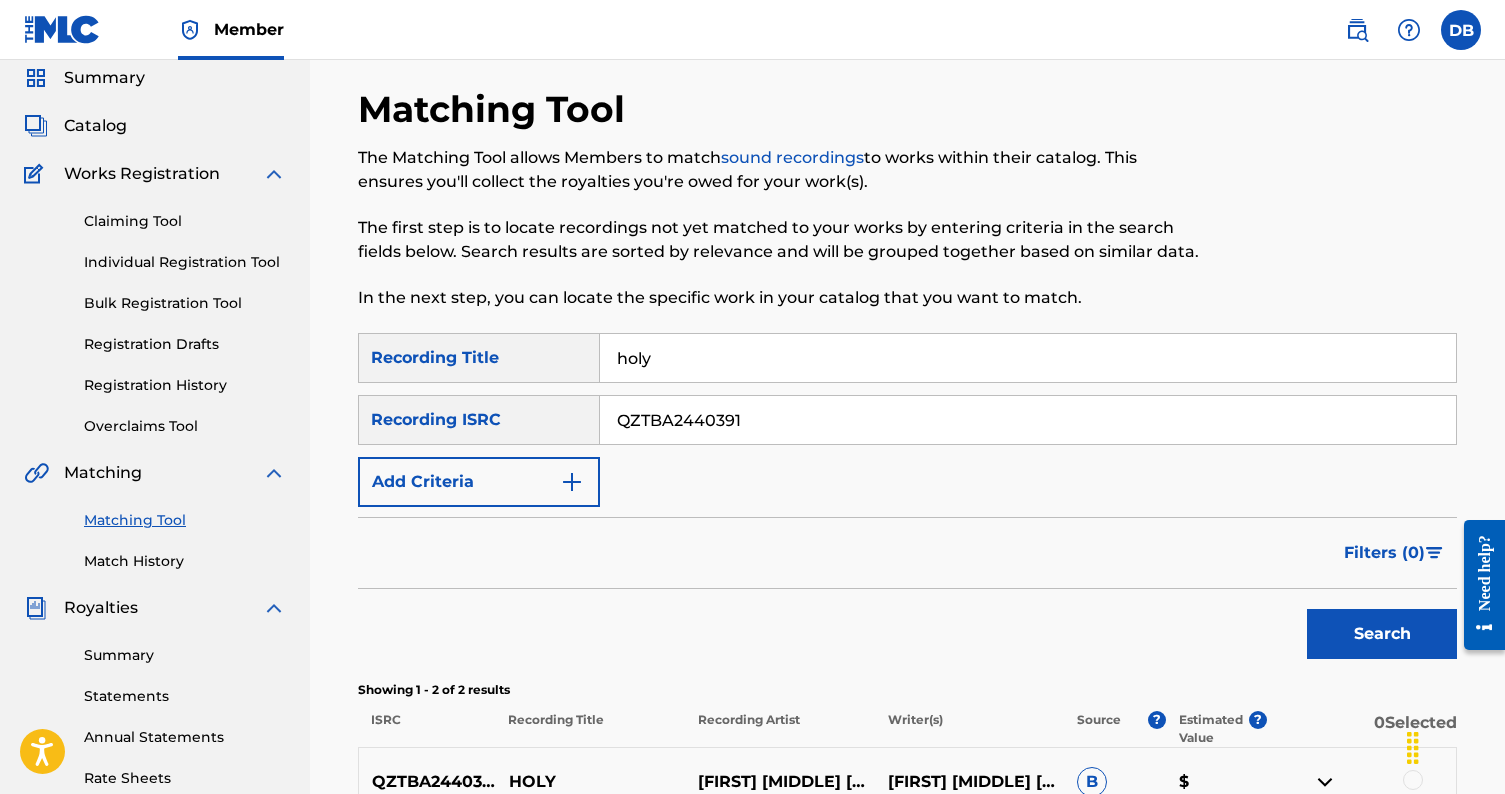 scroll, scrollTop: 69, scrollLeft: 0, axis: vertical 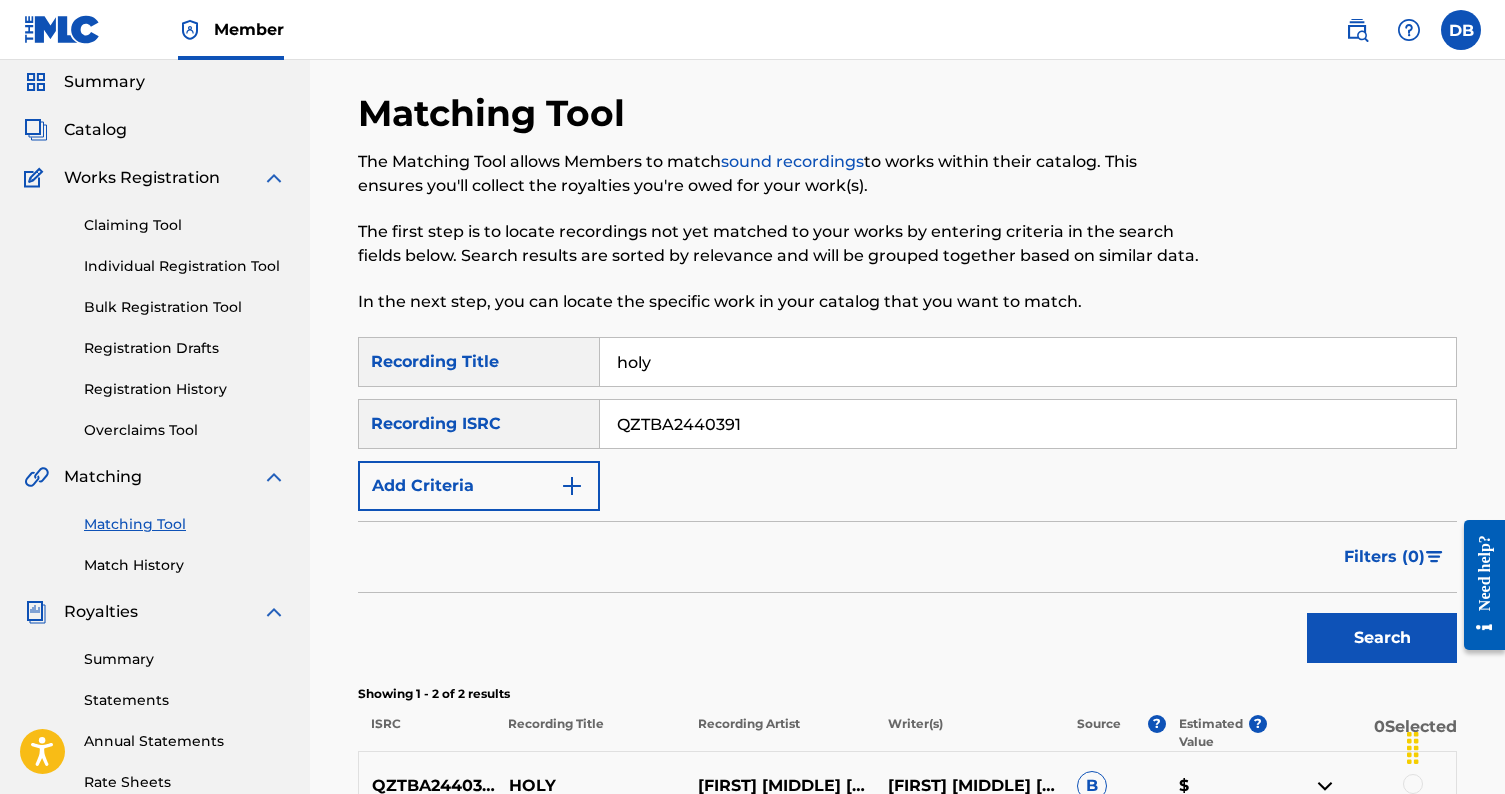 drag, startPoint x: 663, startPoint y: 367, endPoint x: 561, endPoint y: 360, distance: 102.239914 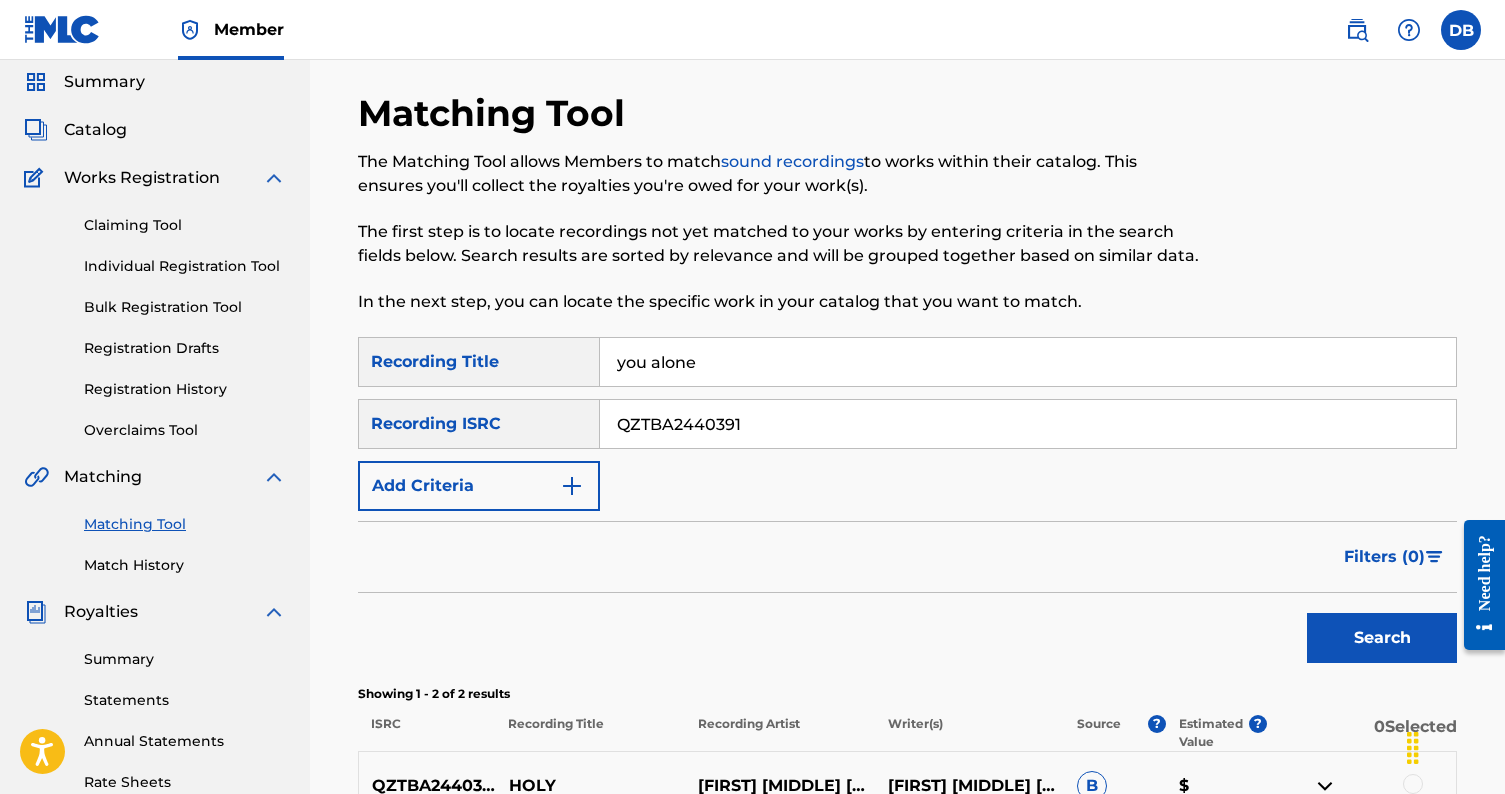 type on "you alone" 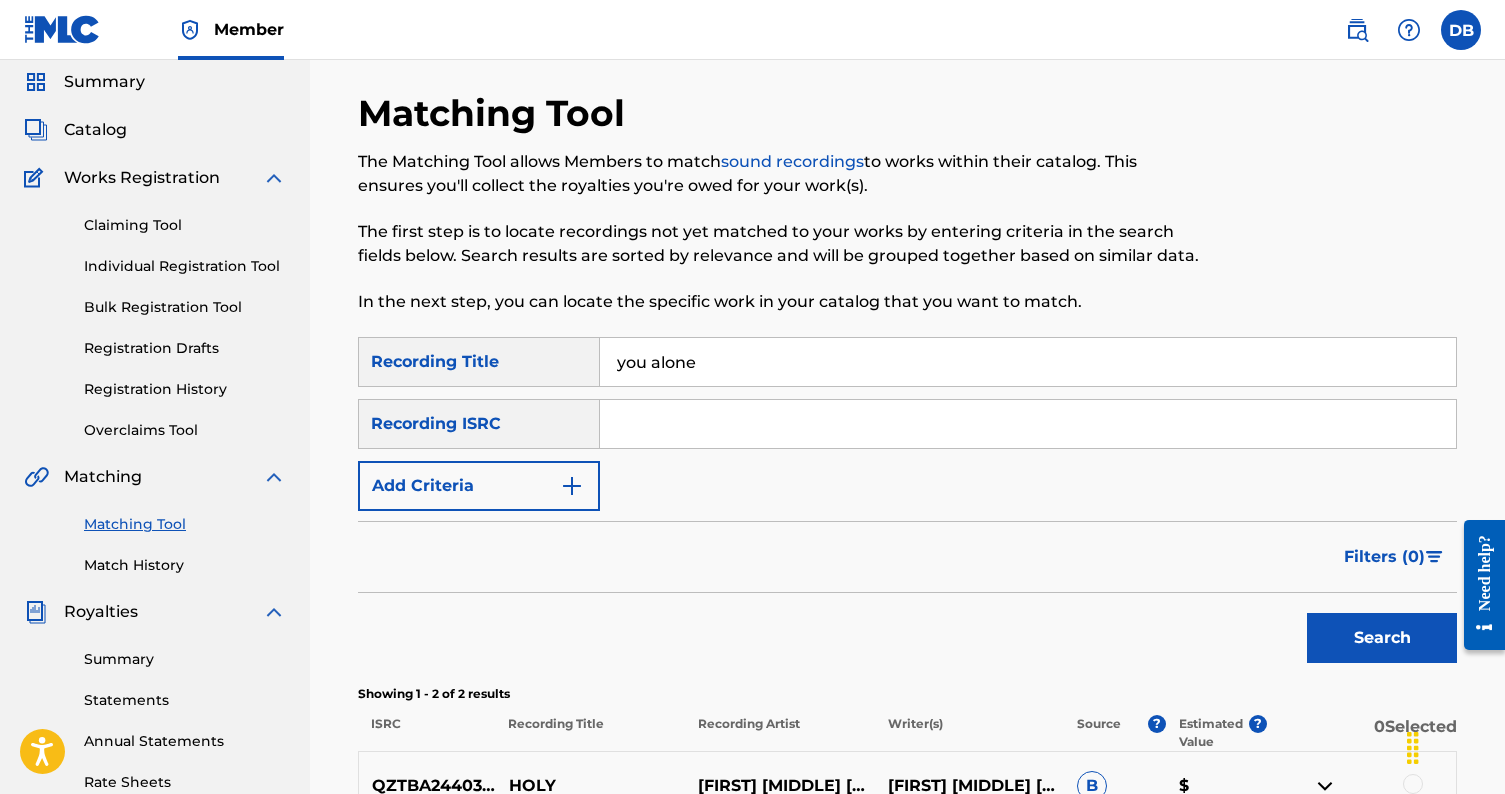 paste on "QZZ7L2444255" 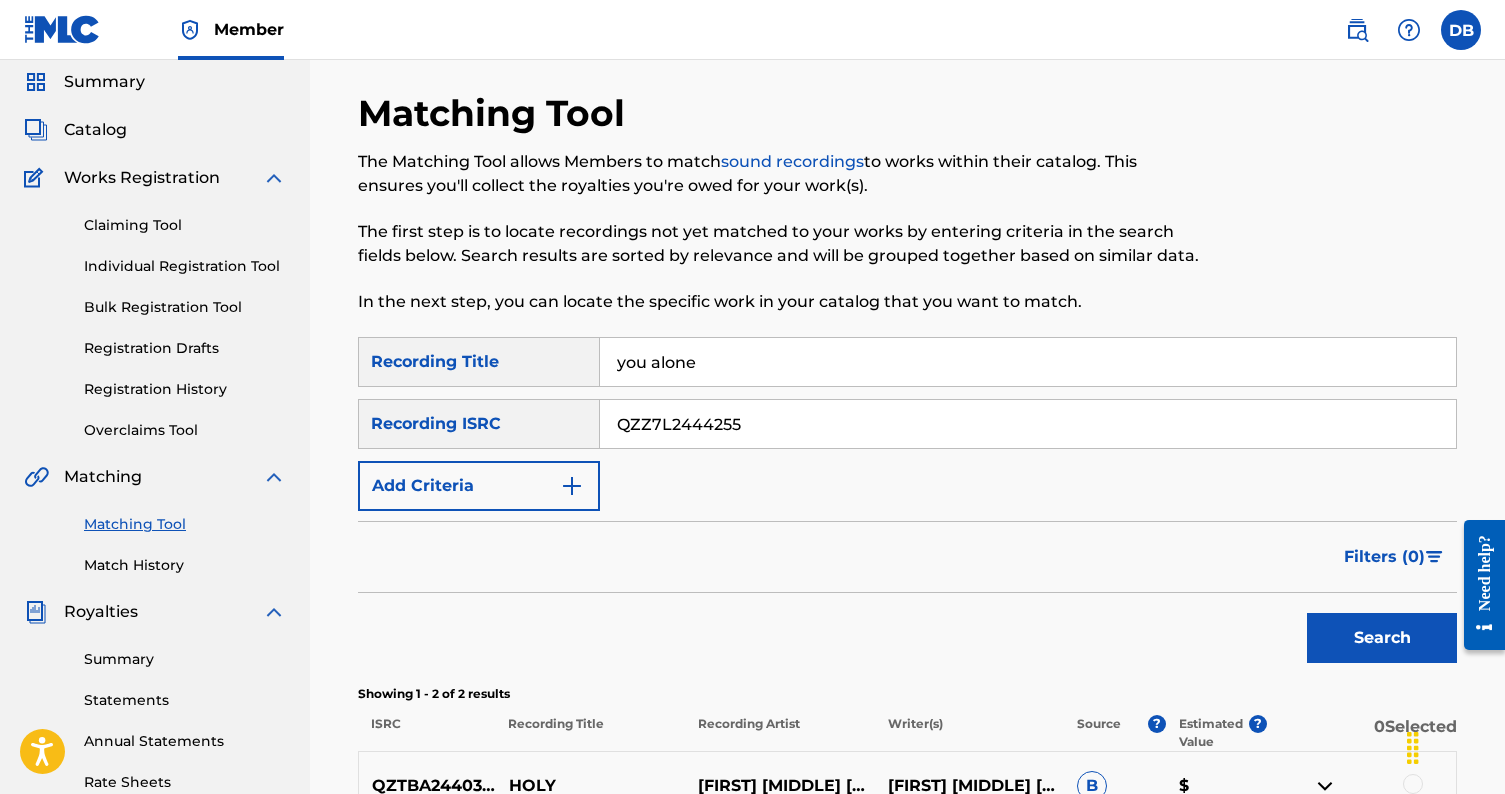 type on "QZZ7L2444255" 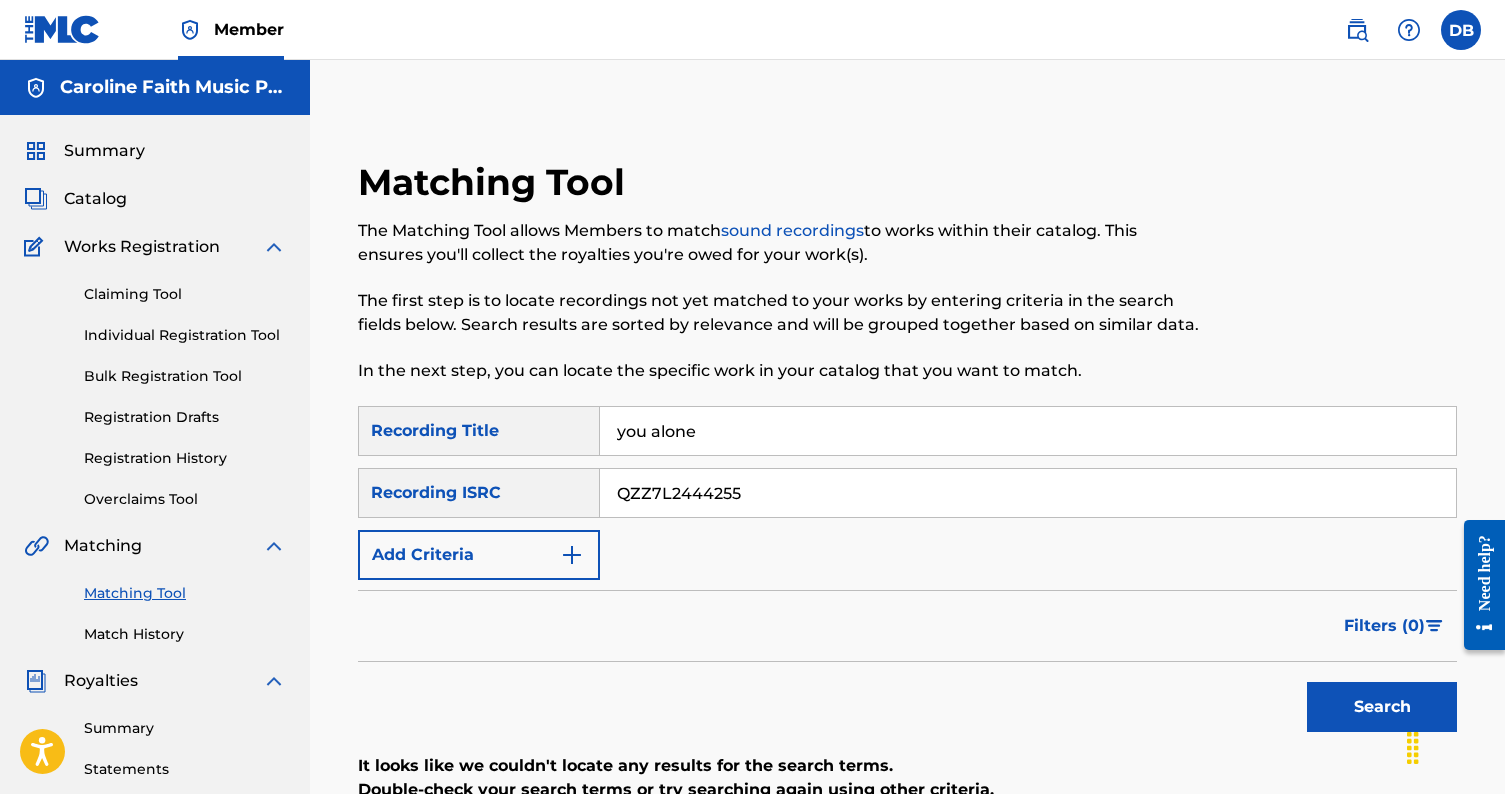 scroll, scrollTop: 0, scrollLeft: 0, axis: both 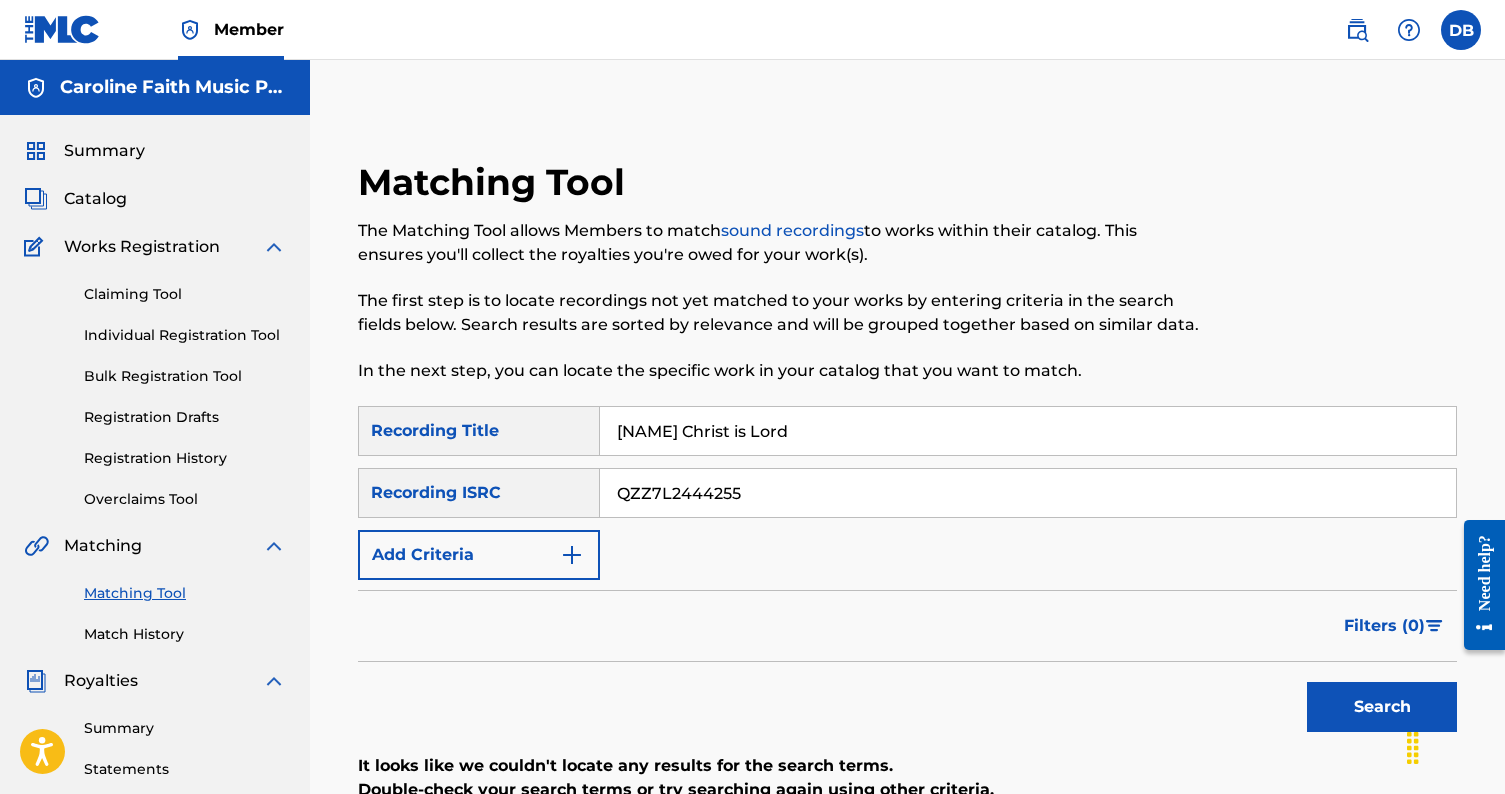 type on "[NAME] Christ is Lord" 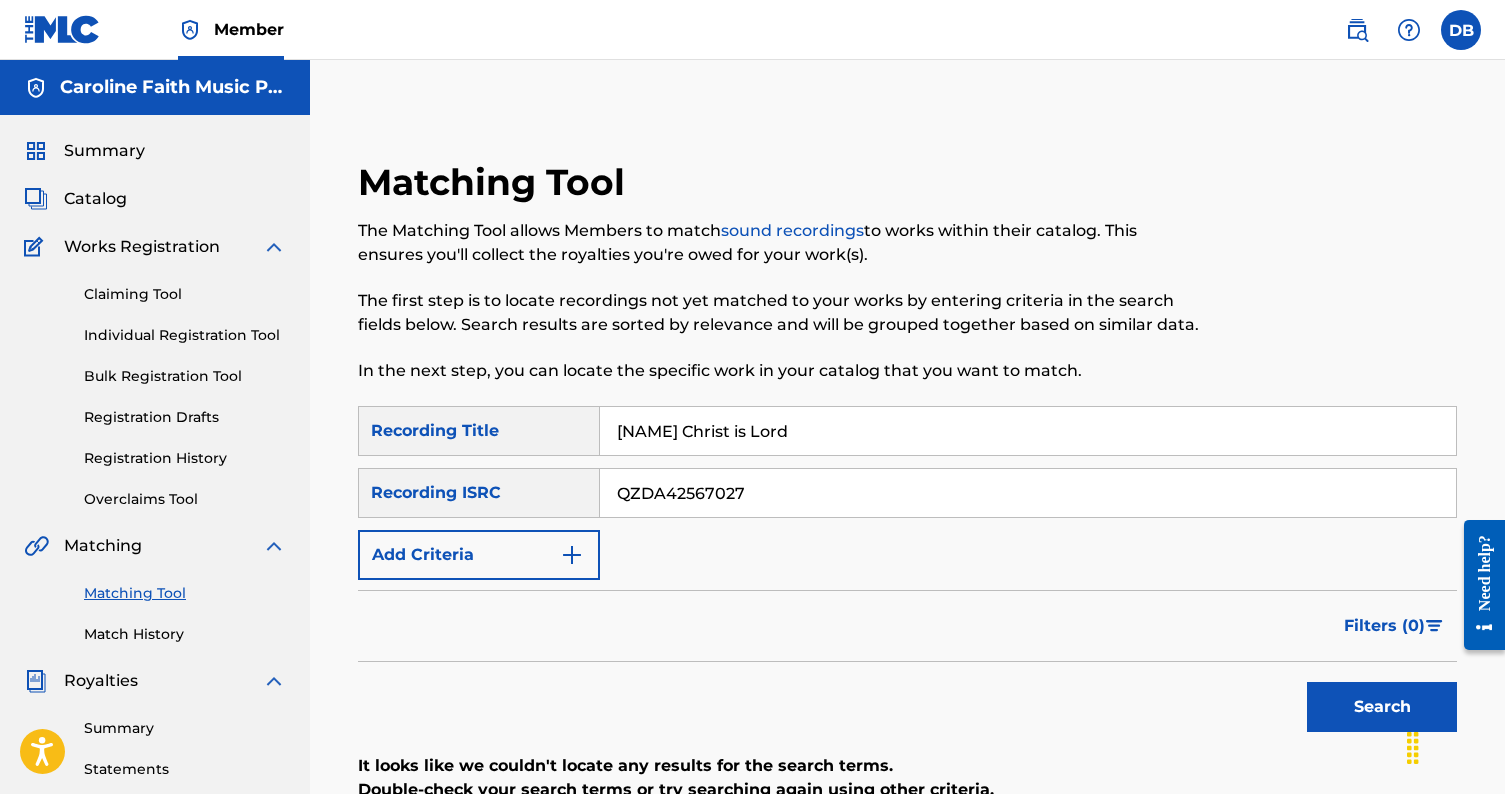 type on "QZDA42567027" 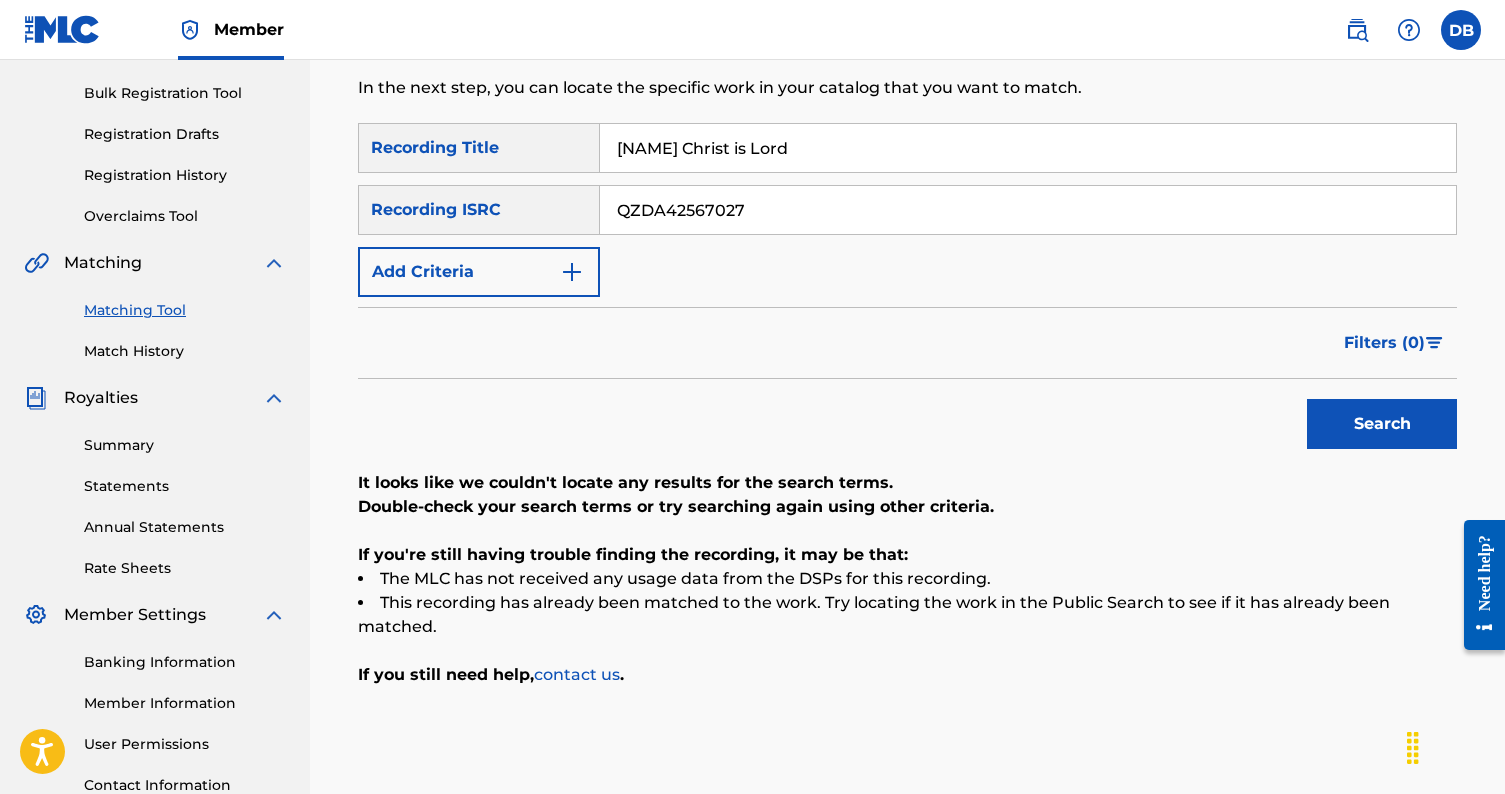 scroll, scrollTop: 287, scrollLeft: 0, axis: vertical 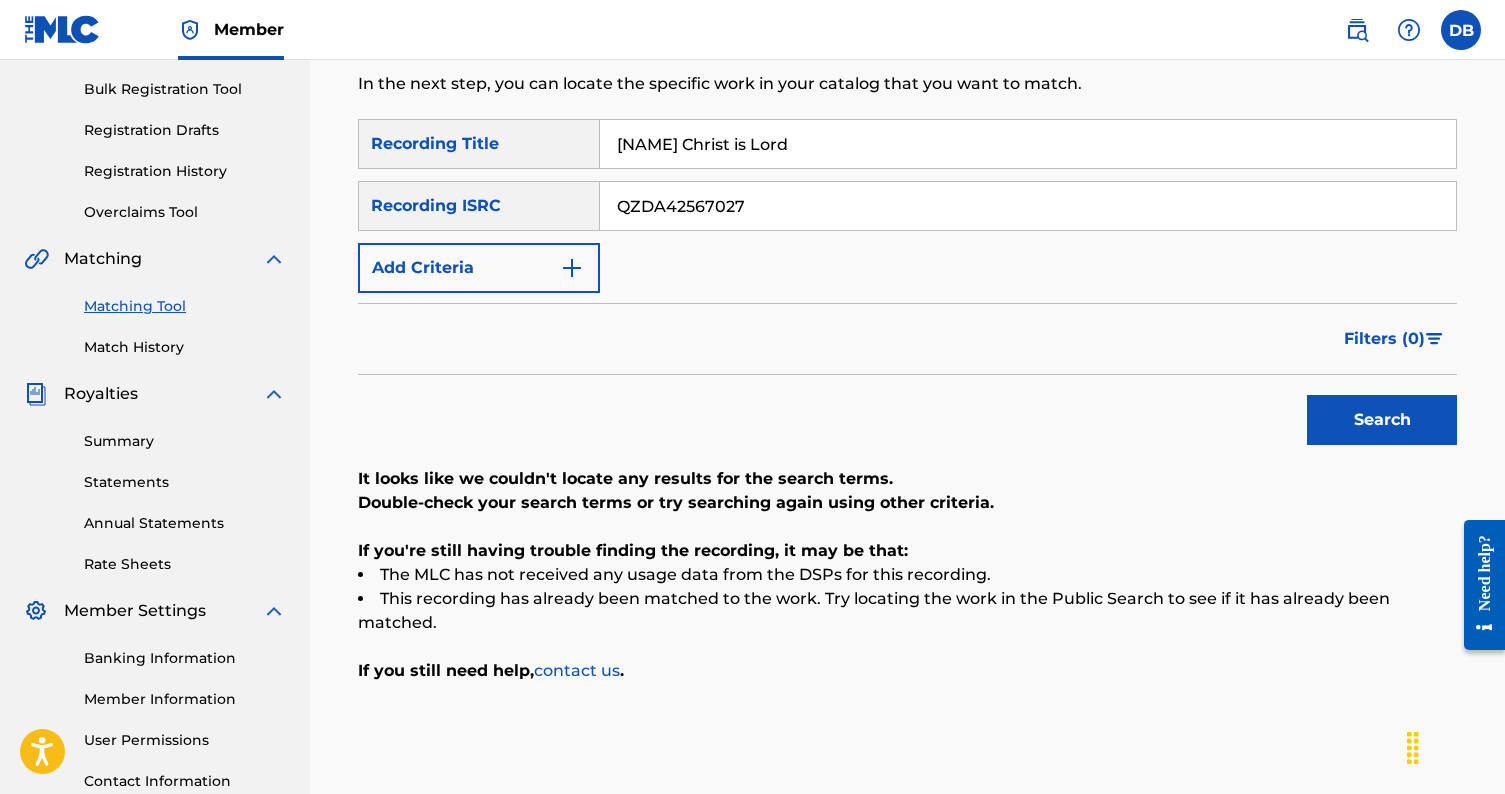 drag, startPoint x: 760, startPoint y: 207, endPoint x: 554, endPoint y: 187, distance: 206.9686 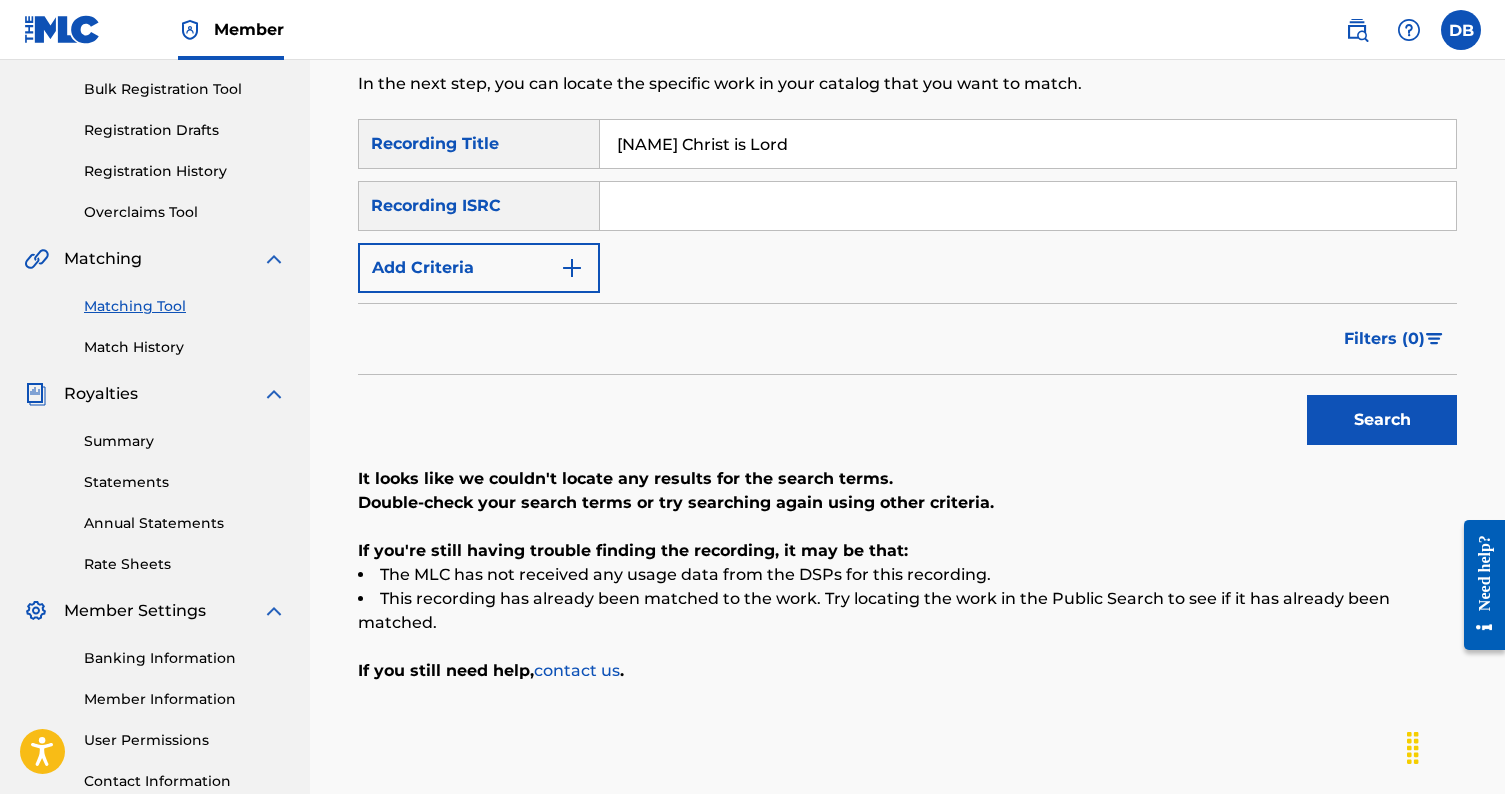 paste on "QZNWY2524120" 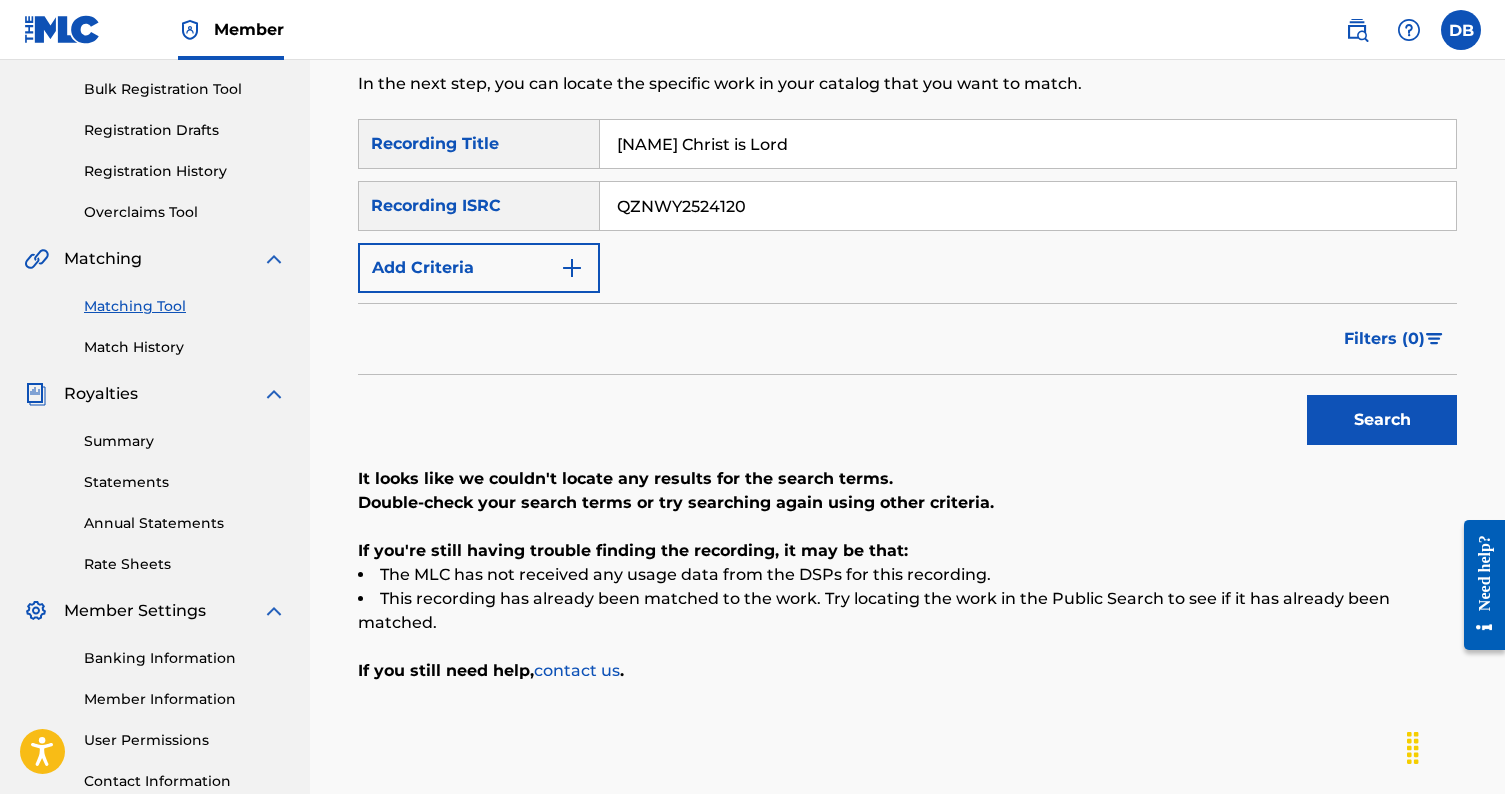 type on "QZNWY2524120" 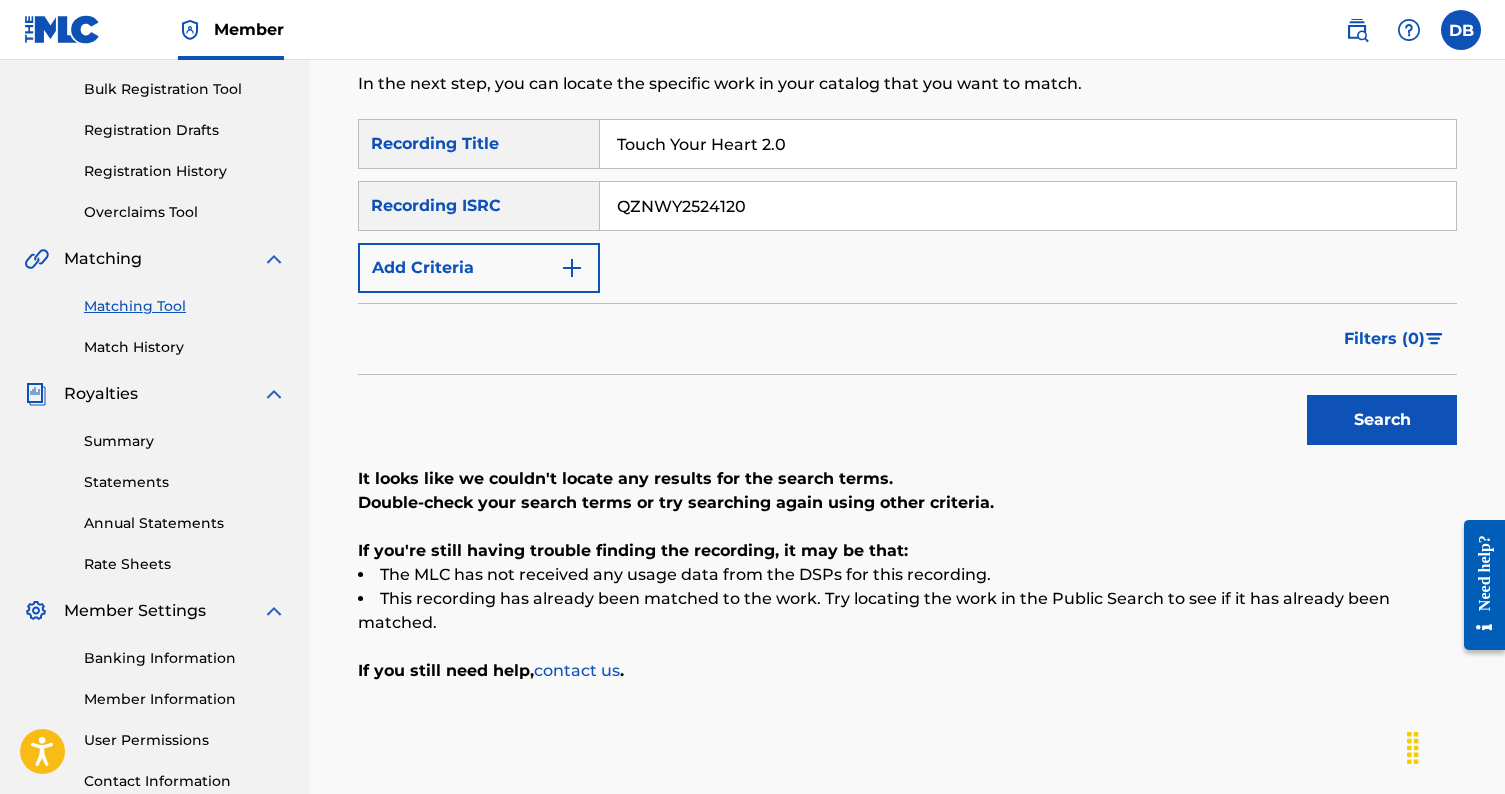 type on "Touch Your Heart 2.0" 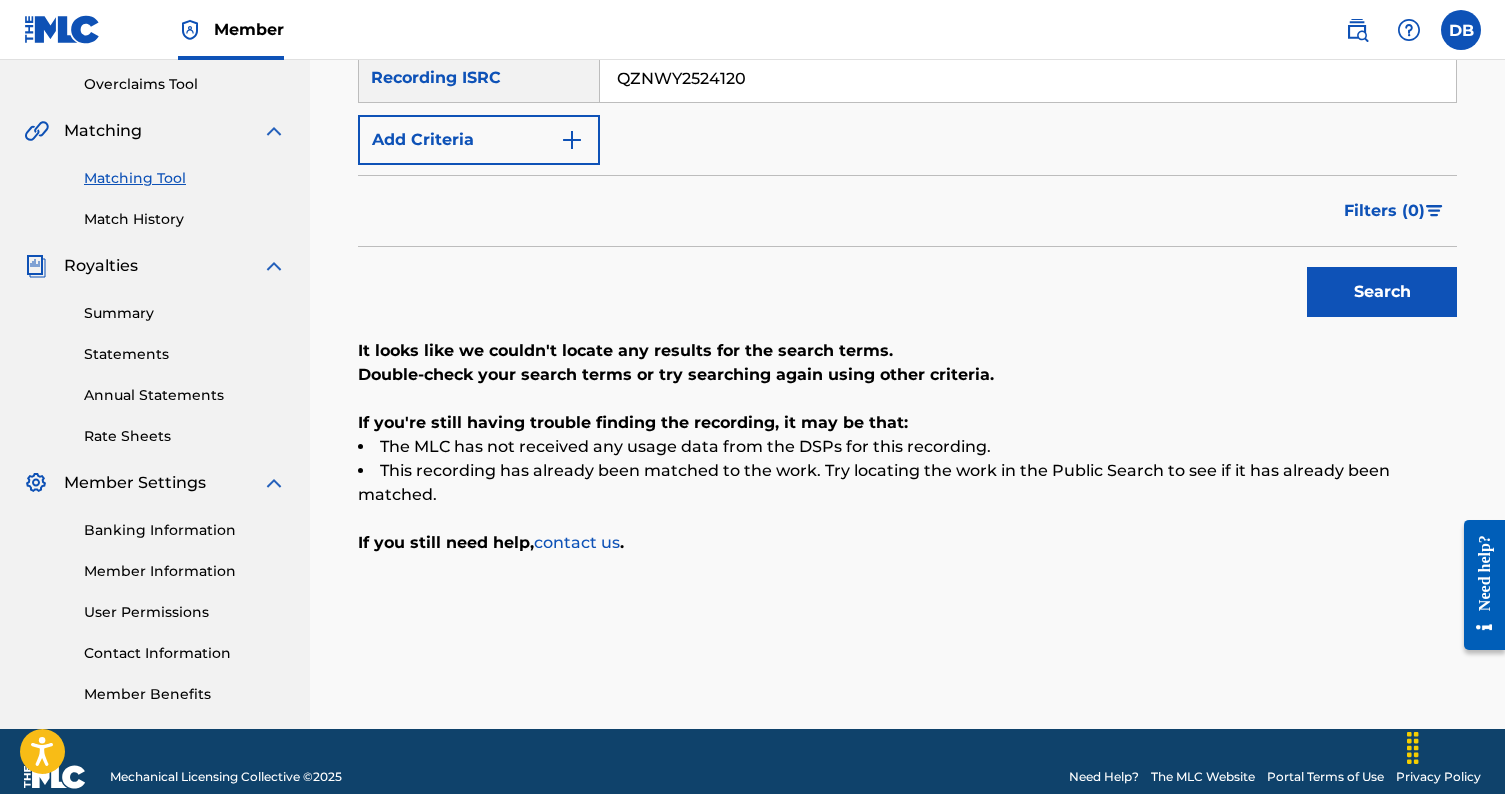 scroll, scrollTop: 402, scrollLeft: 0, axis: vertical 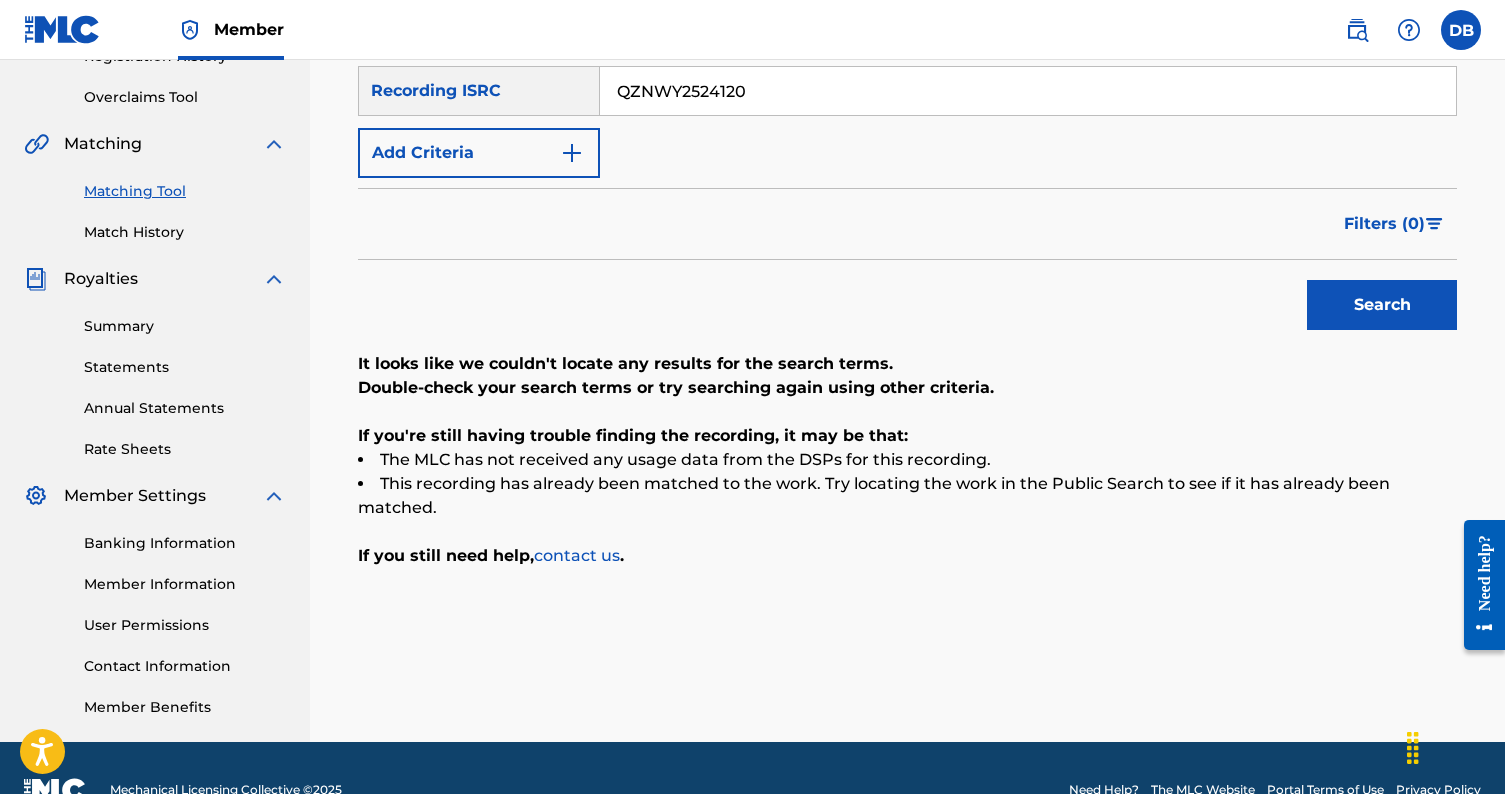 click on "Match History" at bounding box center (185, 232) 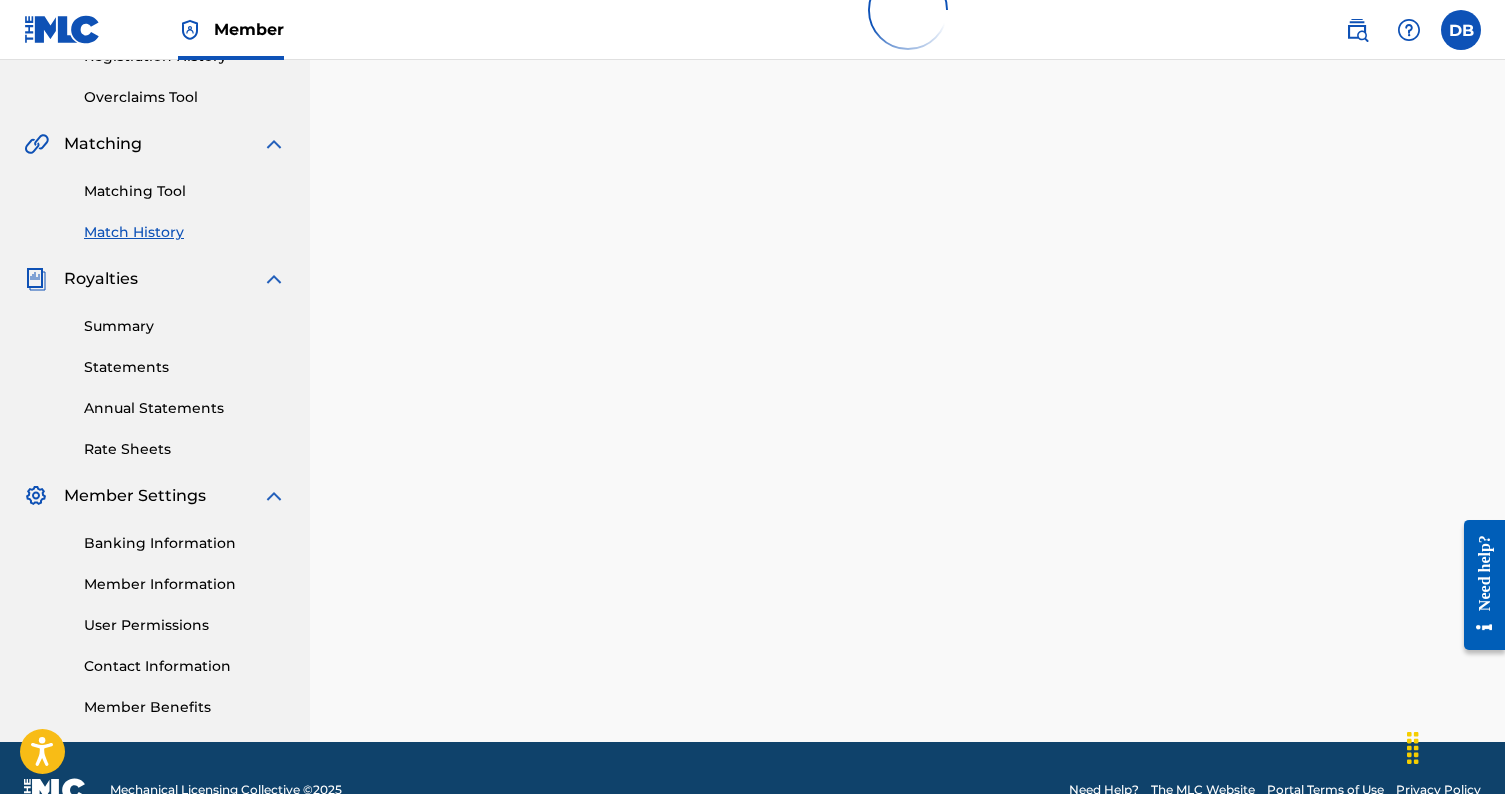 scroll, scrollTop: 0, scrollLeft: 0, axis: both 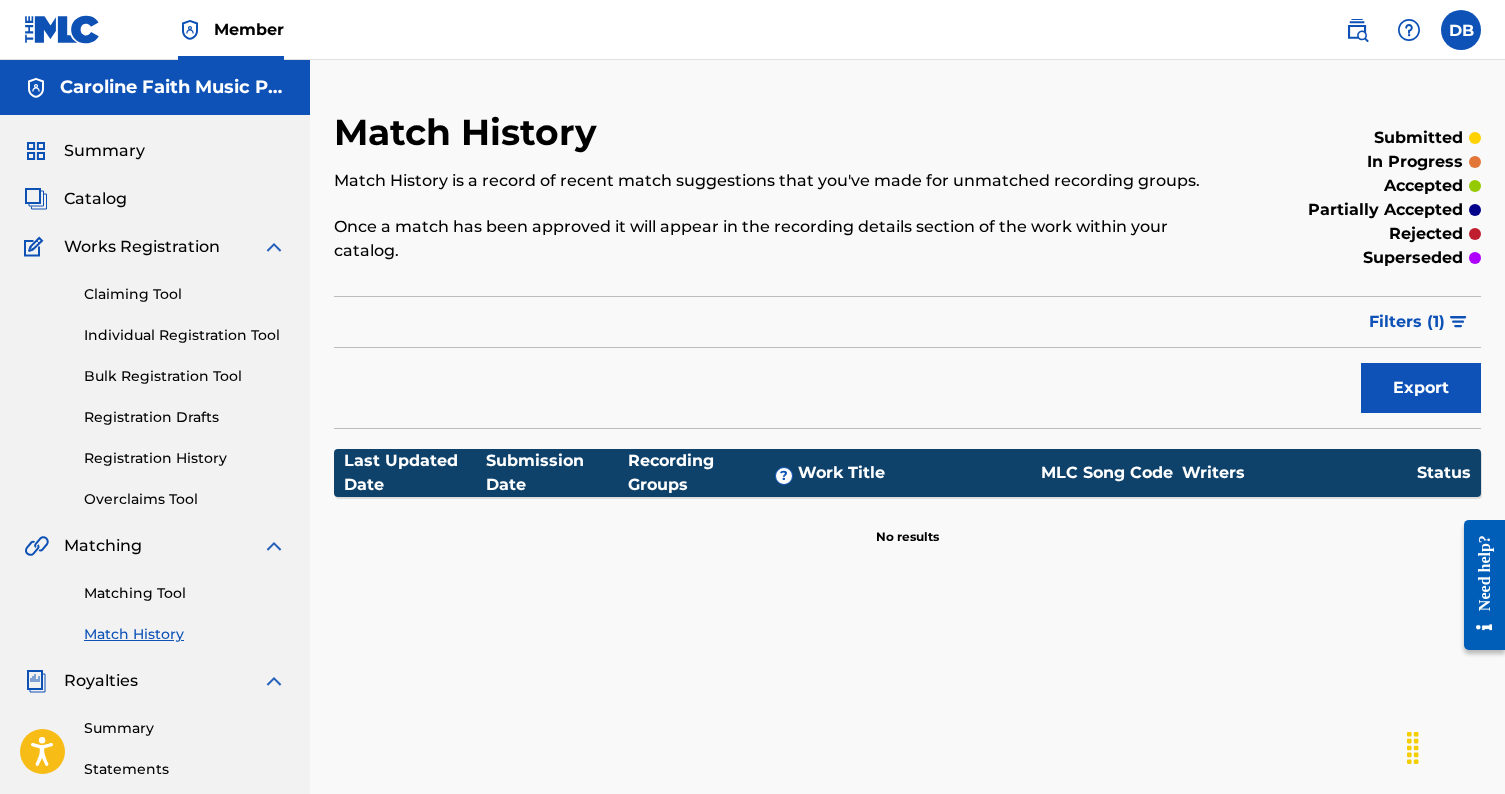 click on "Claiming Tool" at bounding box center [185, 294] 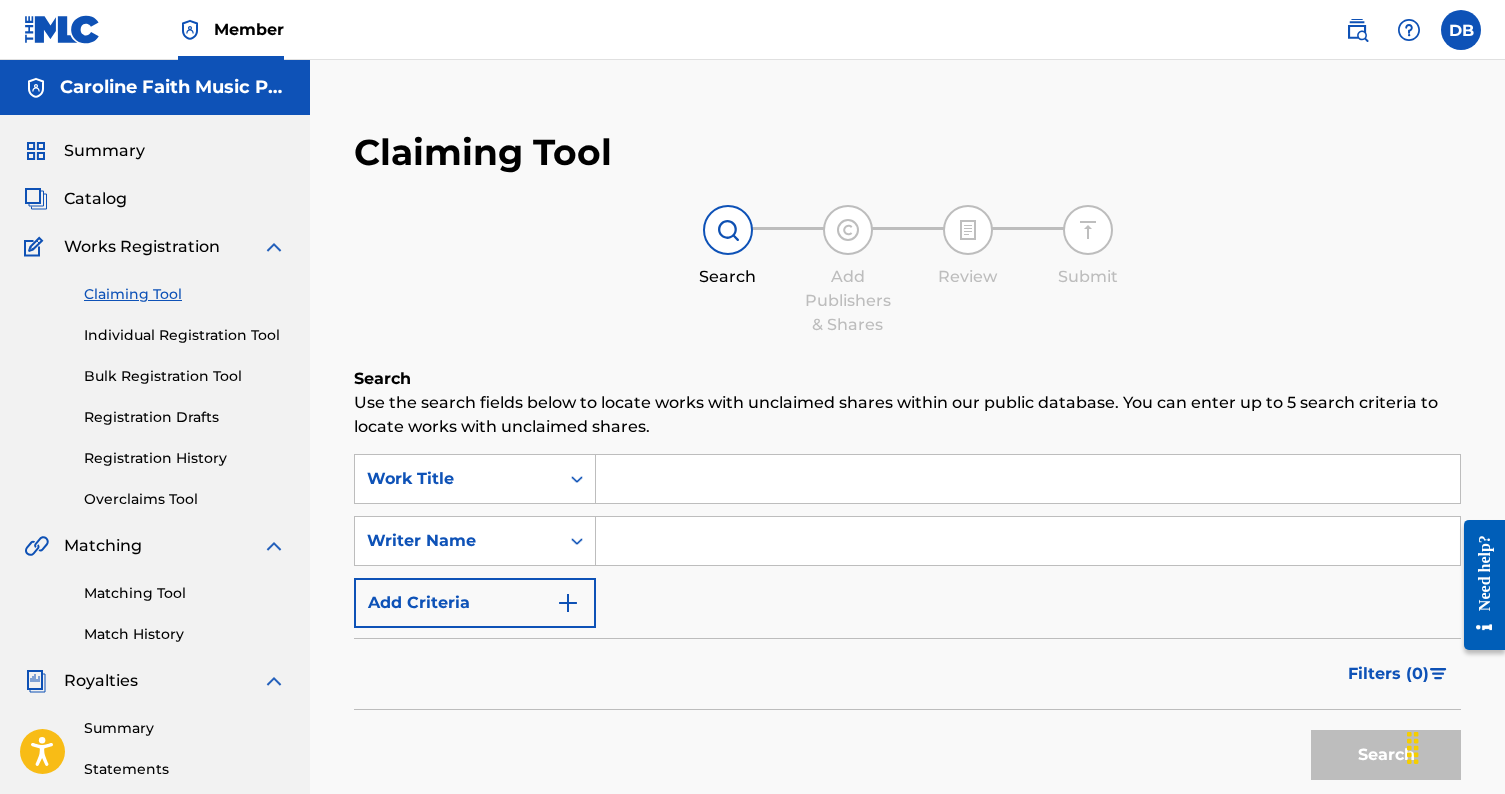 click on "Individual Registration Tool" at bounding box center (185, 335) 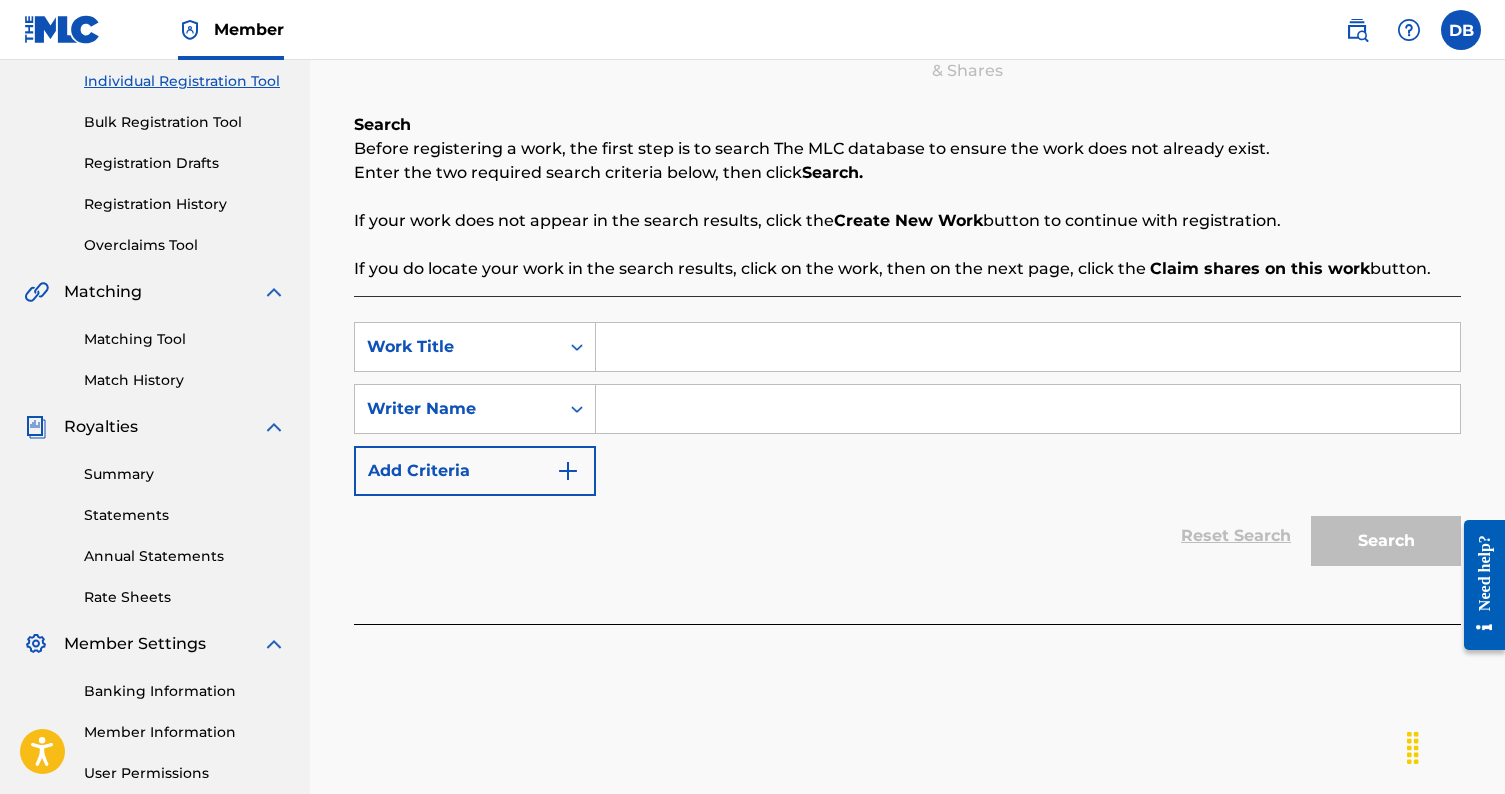 scroll, scrollTop: 259, scrollLeft: 0, axis: vertical 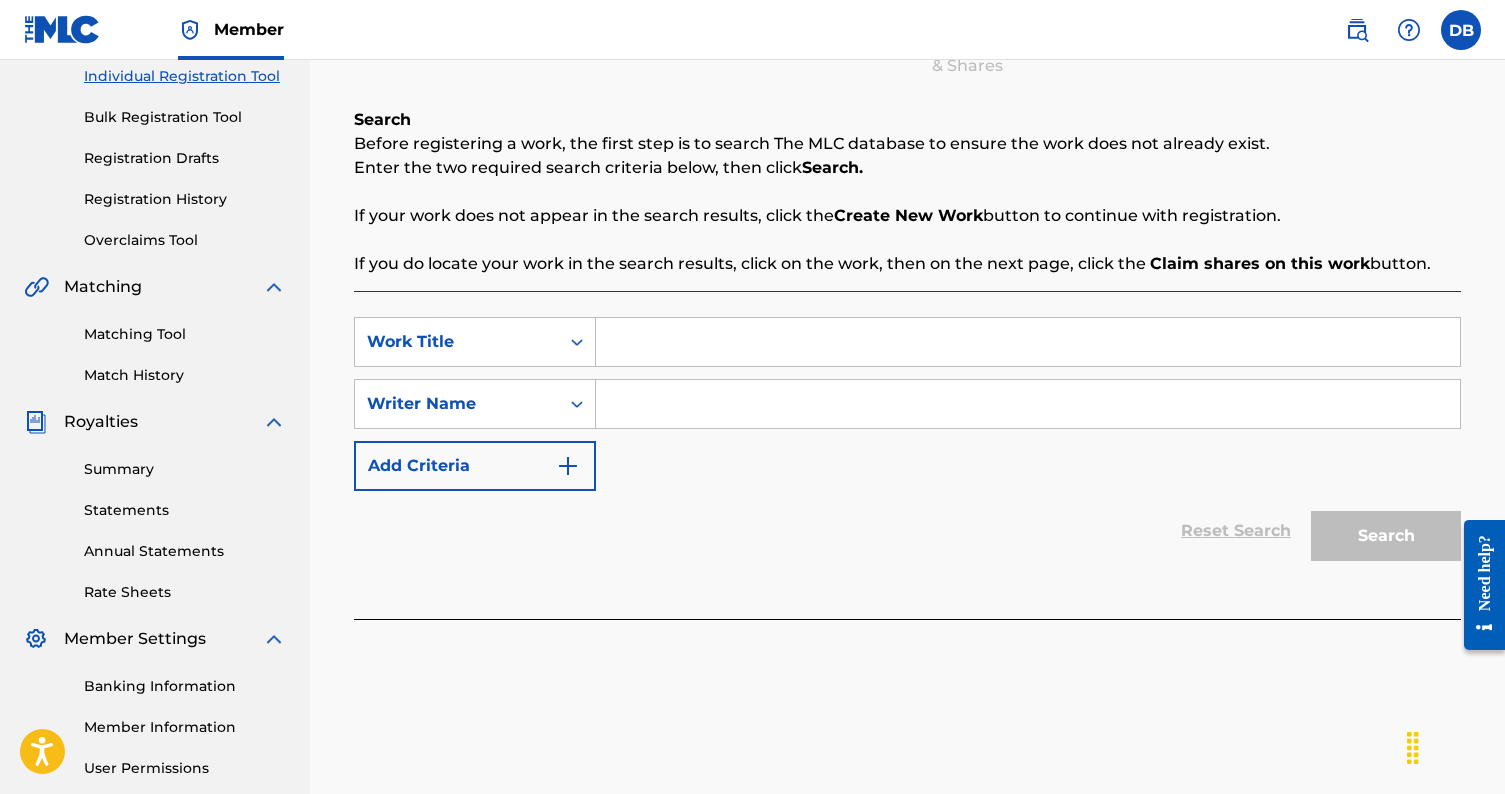 paste on "QZZ7L2444255" 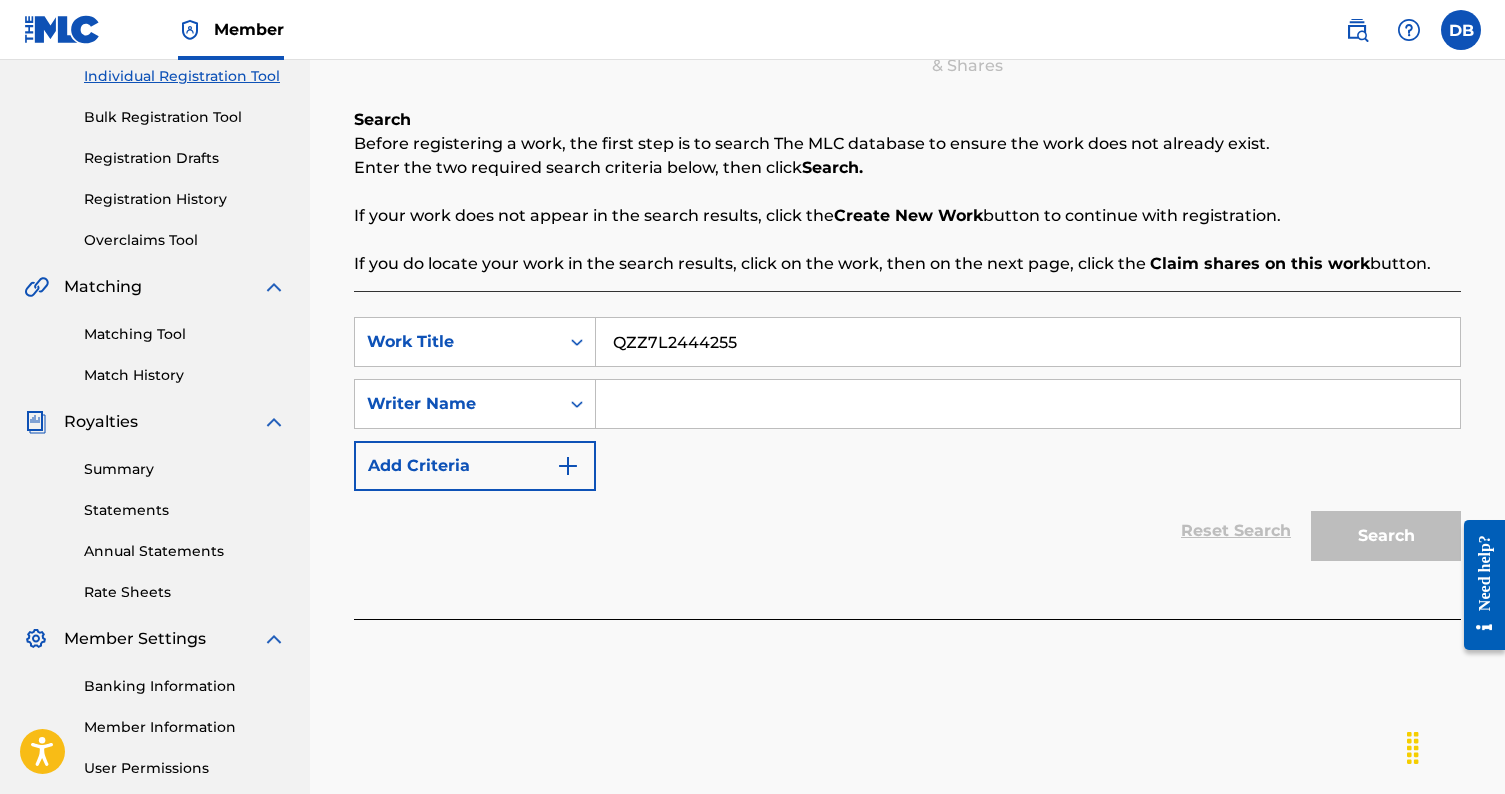 type on "QZZ7L2444255" 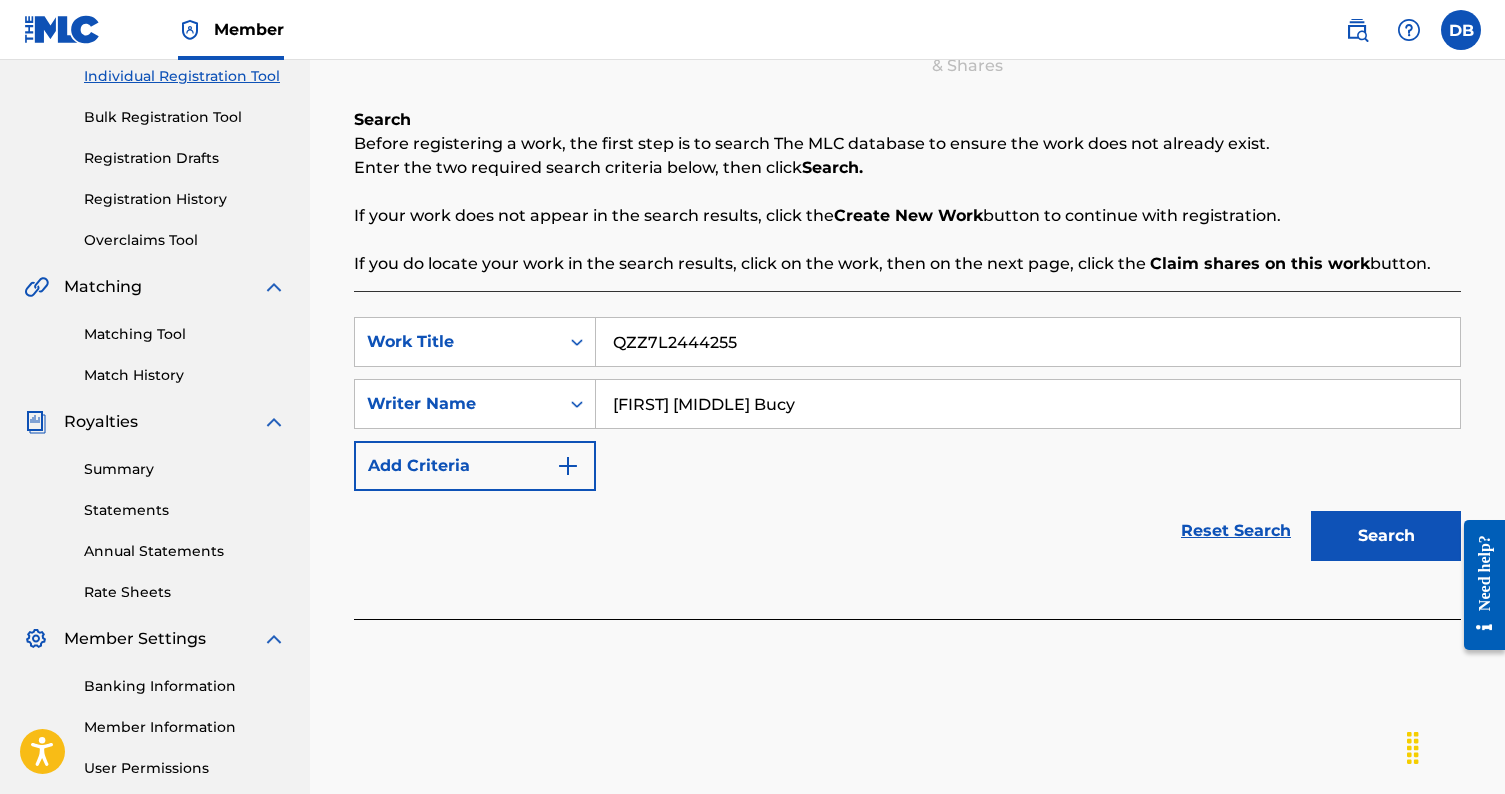 type on "[FIRST] [MIDDLE] Bucy" 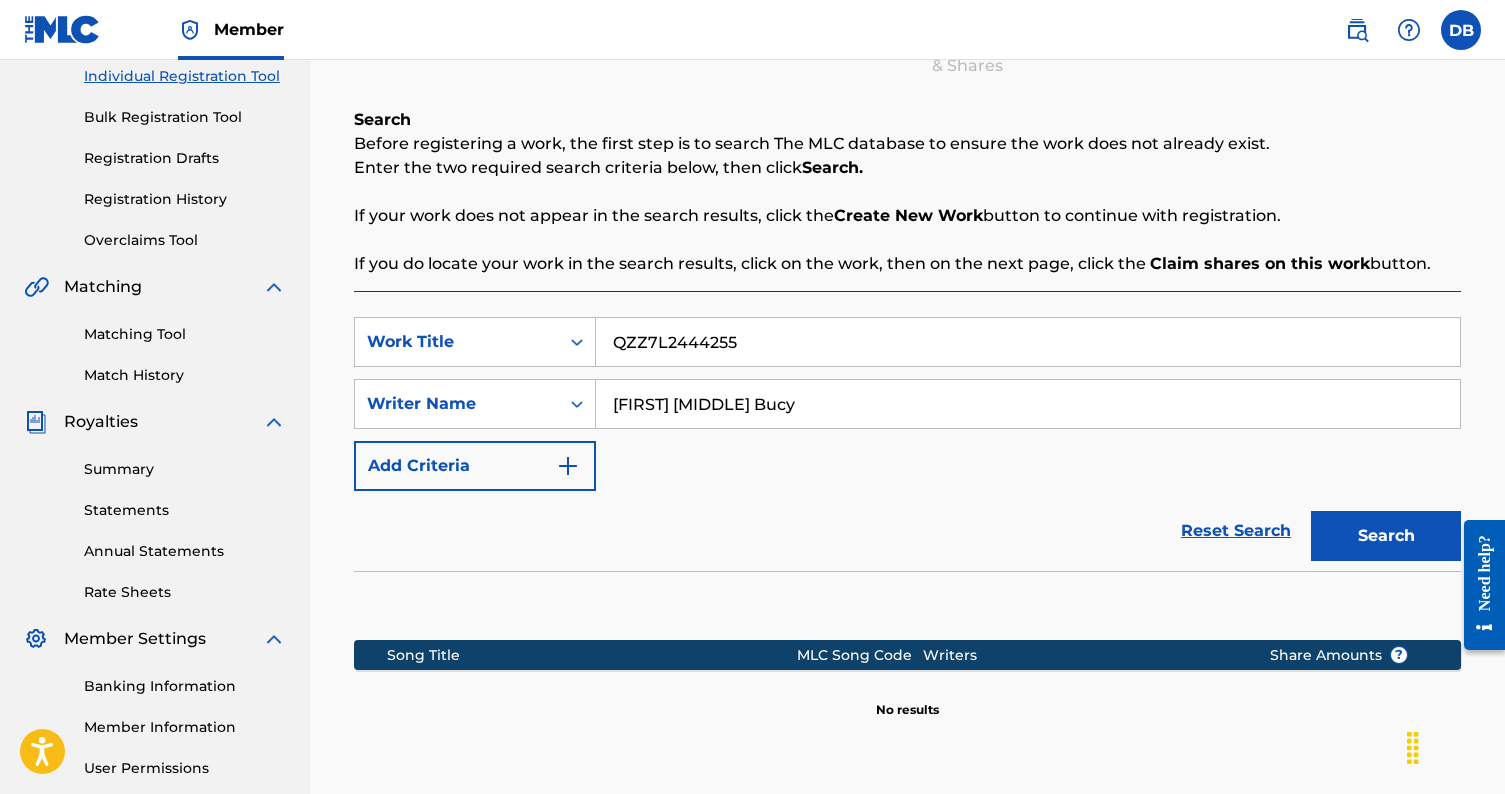 click on "Search" at bounding box center (1386, 536) 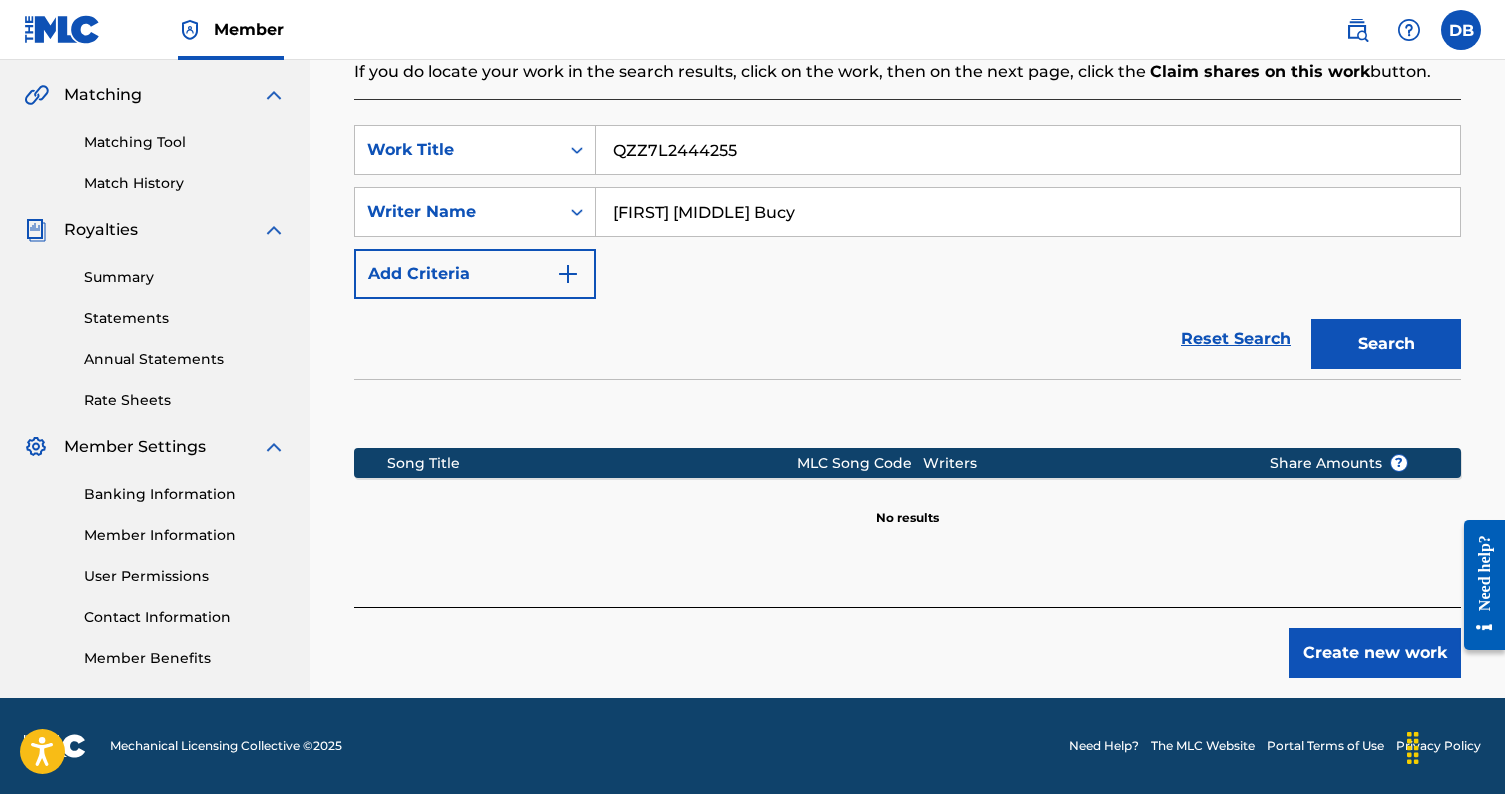 scroll, scrollTop: 451, scrollLeft: 0, axis: vertical 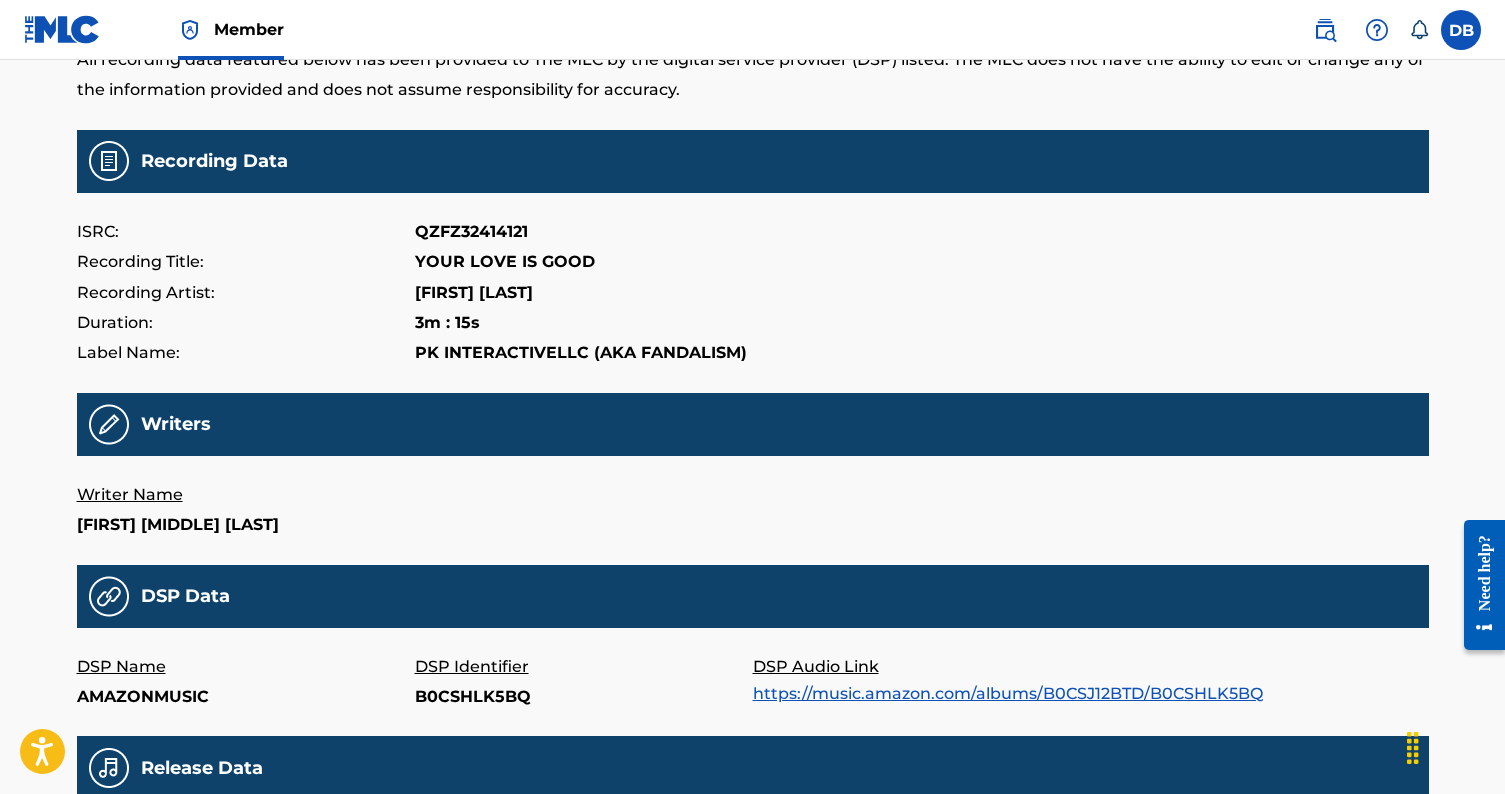 click on "DSP Audio Link https://music.amazon.com/albums/B0CSJ12BTD/B0CSHLK5BQ" at bounding box center [922, 682] 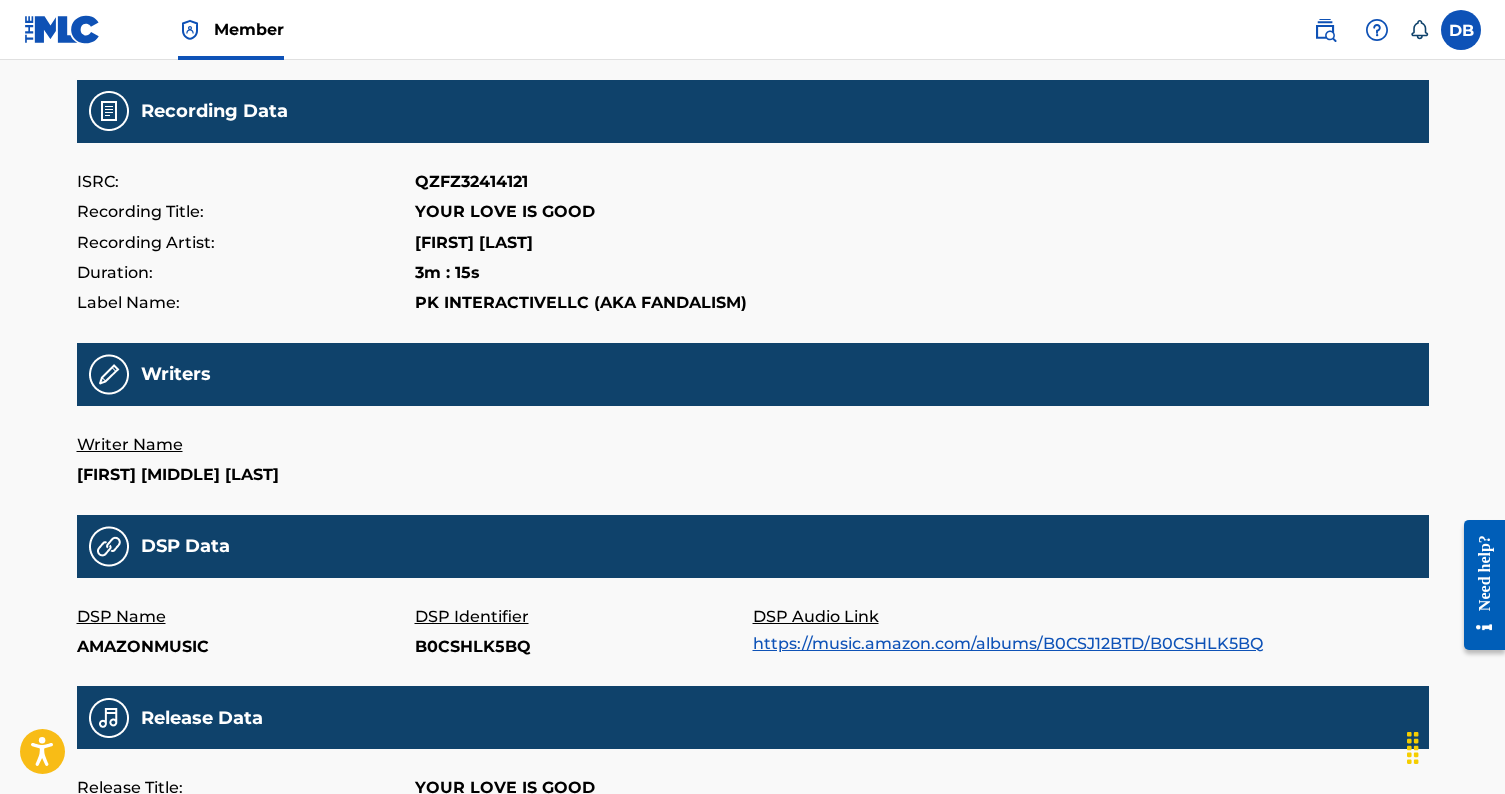 scroll, scrollTop: 182, scrollLeft: 0, axis: vertical 